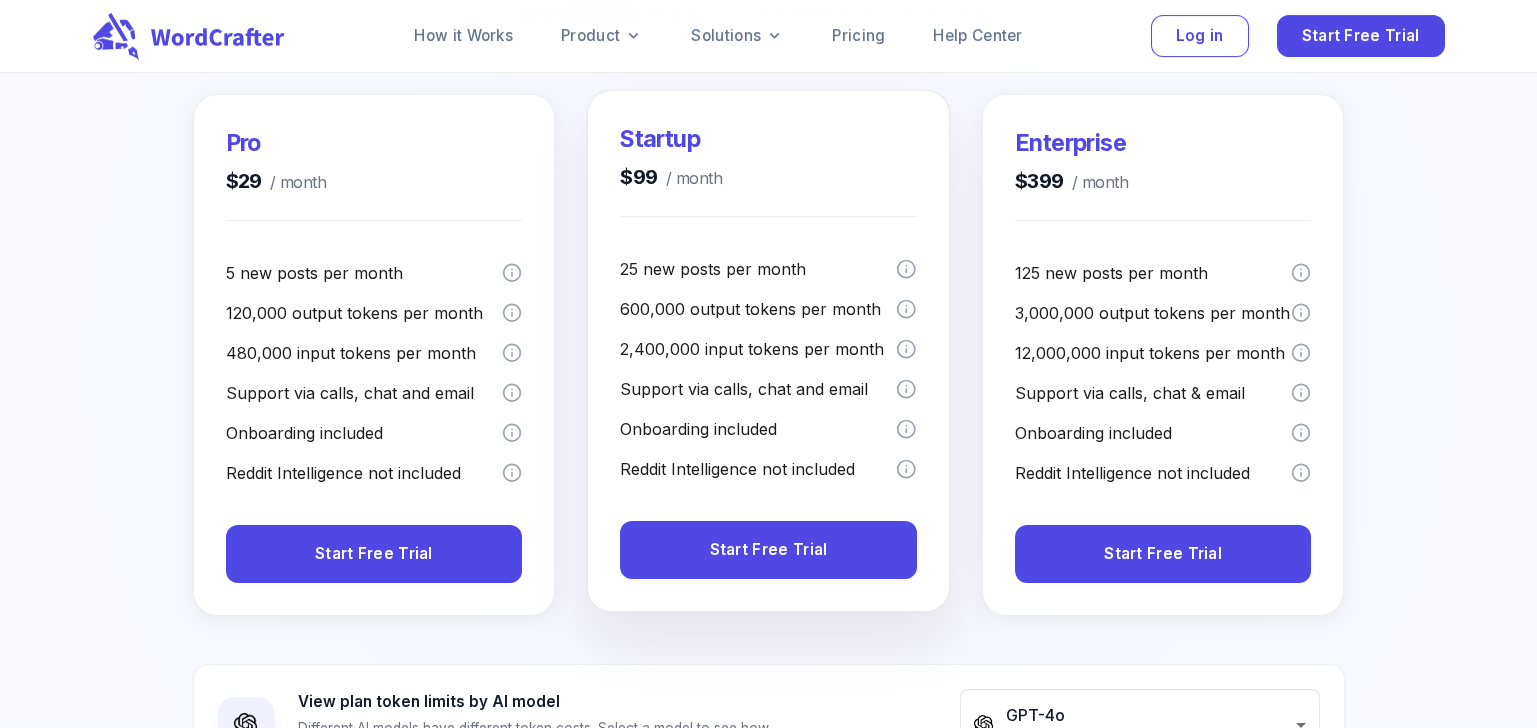 scroll, scrollTop: 299, scrollLeft: 0, axis: vertical 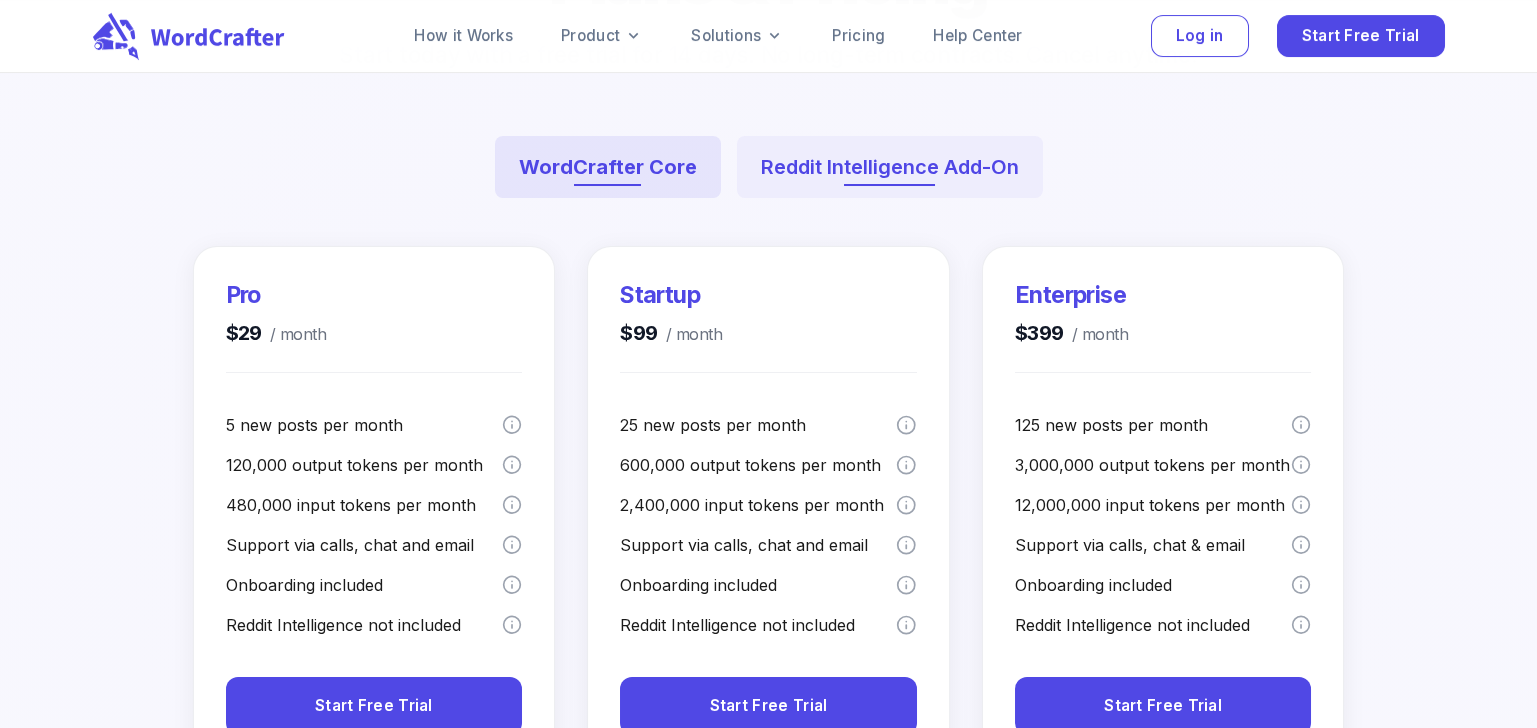 click on "Reddit Intelligence Add-On" at bounding box center [890, 167] 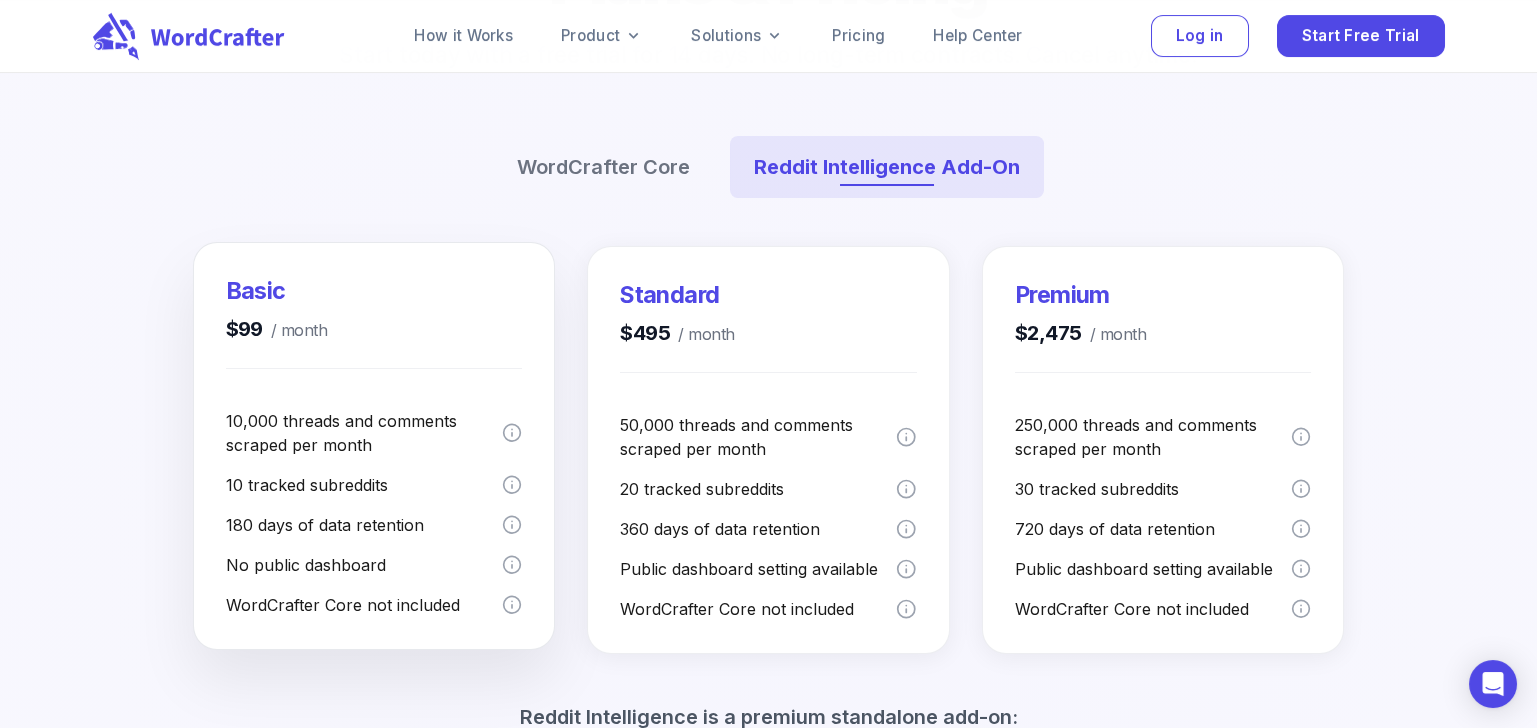 click on "$99 / month" at bounding box center (277, 329) 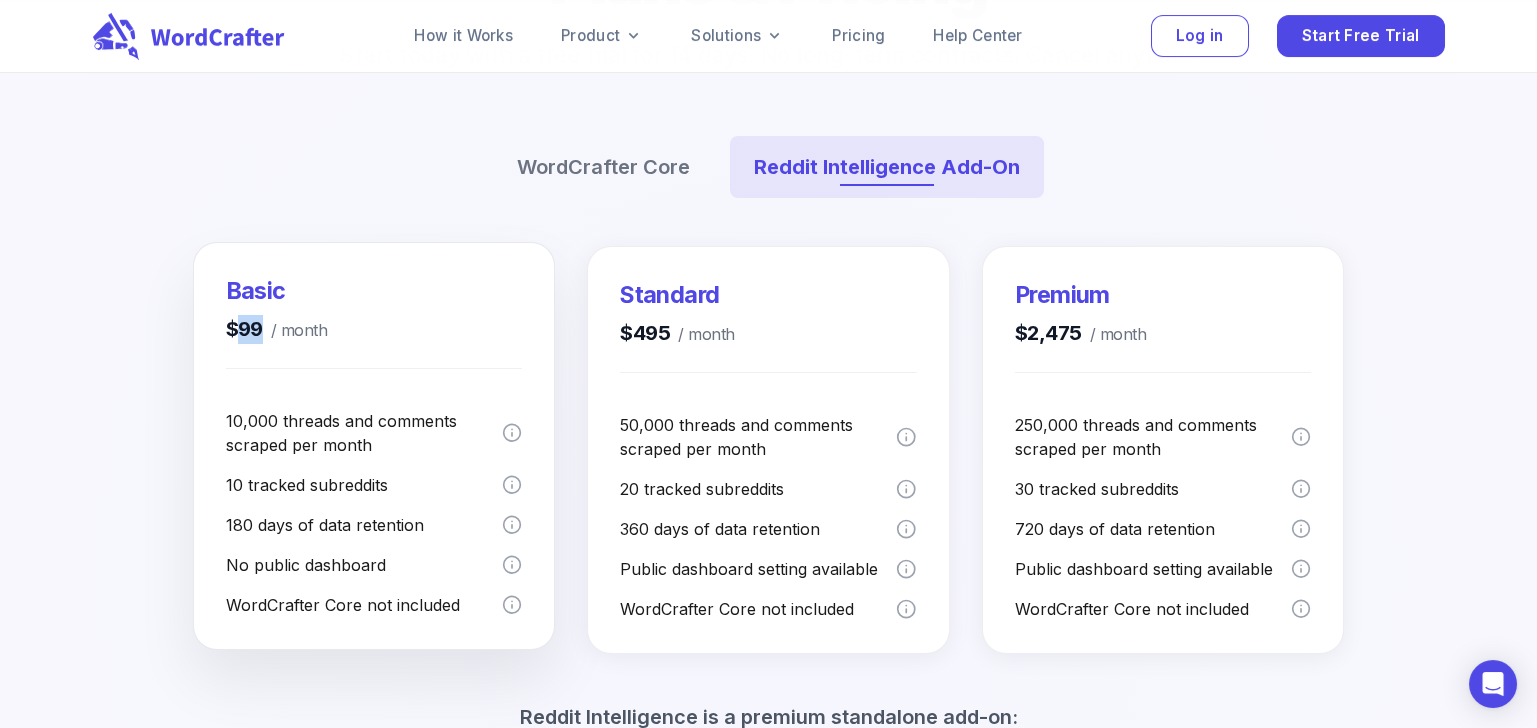 click on "$99 / month" at bounding box center (277, 329) 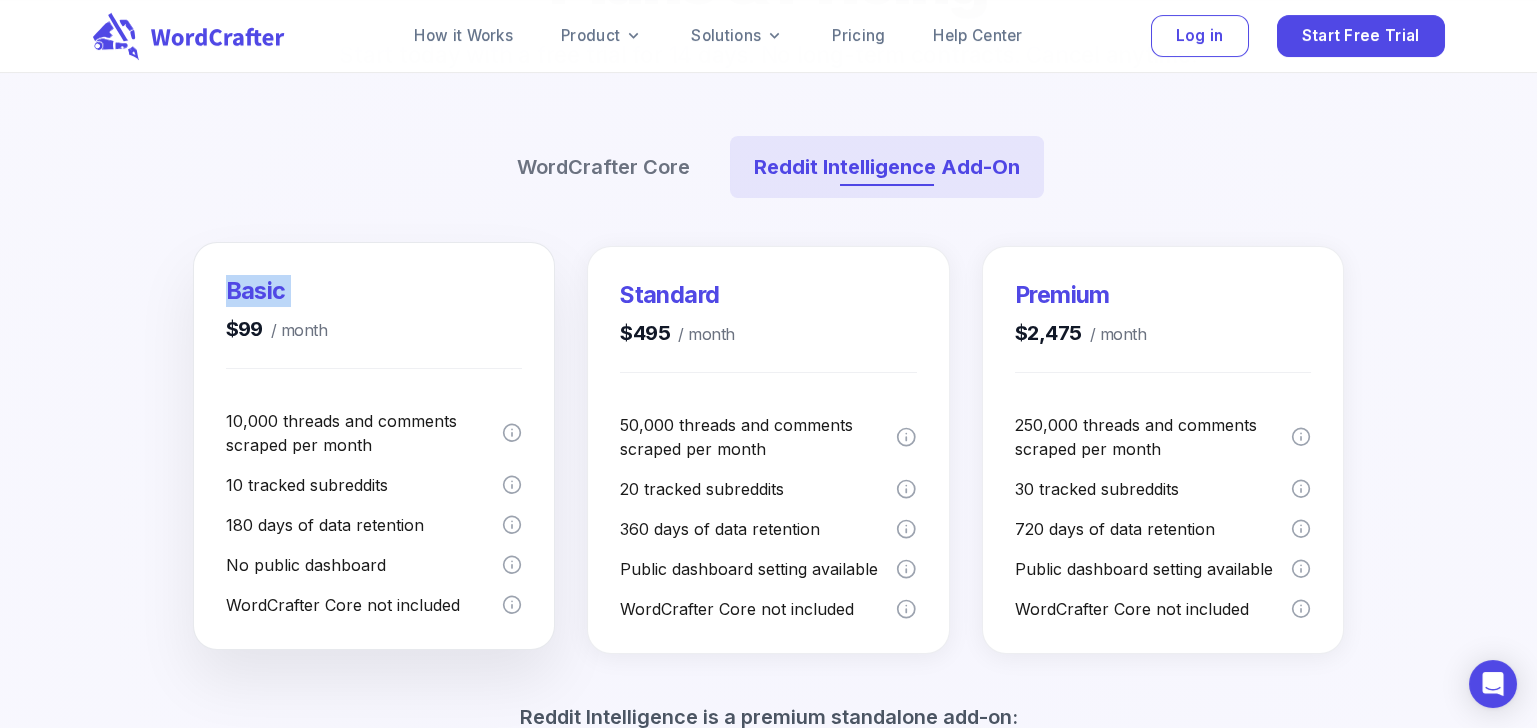 click on "$99 / month" at bounding box center (277, 329) 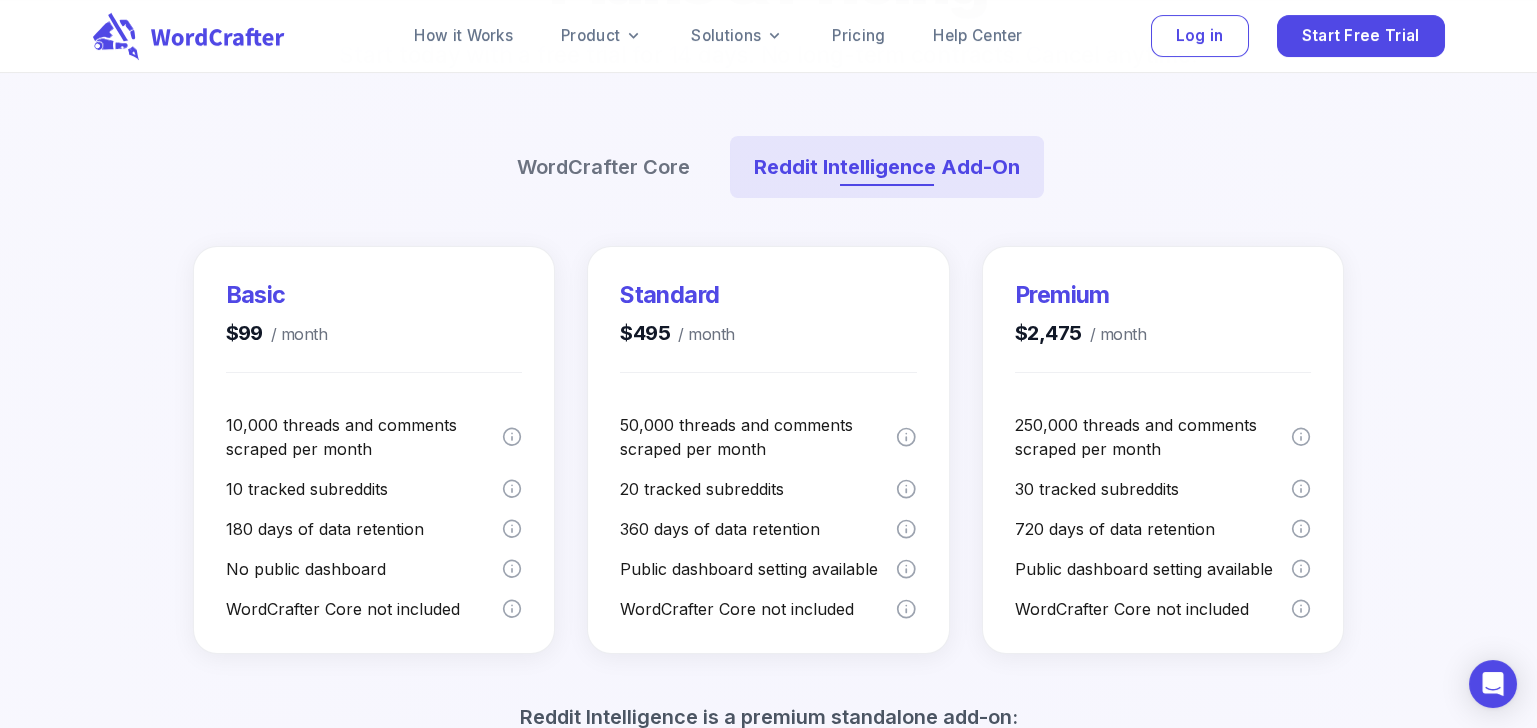 click at bounding box center [769, 563] 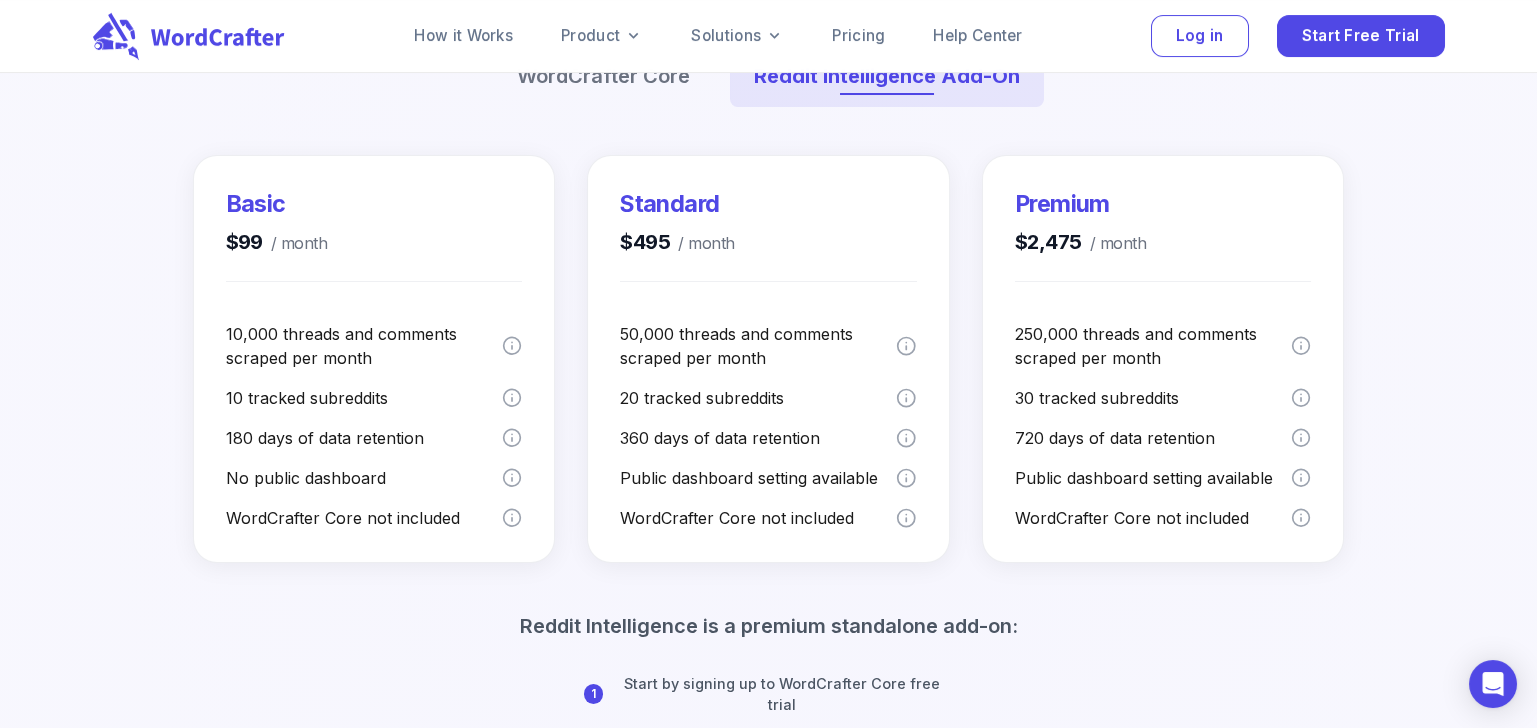scroll, scrollTop: 399, scrollLeft: 0, axis: vertical 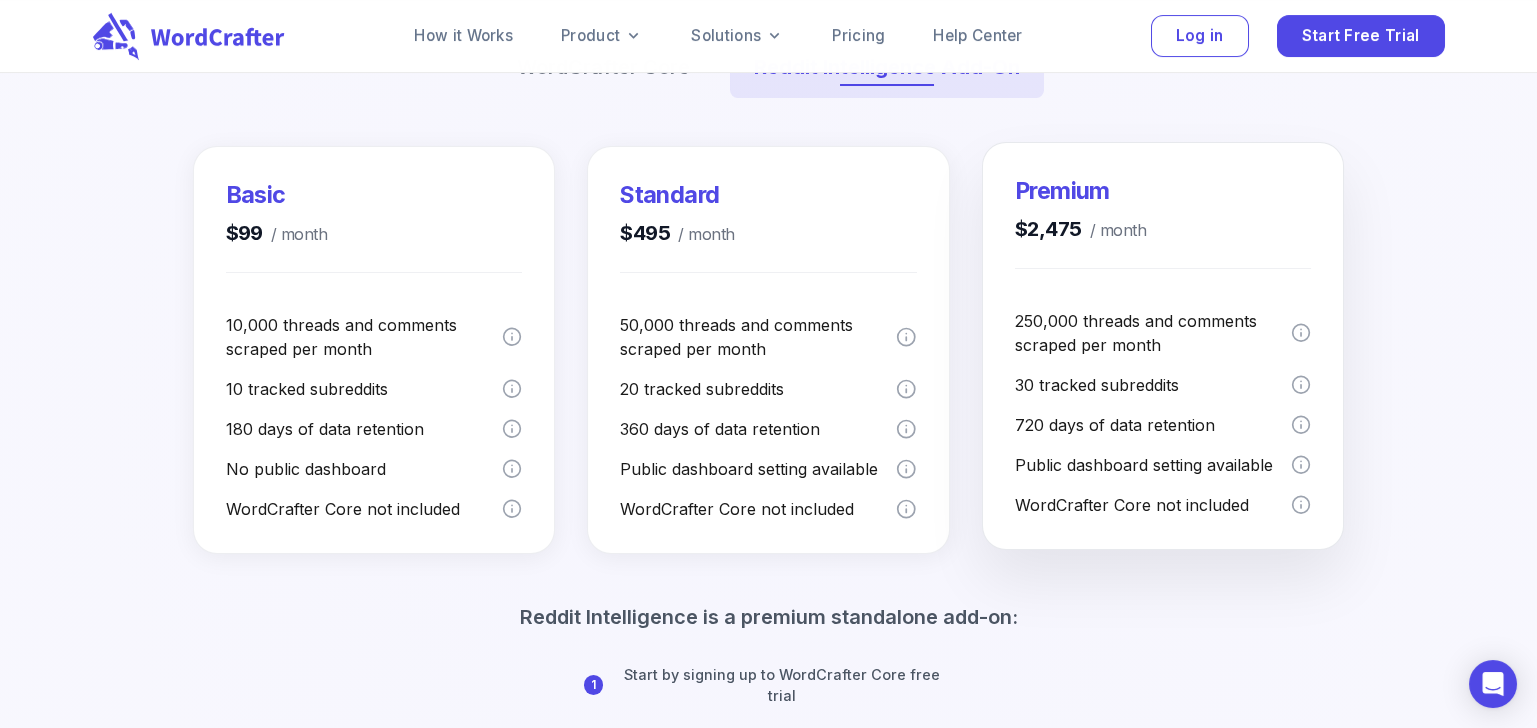 click on "250,000 threads and comments scraped per month" at bounding box center [1153, 333] 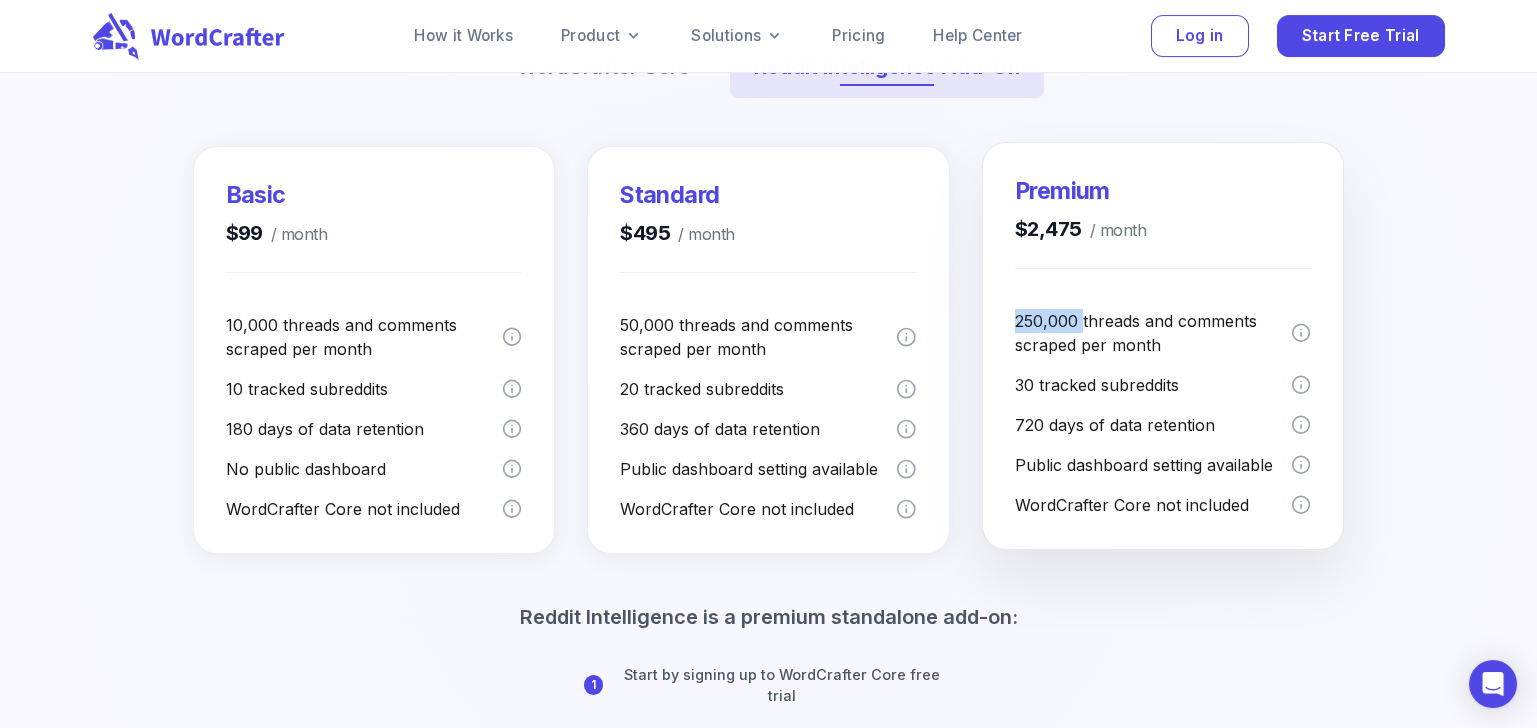 click on "250,000 threads and comments scraped per month" at bounding box center (1153, 333) 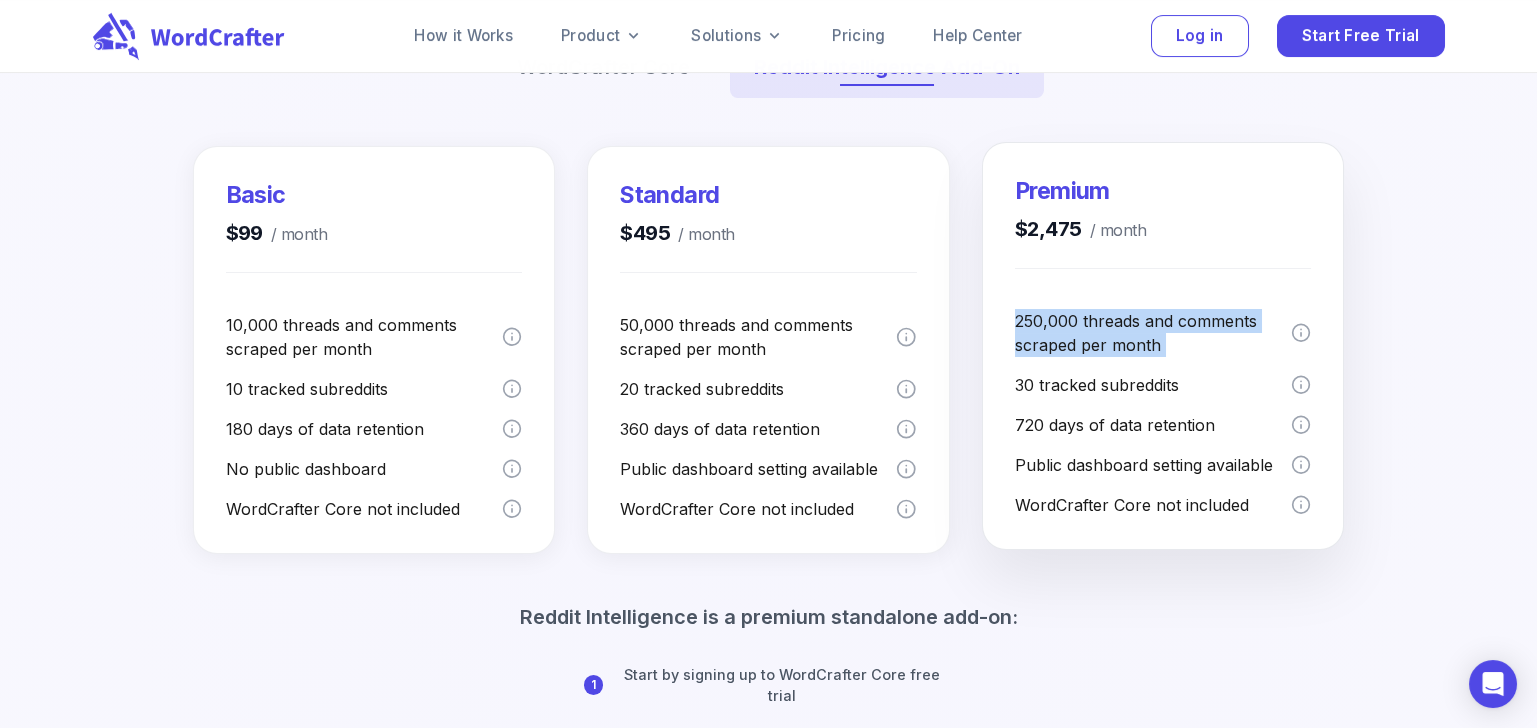 click on "250,000 threads and comments scraped per month" at bounding box center (1153, 333) 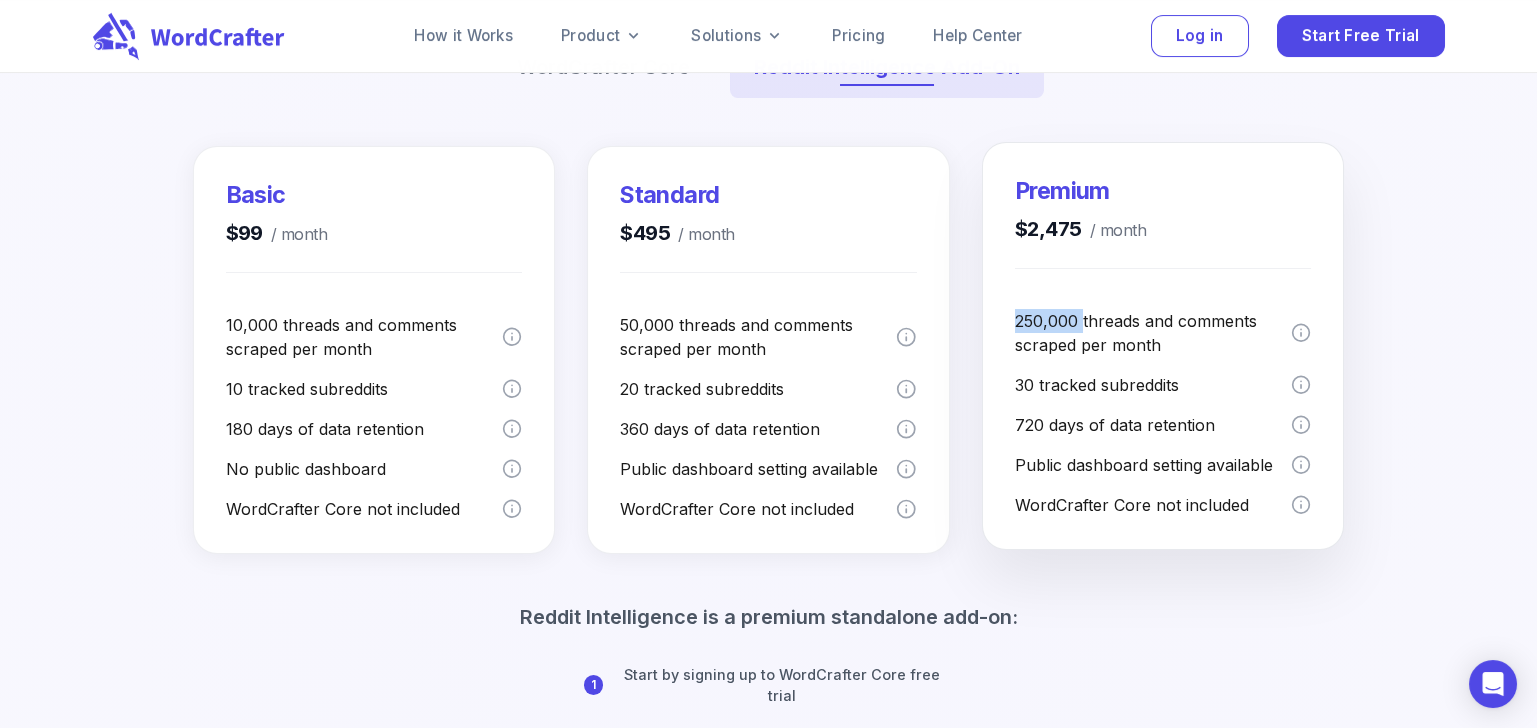 click on "250,000 threads and comments scraped per month" at bounding box center [1153, 333] 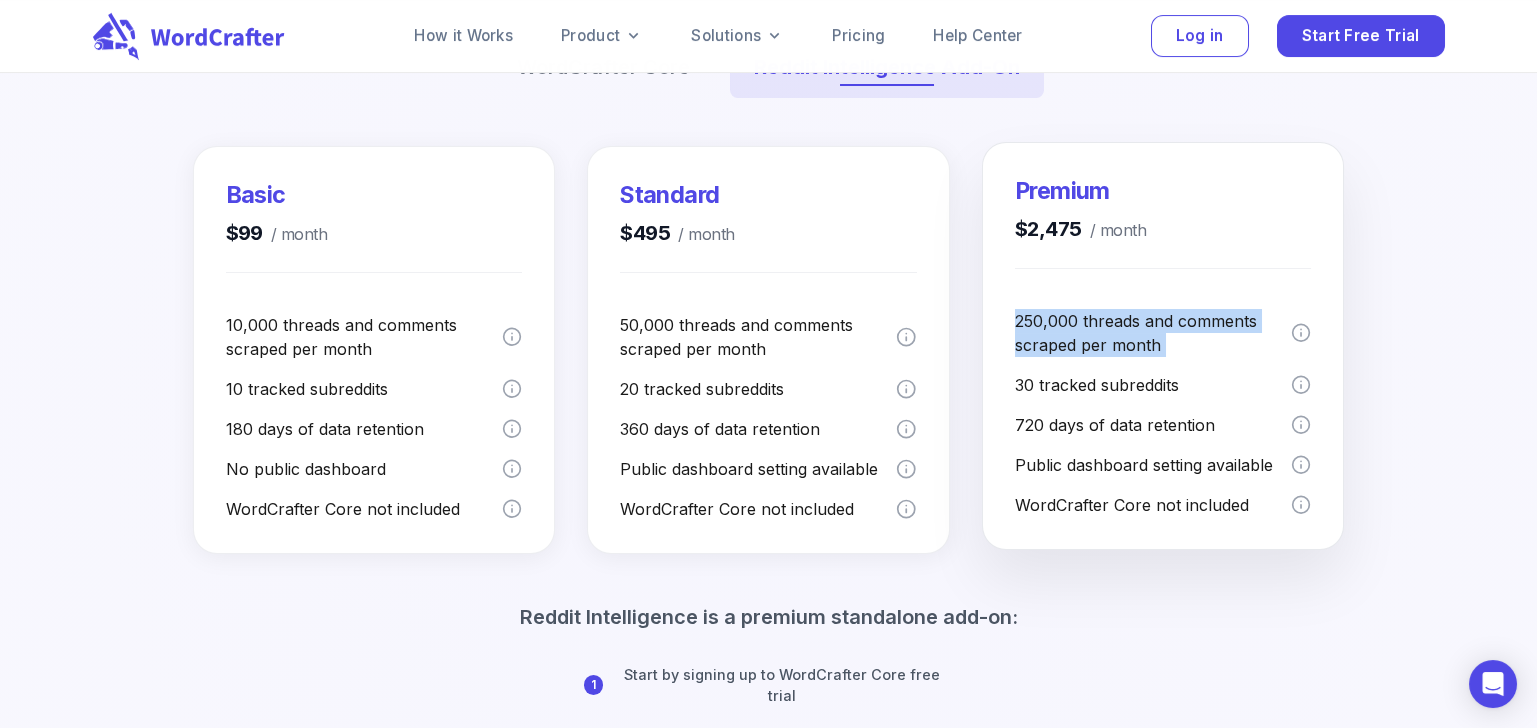 click on "250,000 threads and comments scraped per month" at bounding box center (1153, 333) 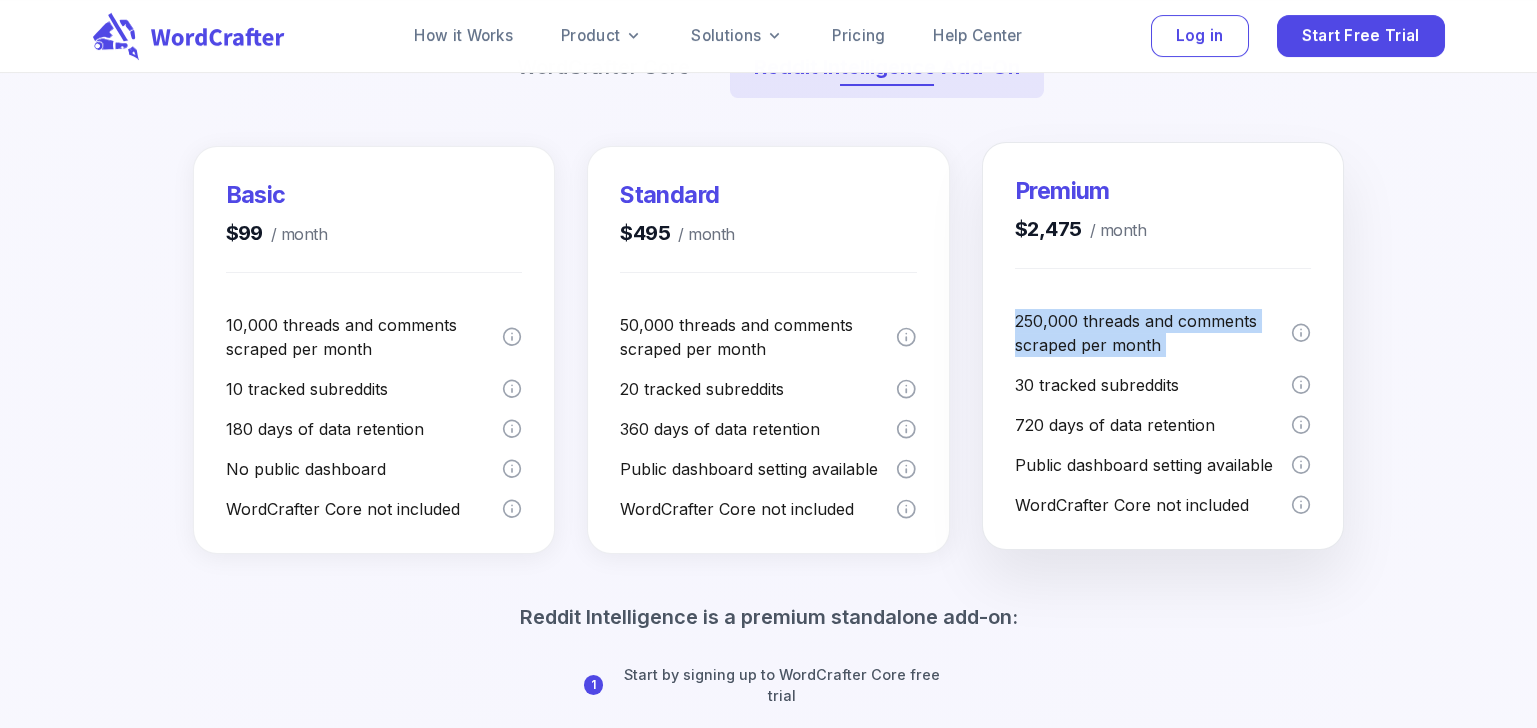 click on "250,000 threads and comments scraped per month" at bounding box center (1153, 333) 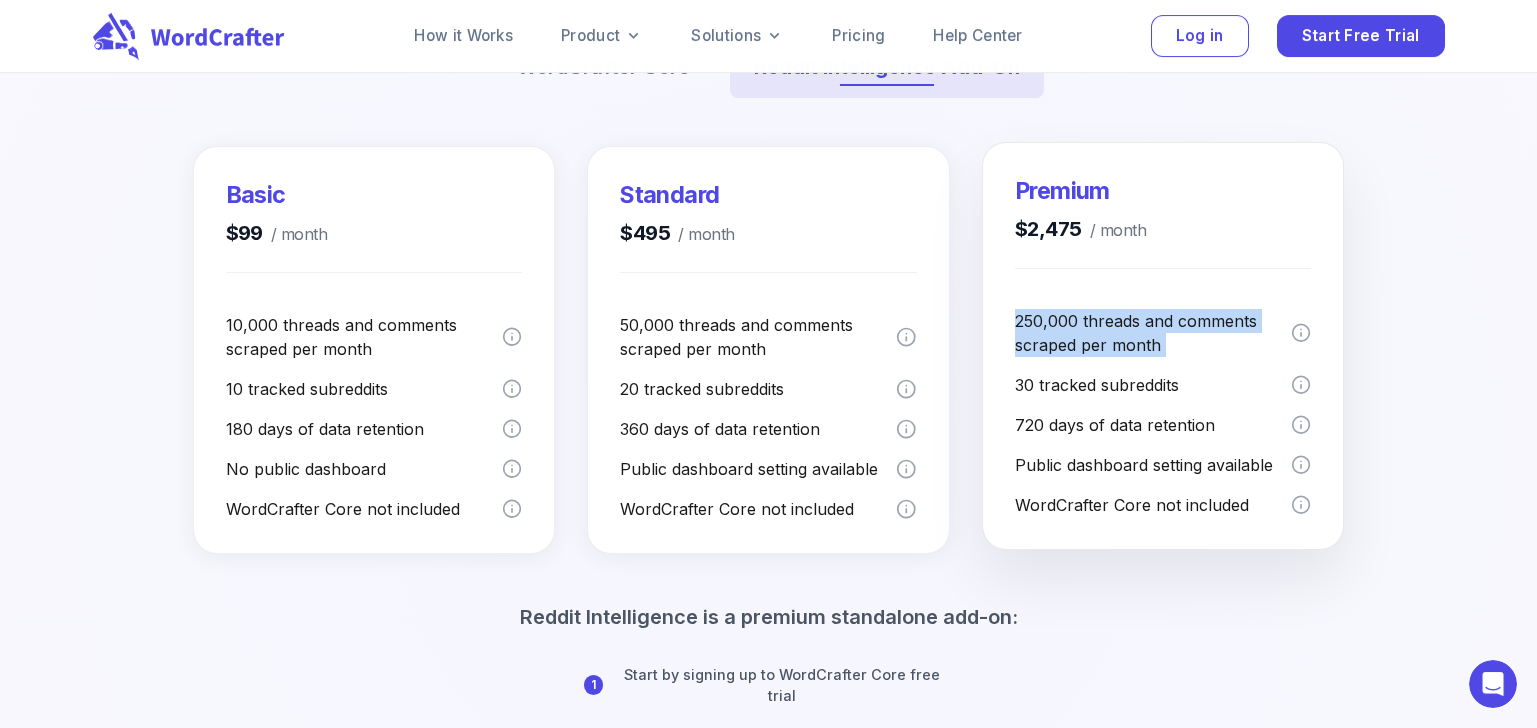 scroll, scrollTop: 0, scrollLeft: 0, axis: both 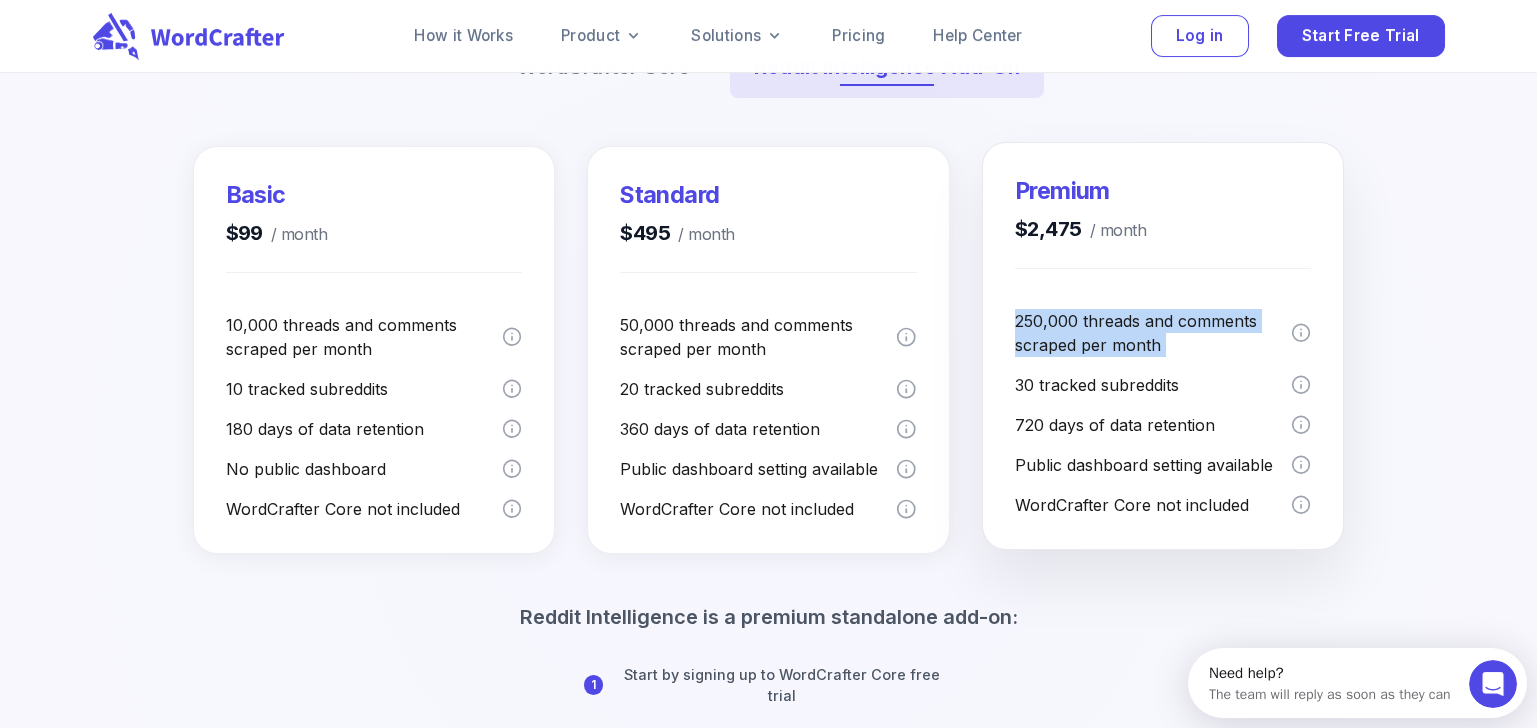 click on "250,000 threads and comments scraped per month" at bounding box center [1153, 333] 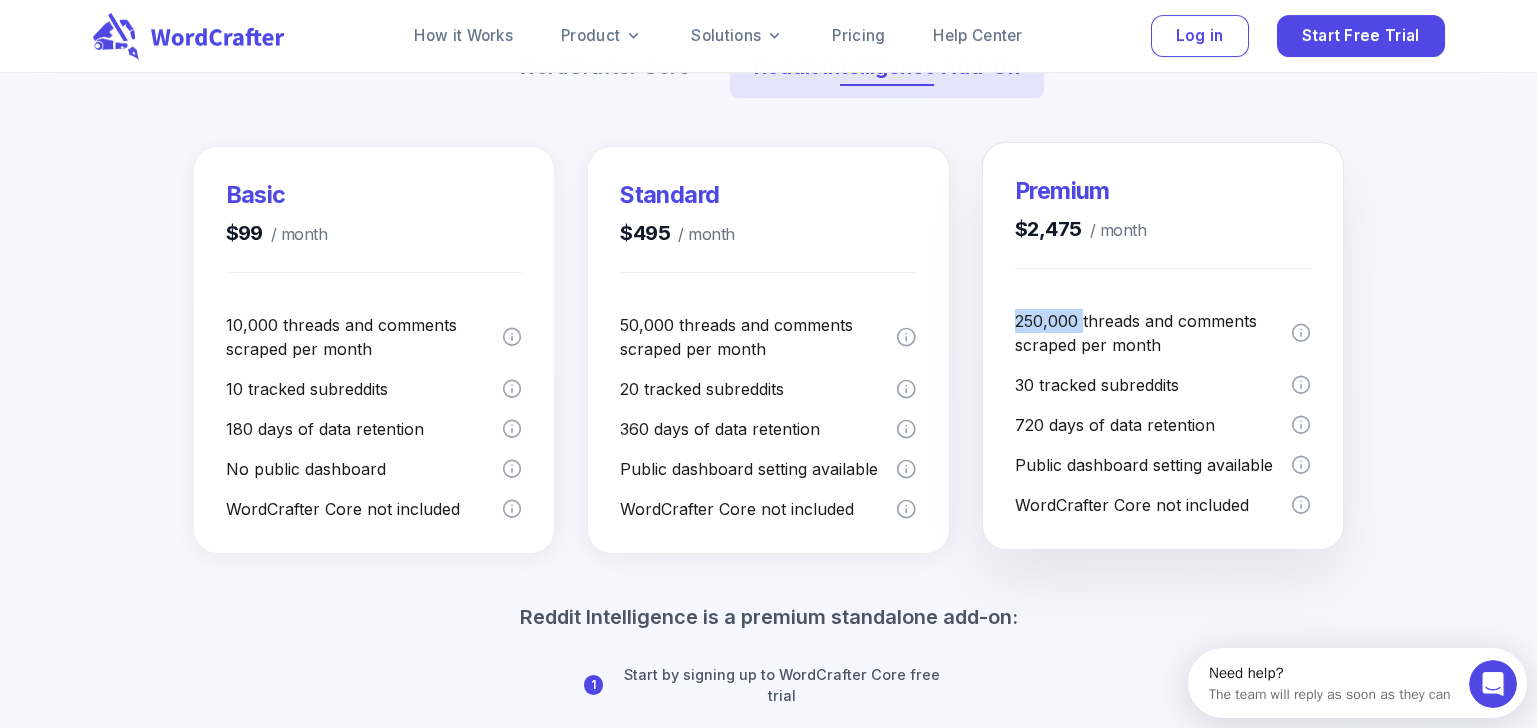 click on "250,000 threads and comments scraped per month" at bounding box center [1163, 325] 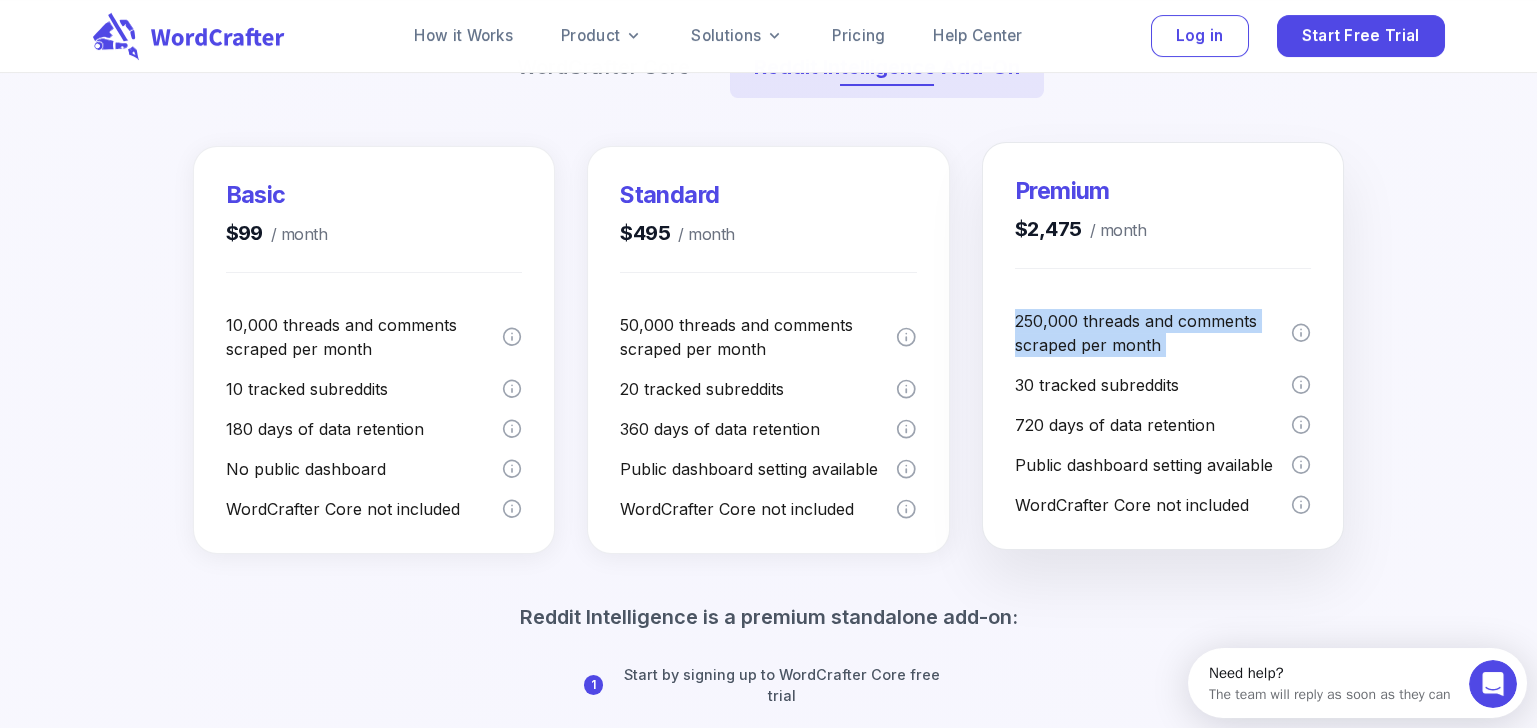 drag, startPoint x: 1043, startPoint y: 305, endPoint x: 1044, endPoint y: 338, distance: 33.01515 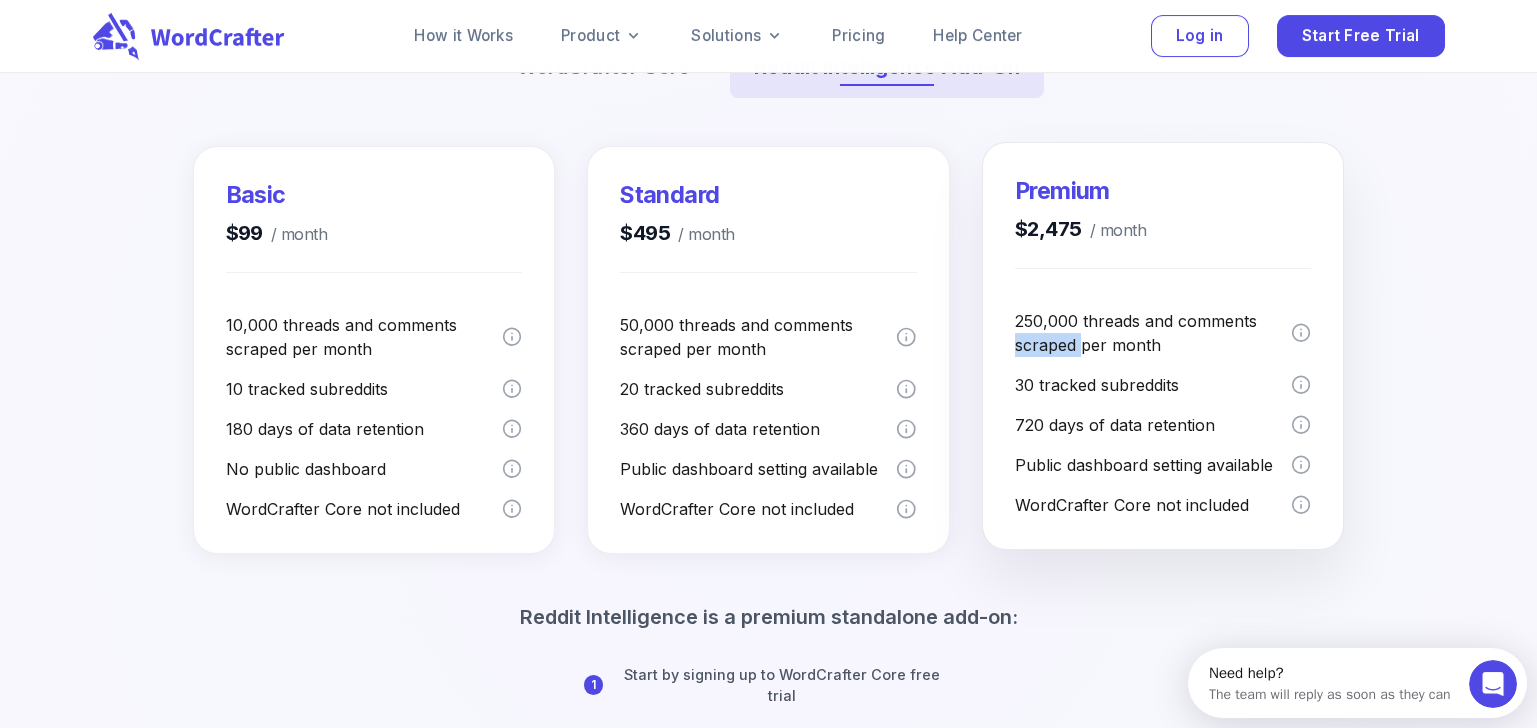 click on "250,000 threads and comments scraped per month" at bounding box center (1153, 333) 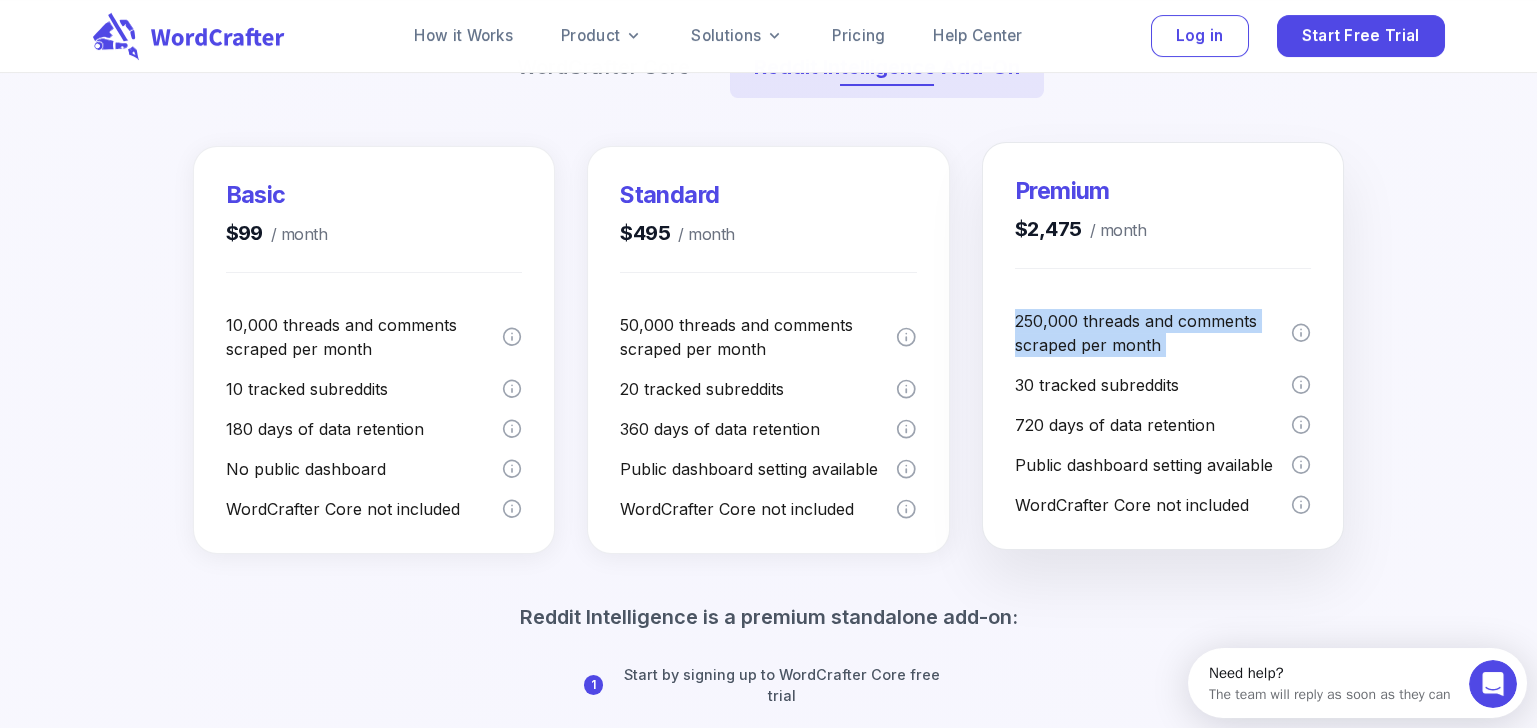 click on "250,000 threads and comments scraped per month" at bounding box center (1153, 333) 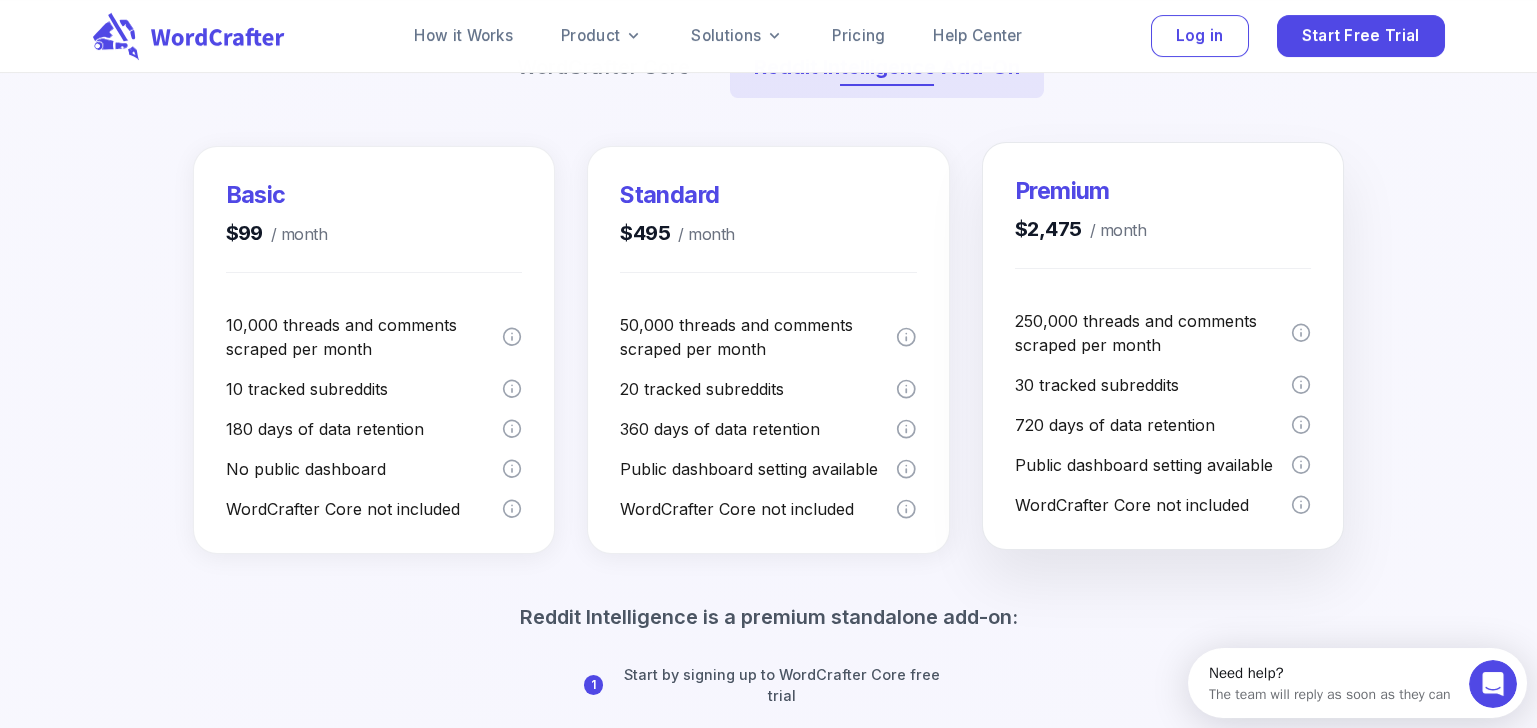 click on "720 days of data retention" at bounding box center [1163, 417] 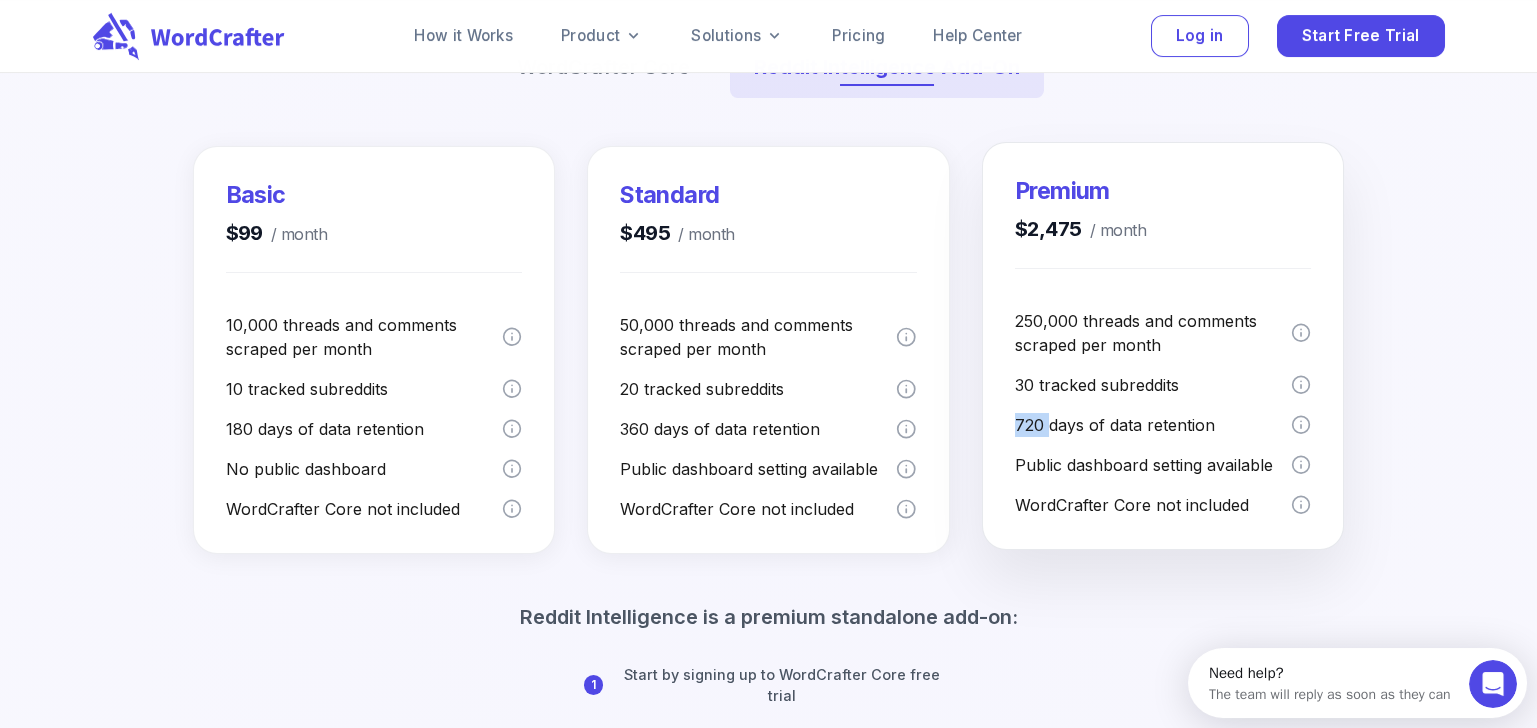 click on "720 days of data retention" at bounding box center (1163, 417) 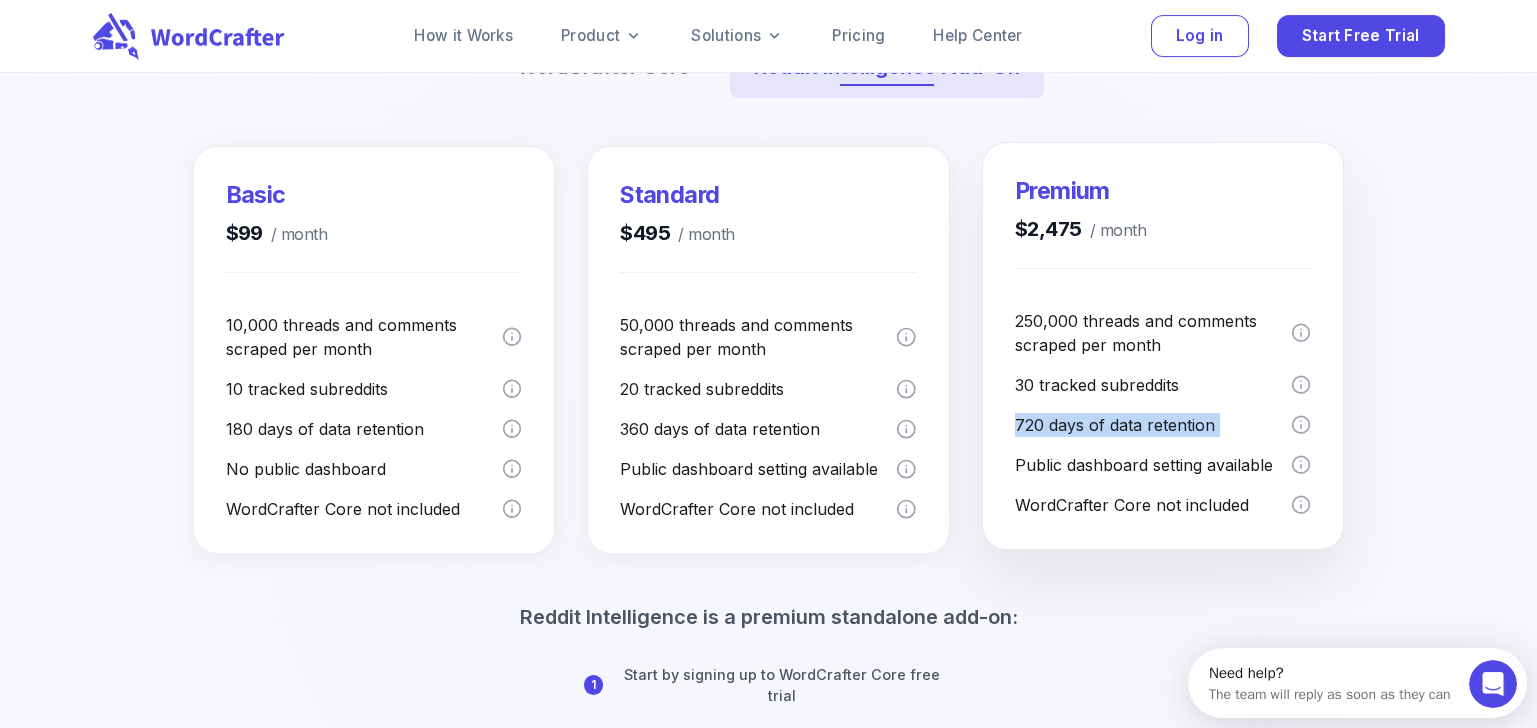 click on "720 days of data retention" at bounding box center [1163, 417] 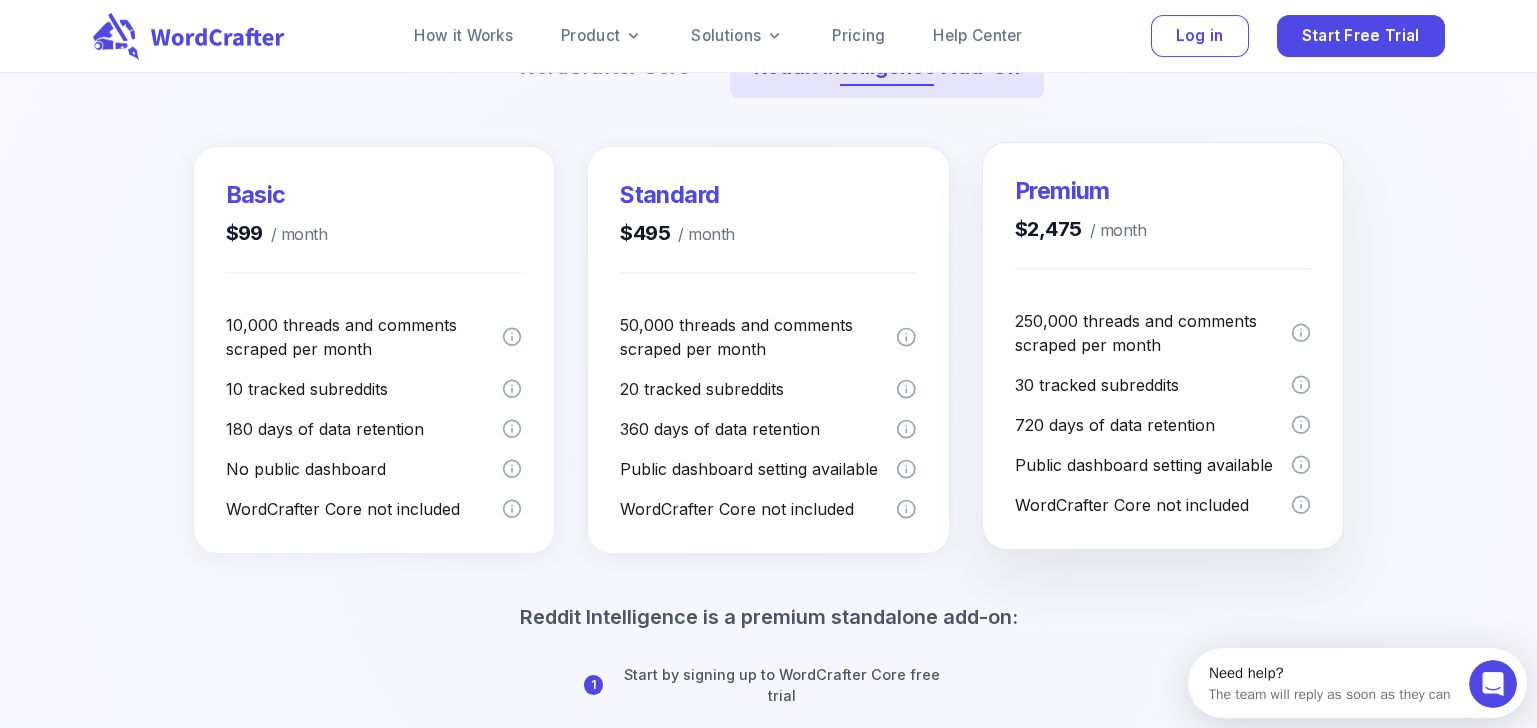 click on "30 tracked subreddits" at bounding box center (1153, 385) 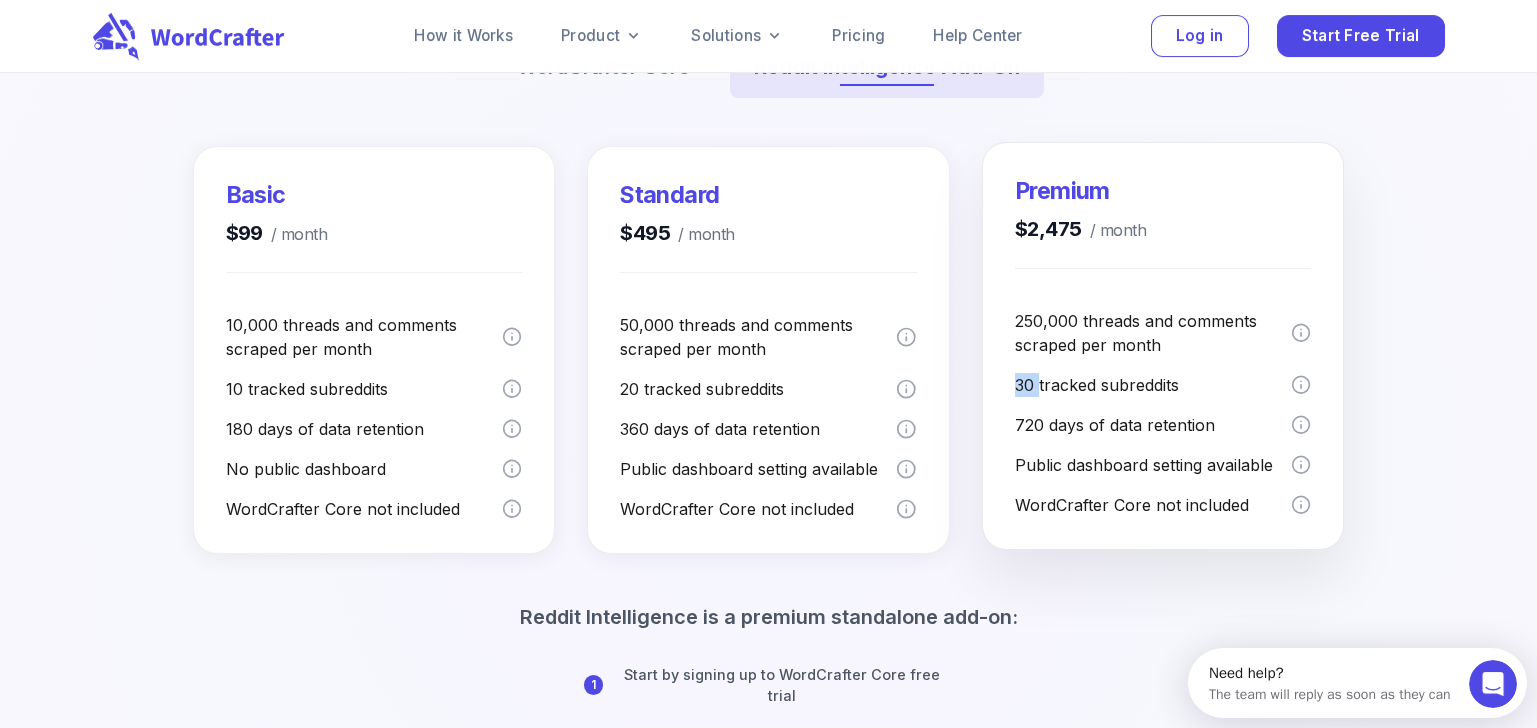 click on "30 tracked subreddits" at bounding box center [1153, 385] 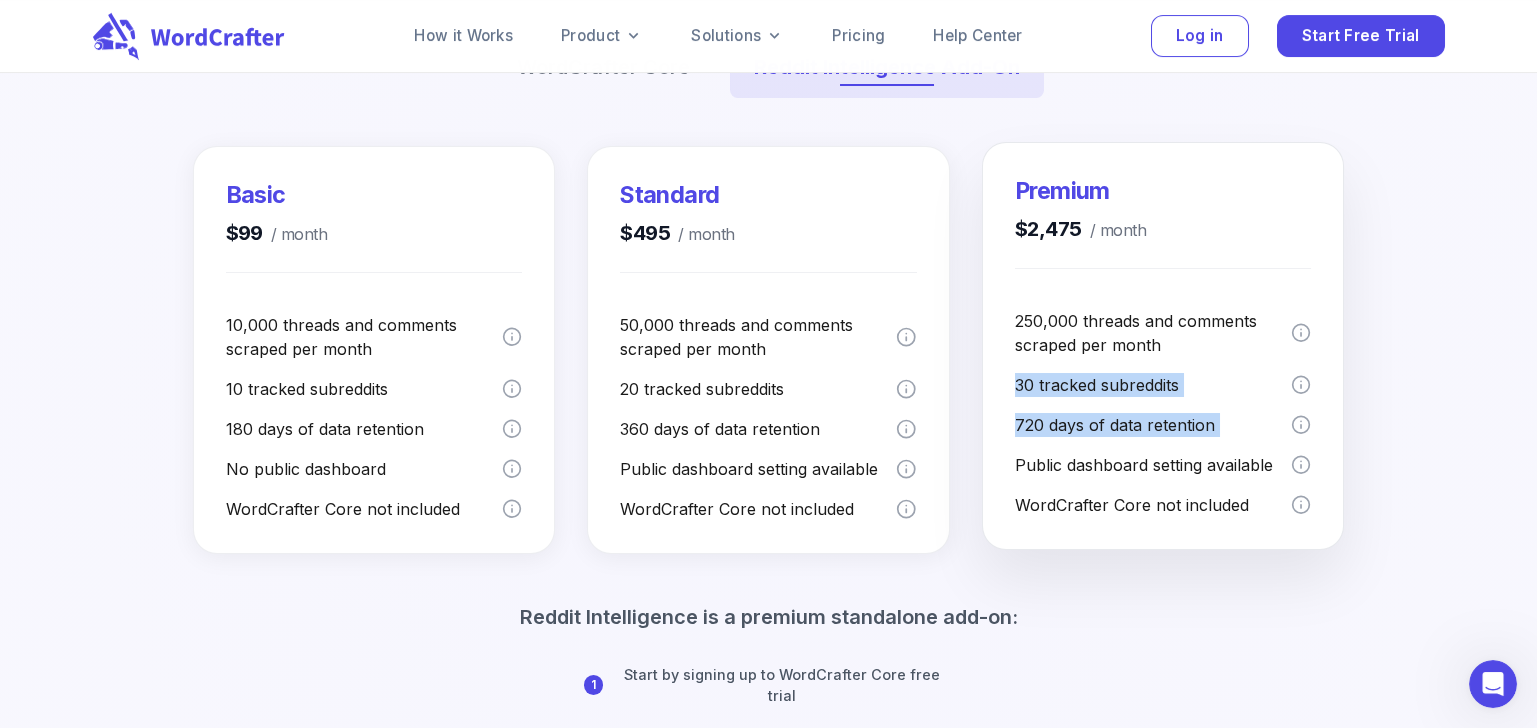 drag, startPoint x: 1026, startPoint y: 385, endPoint x: 1032, endPoint y: 429, distance: 44.407207 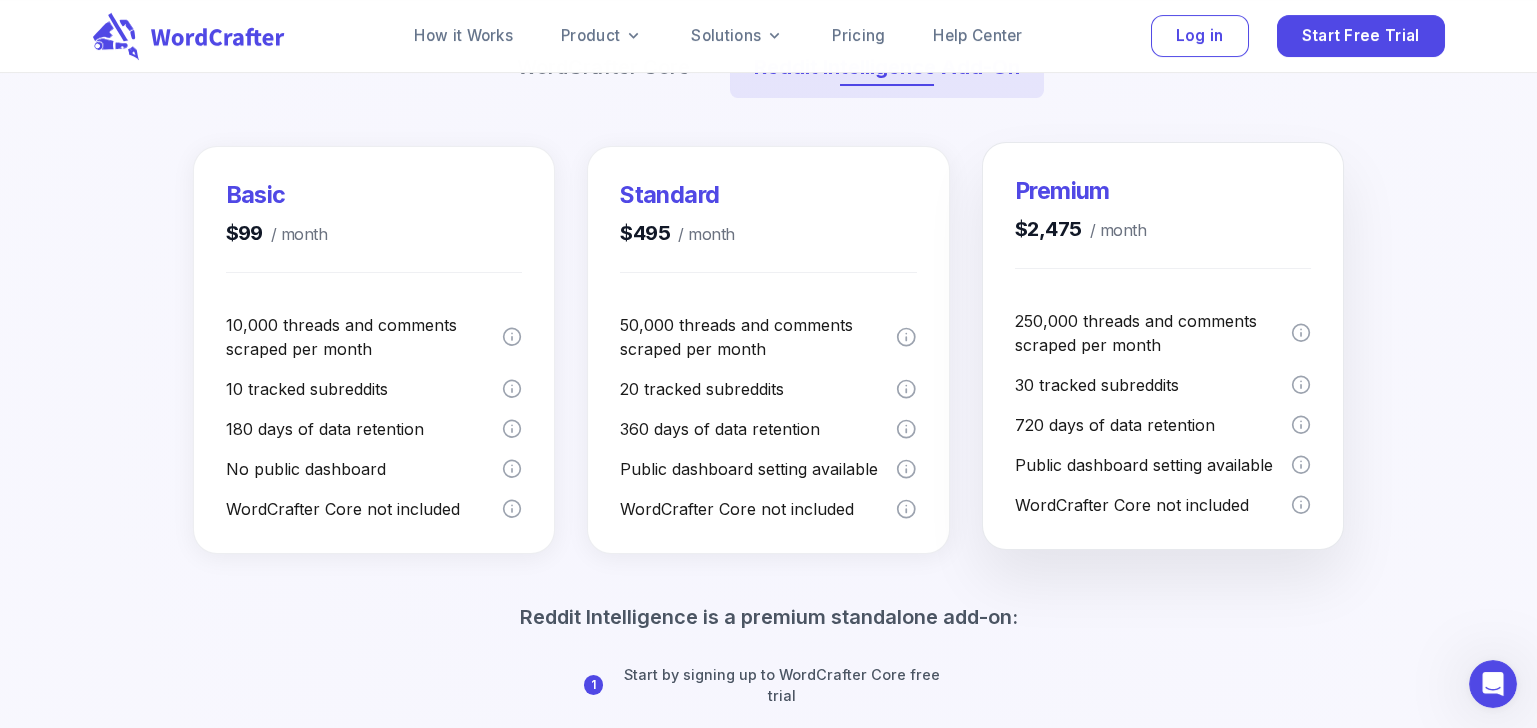 click on "Public dashboard setting available" at bounding box center [1153, 465] 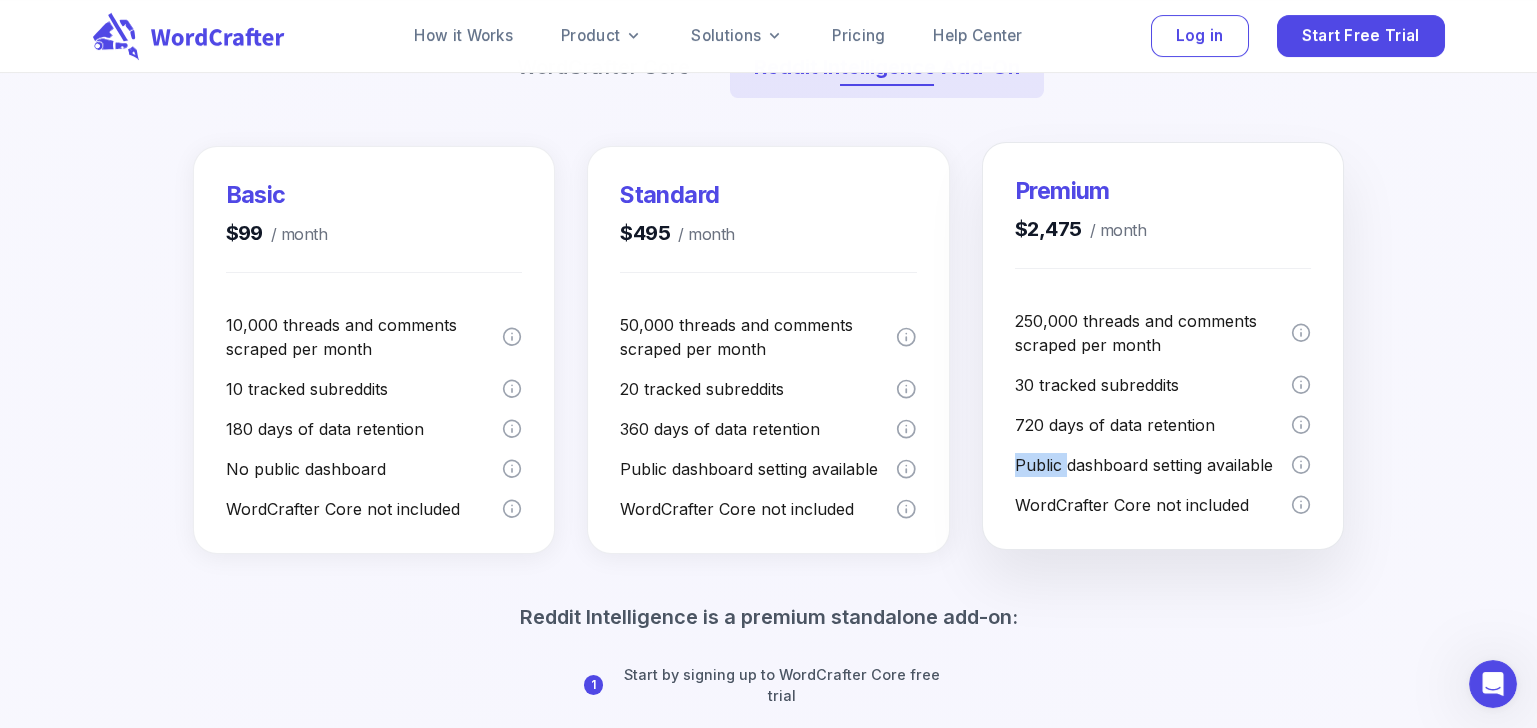 click on "Public dashboard setting available" at bounding box center [1153, 465] 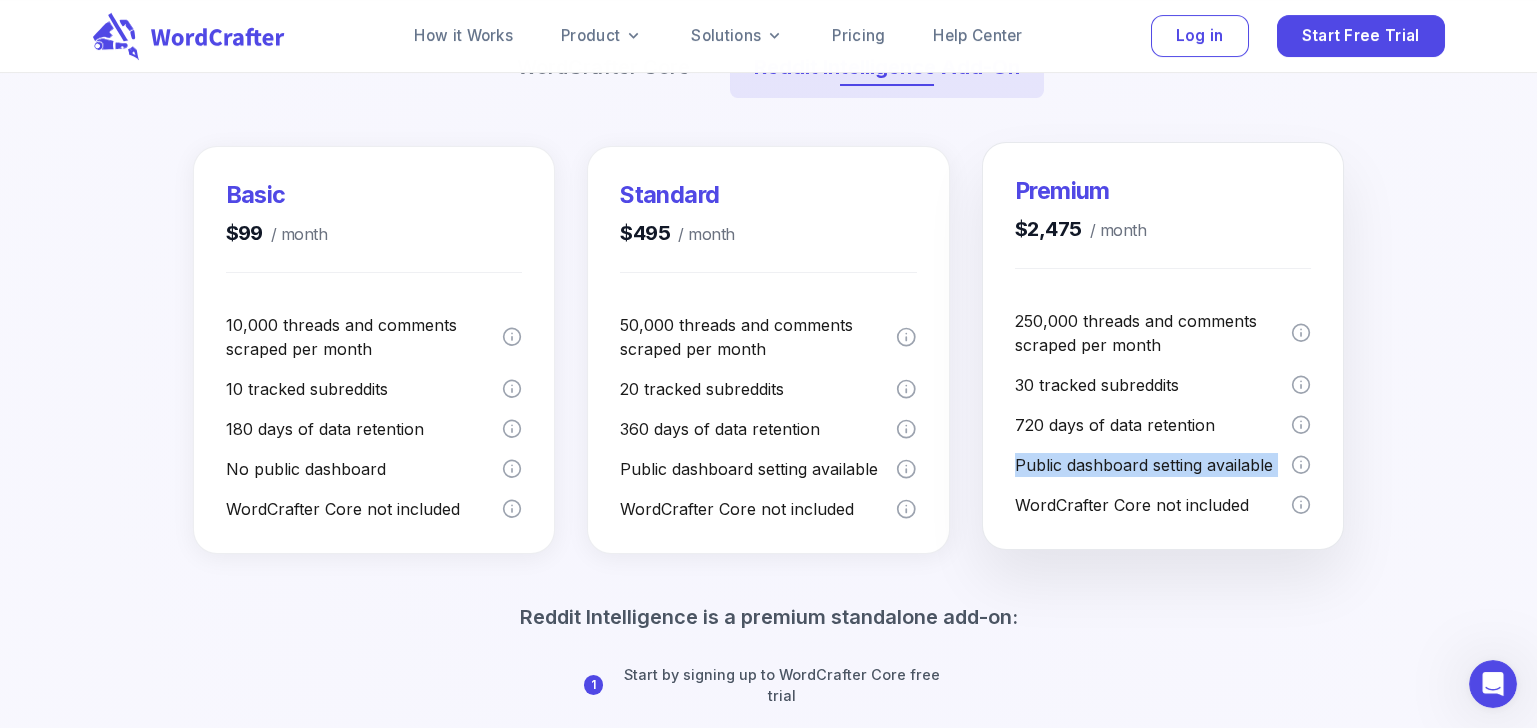 click on "Public dashboard setting available" at bounding box center (1153, 465) 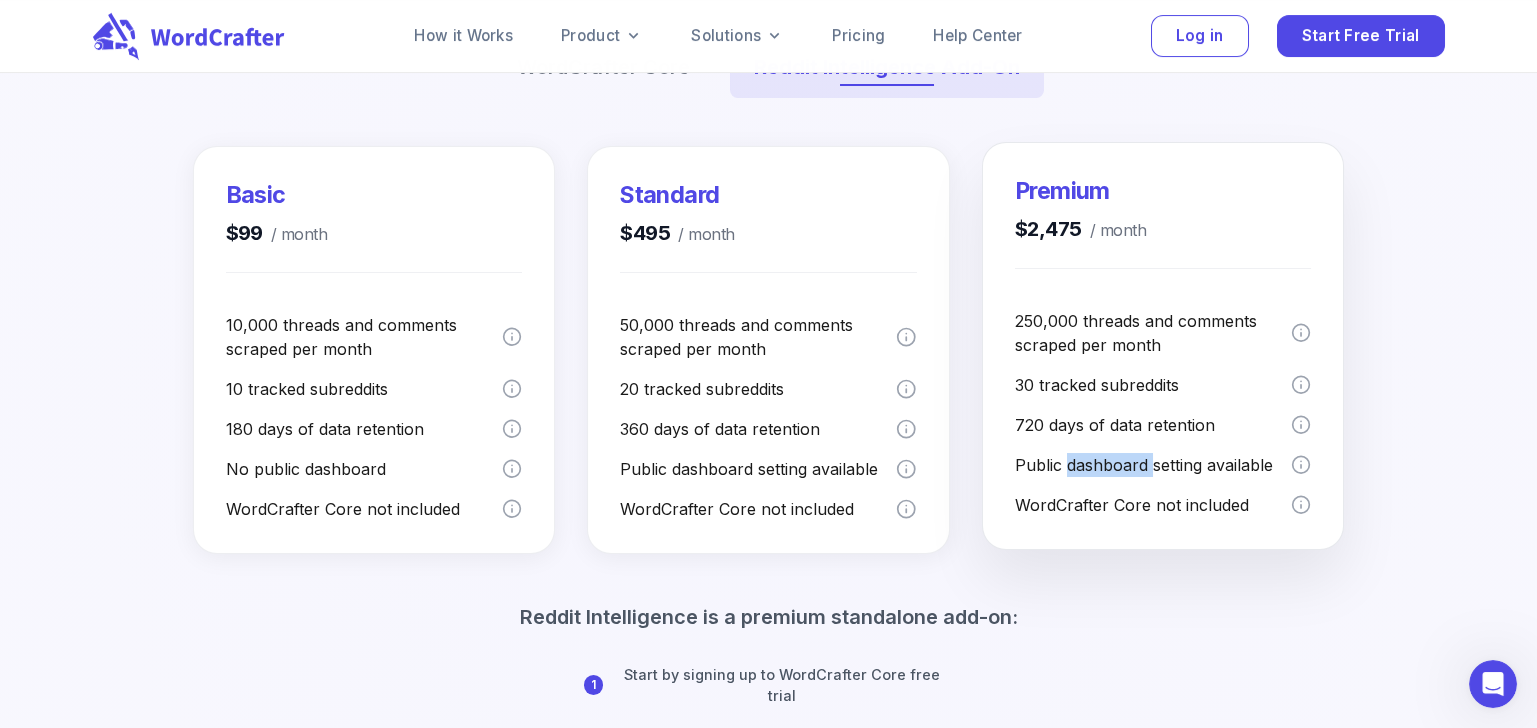 click on "Public dashboard setting available" at bounding box center [1153, 465] 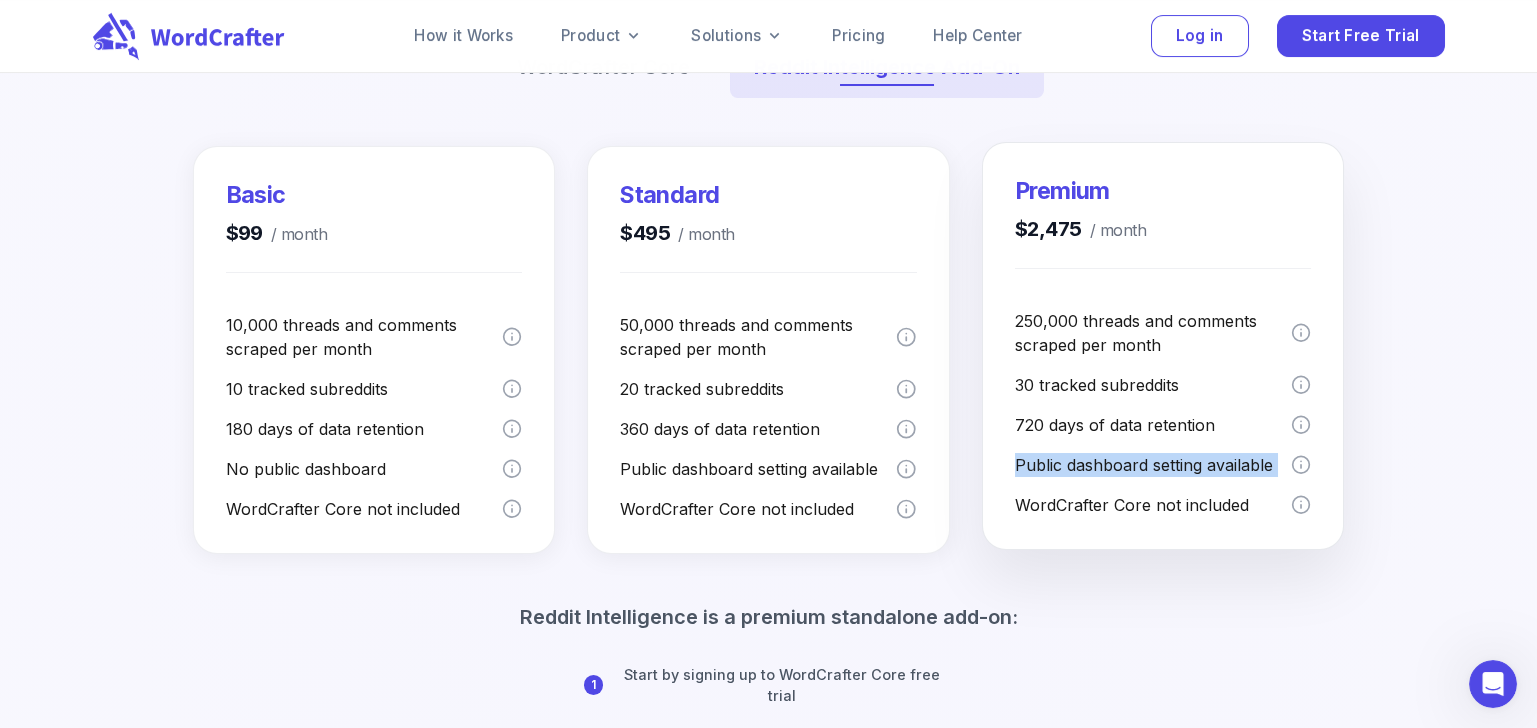 click on "Public dashboard setting available" at bounding box center (1153, 465) 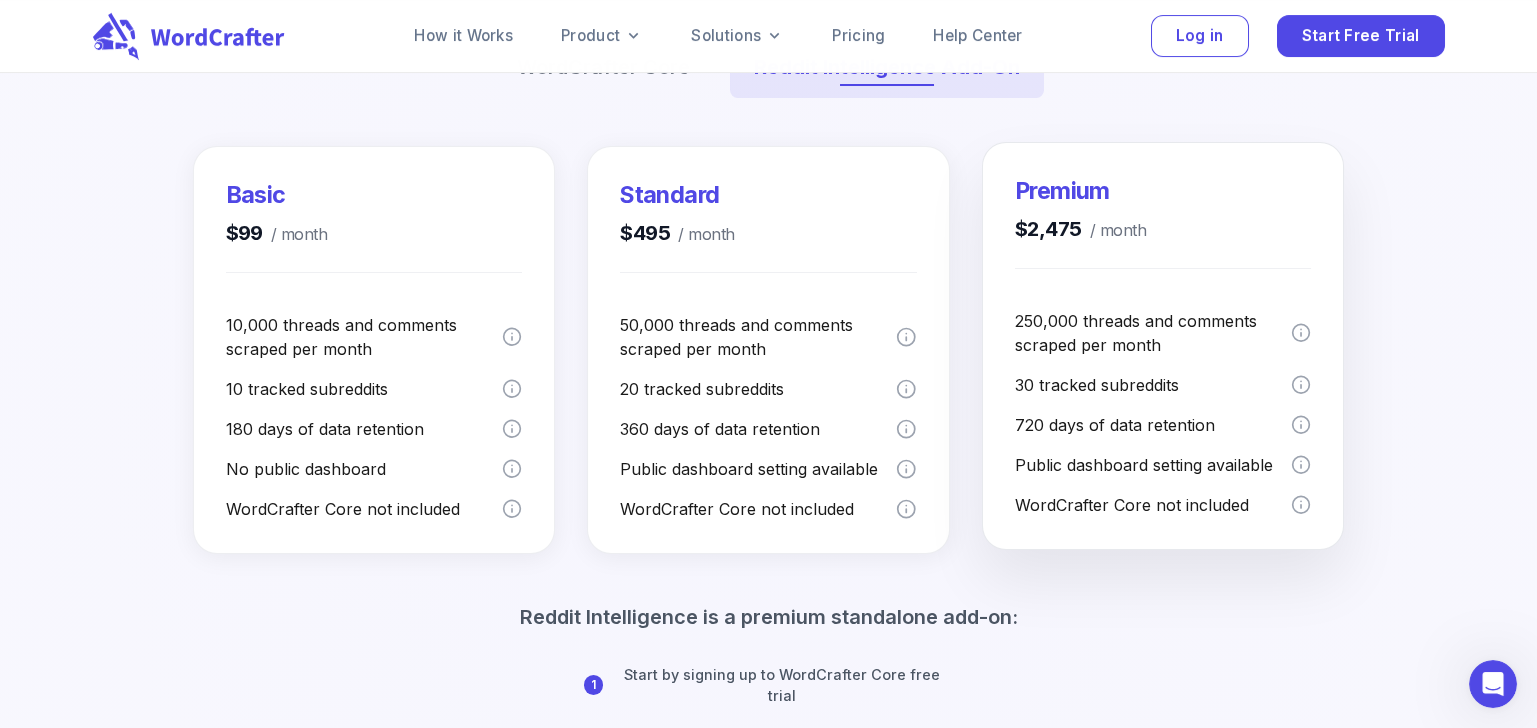 click on "WordCrafter Core not included" at bounding box center [1153, 505] 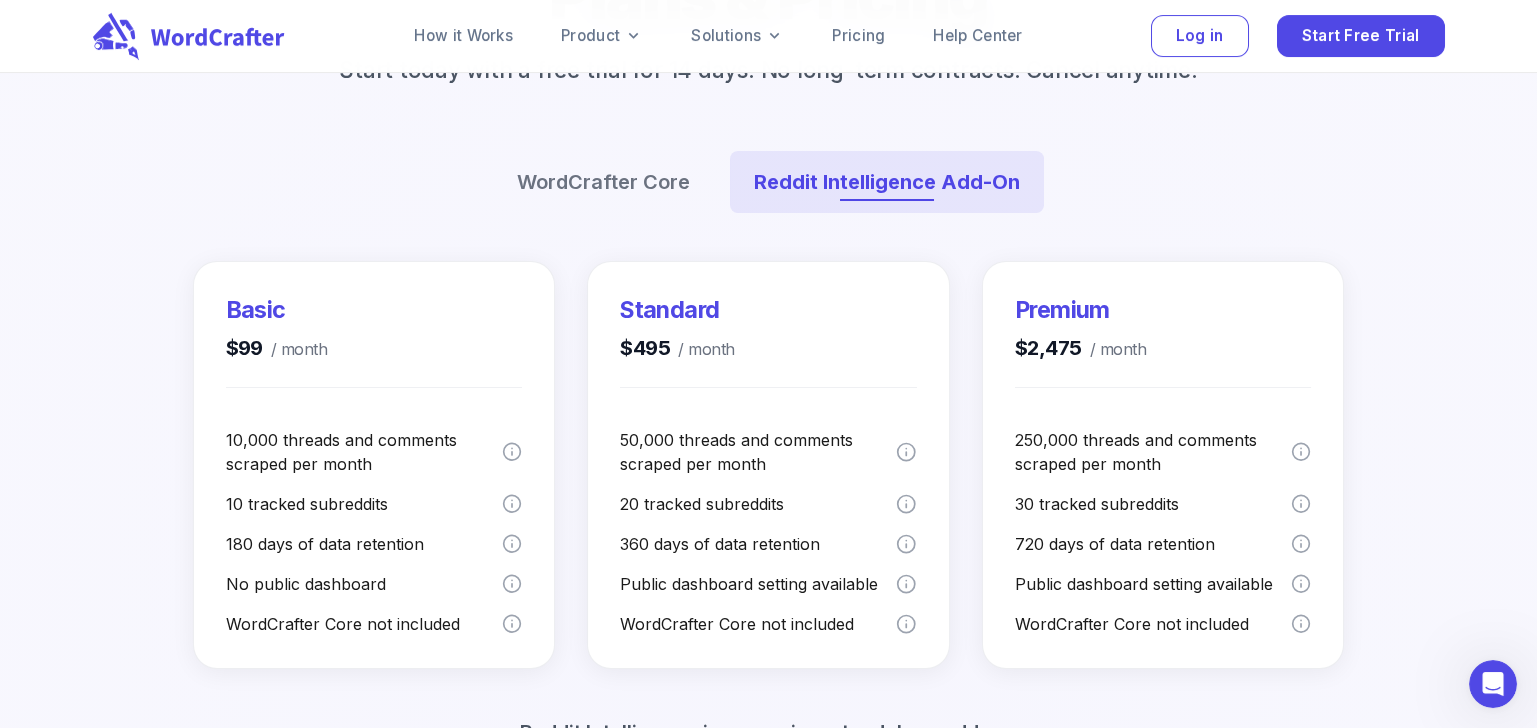 scroll, scrollTop: 0, scrollLeft: 0, axis: both 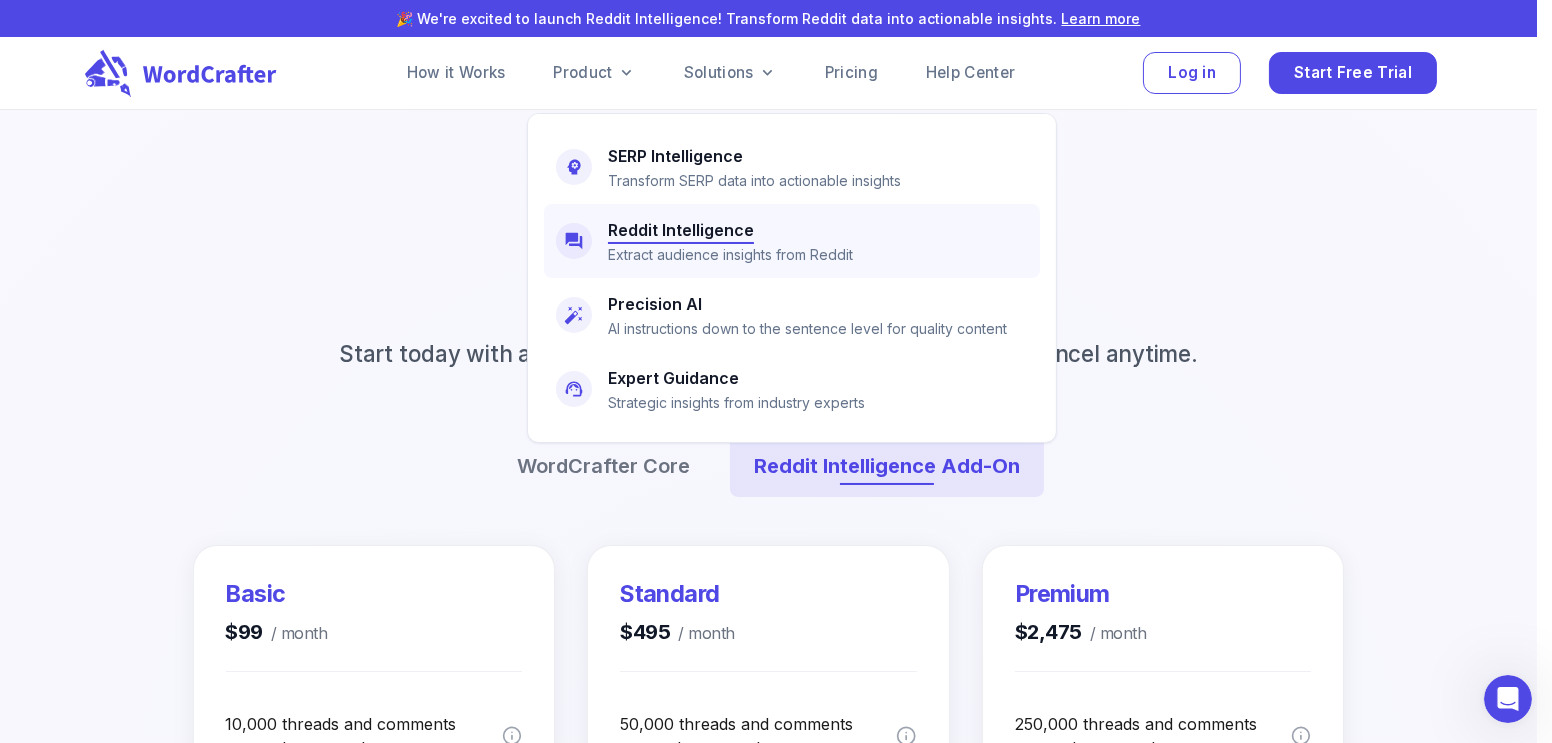 click on "Extract audience insights from Reddit" at bounding box center [730, 255] 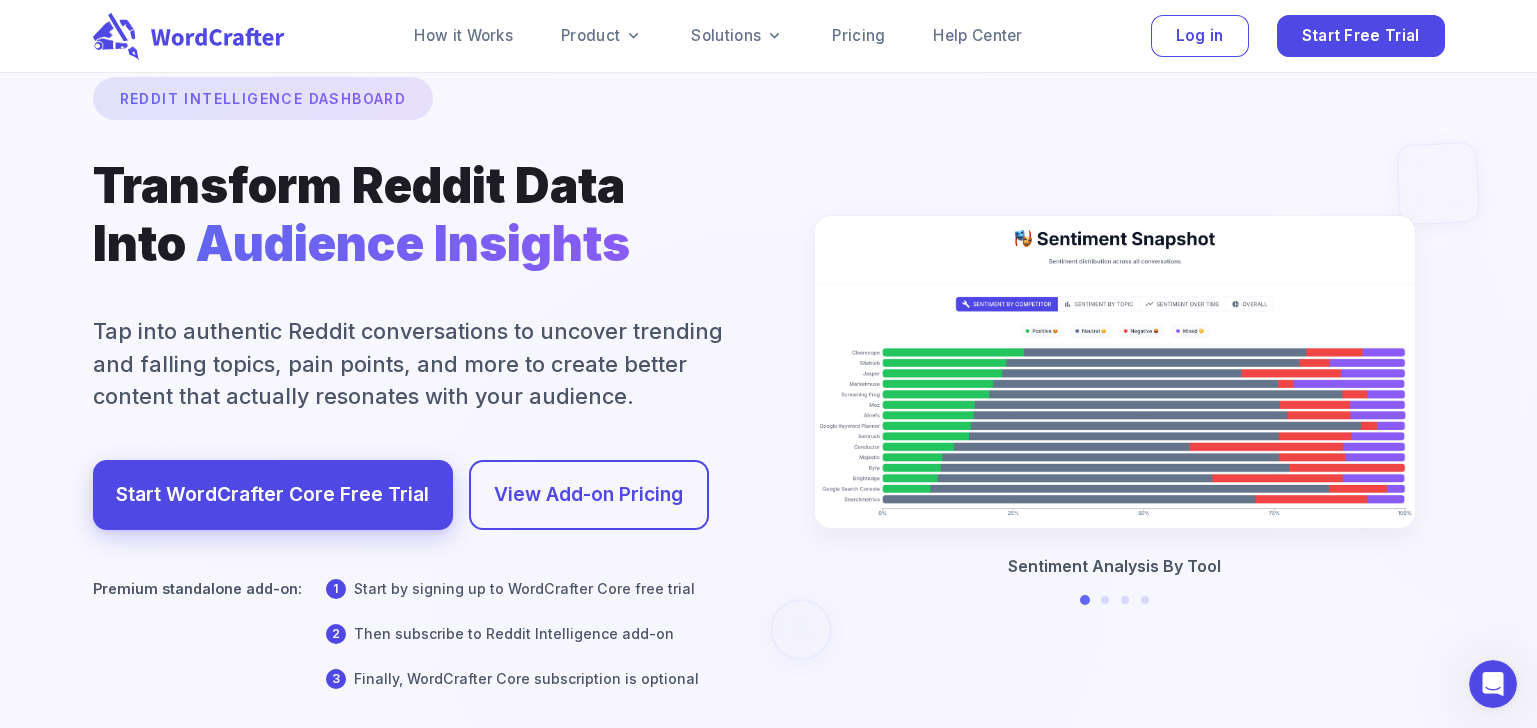 scroll, scrollTop: 99, scrollLeft: 0, axis: vertical 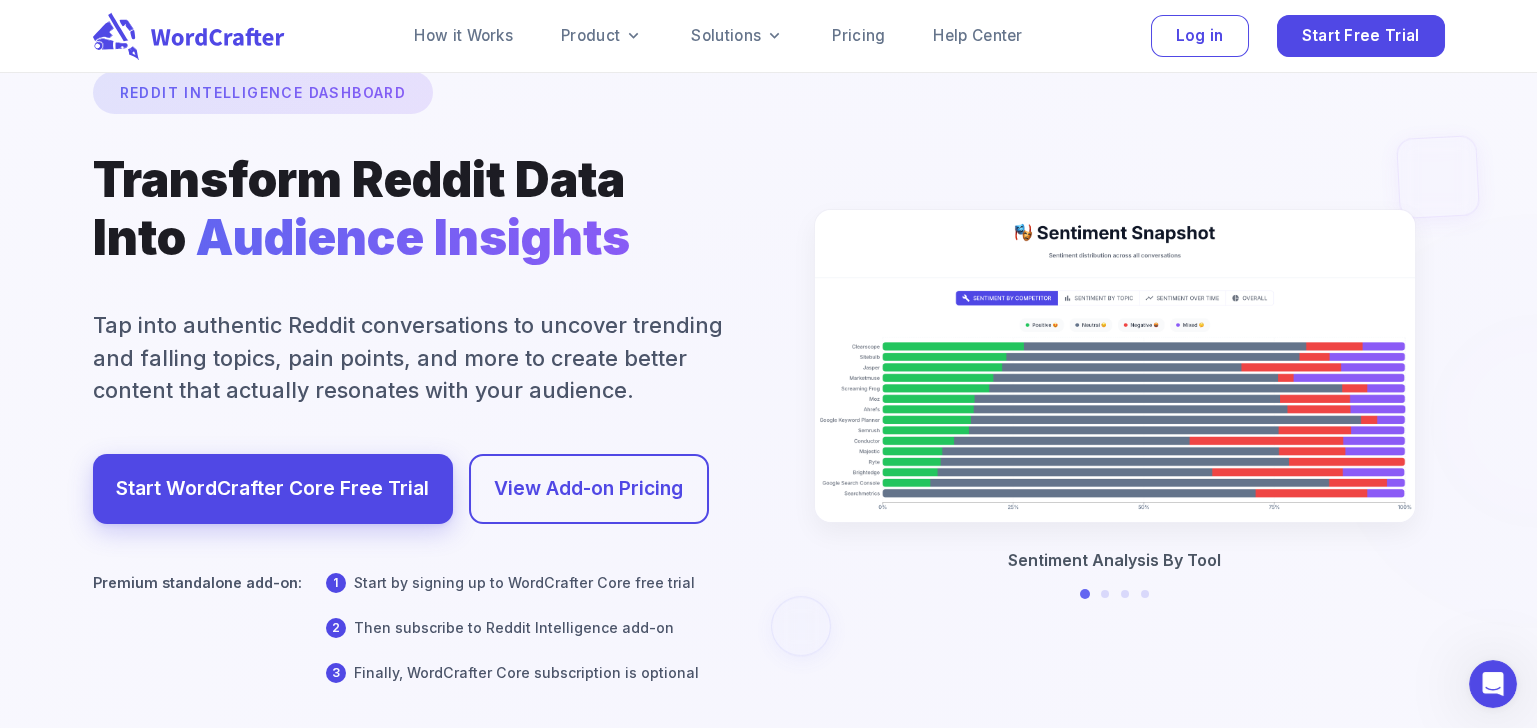 click at bounding box center [769, 563] 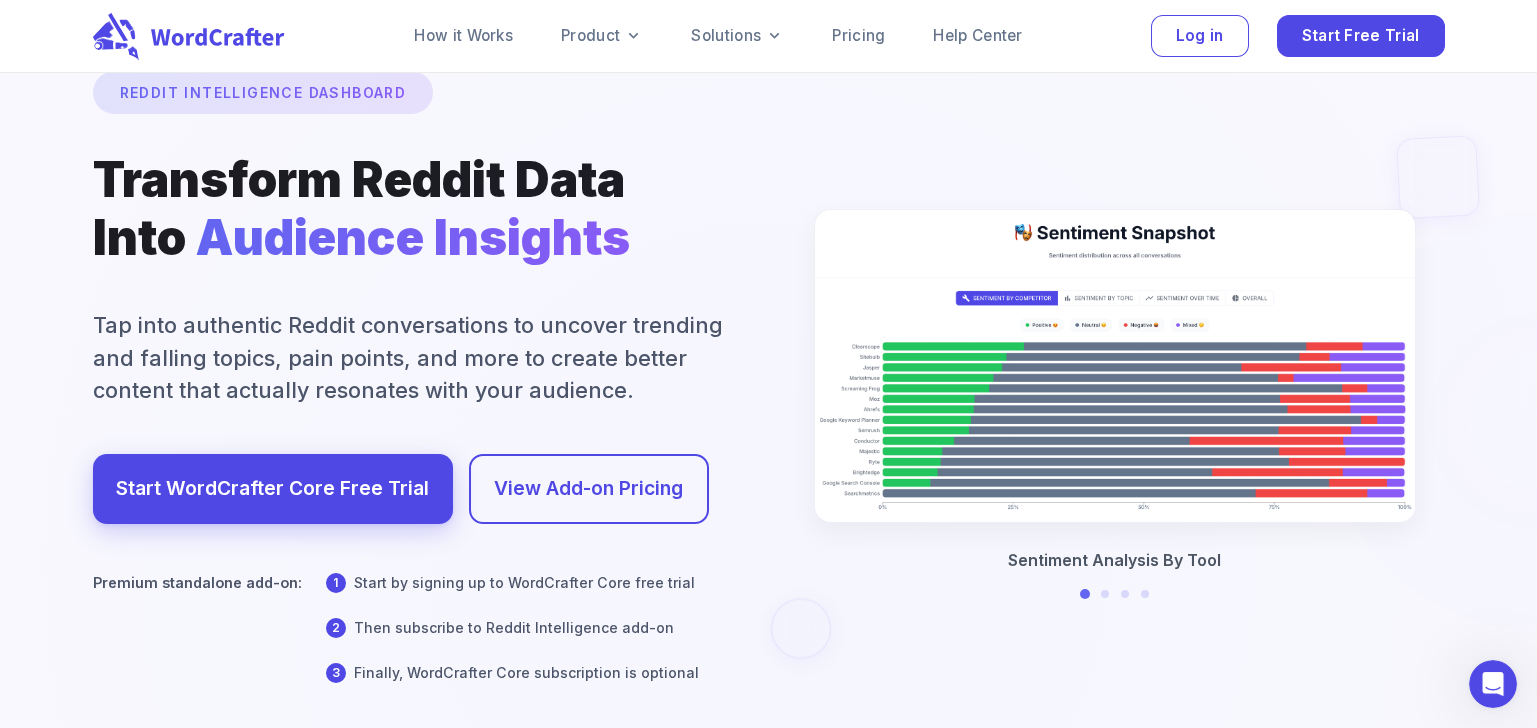 drag, startPoint x: 213, startPoint y: 320, endPoint x: 133, endPoint y: 323, distance: 80.05623 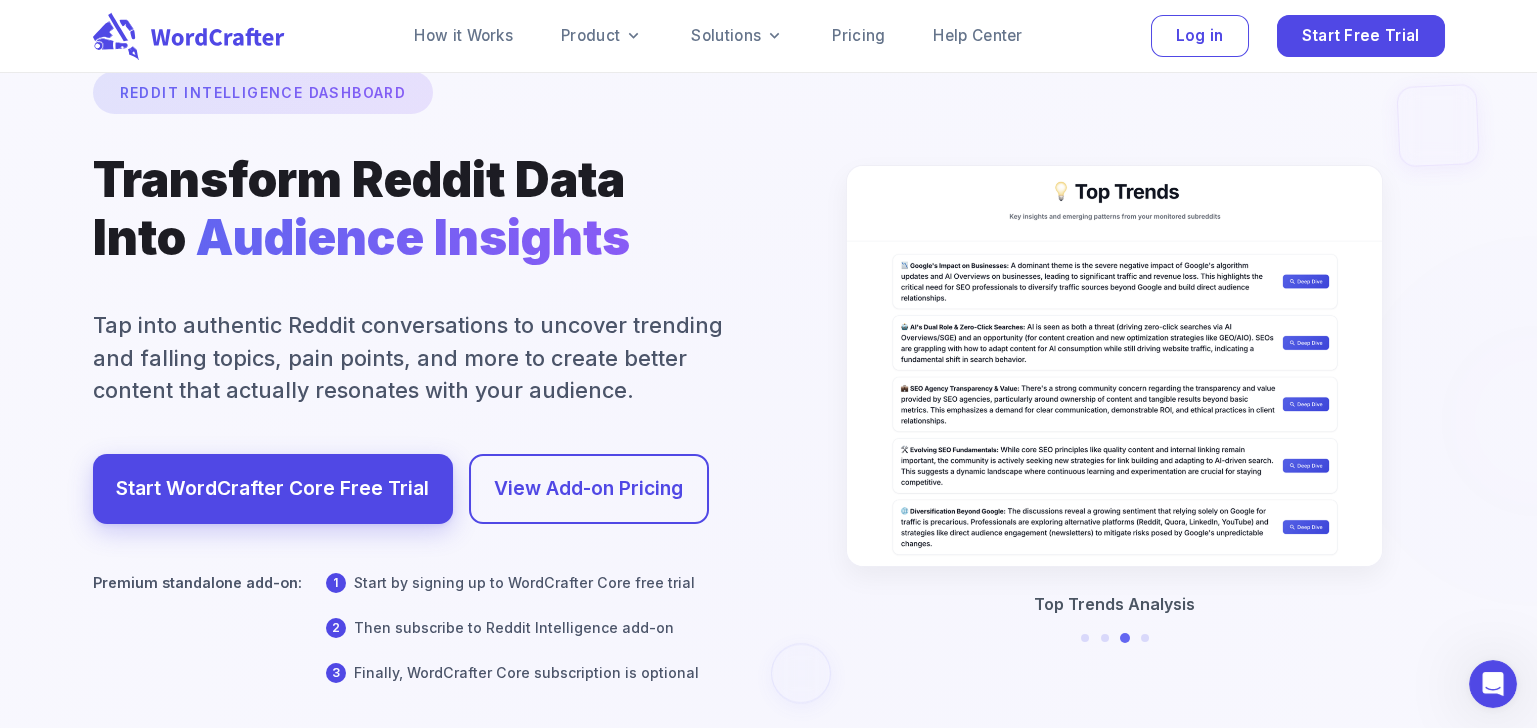 click at bounding box center (769, 563) 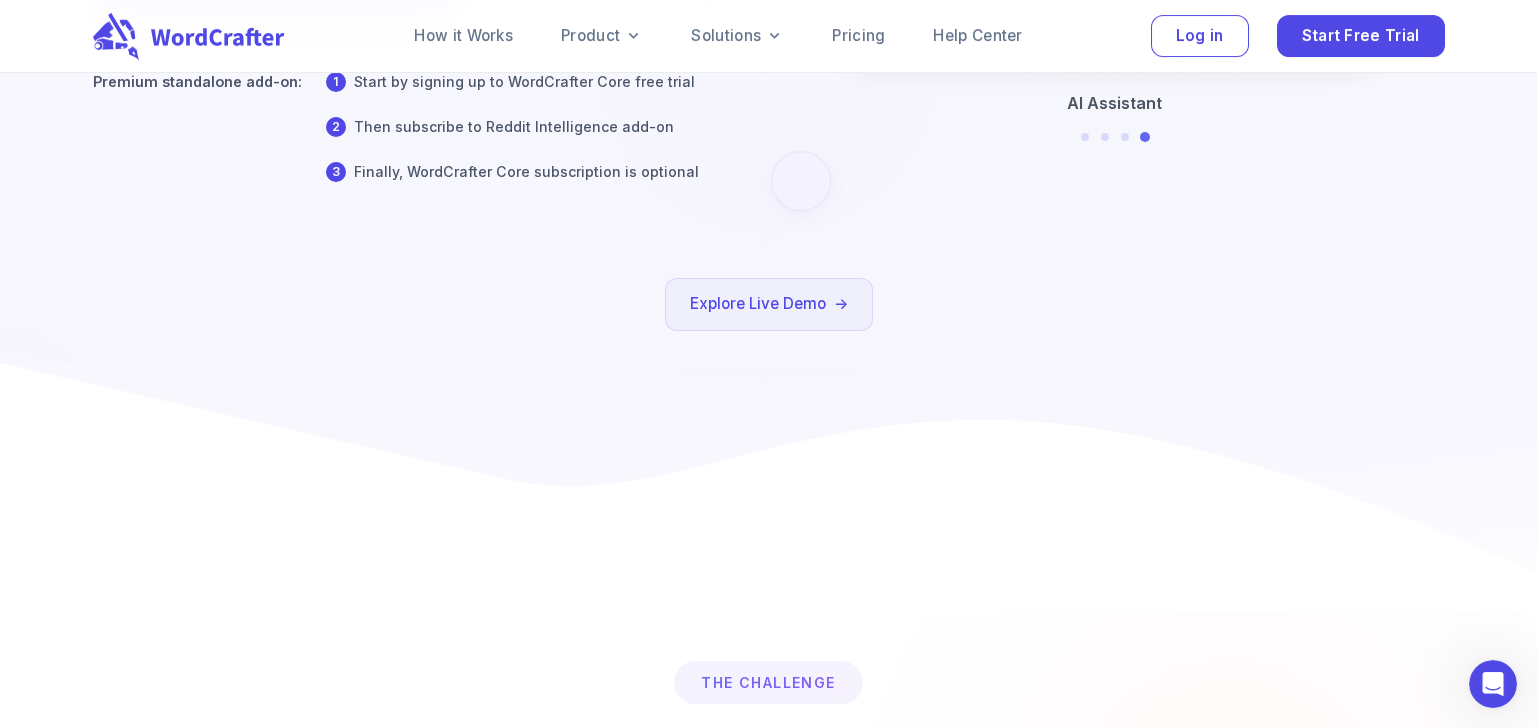 scroll, scrollTop: 799, scrollLeft: 0, axis: vertical 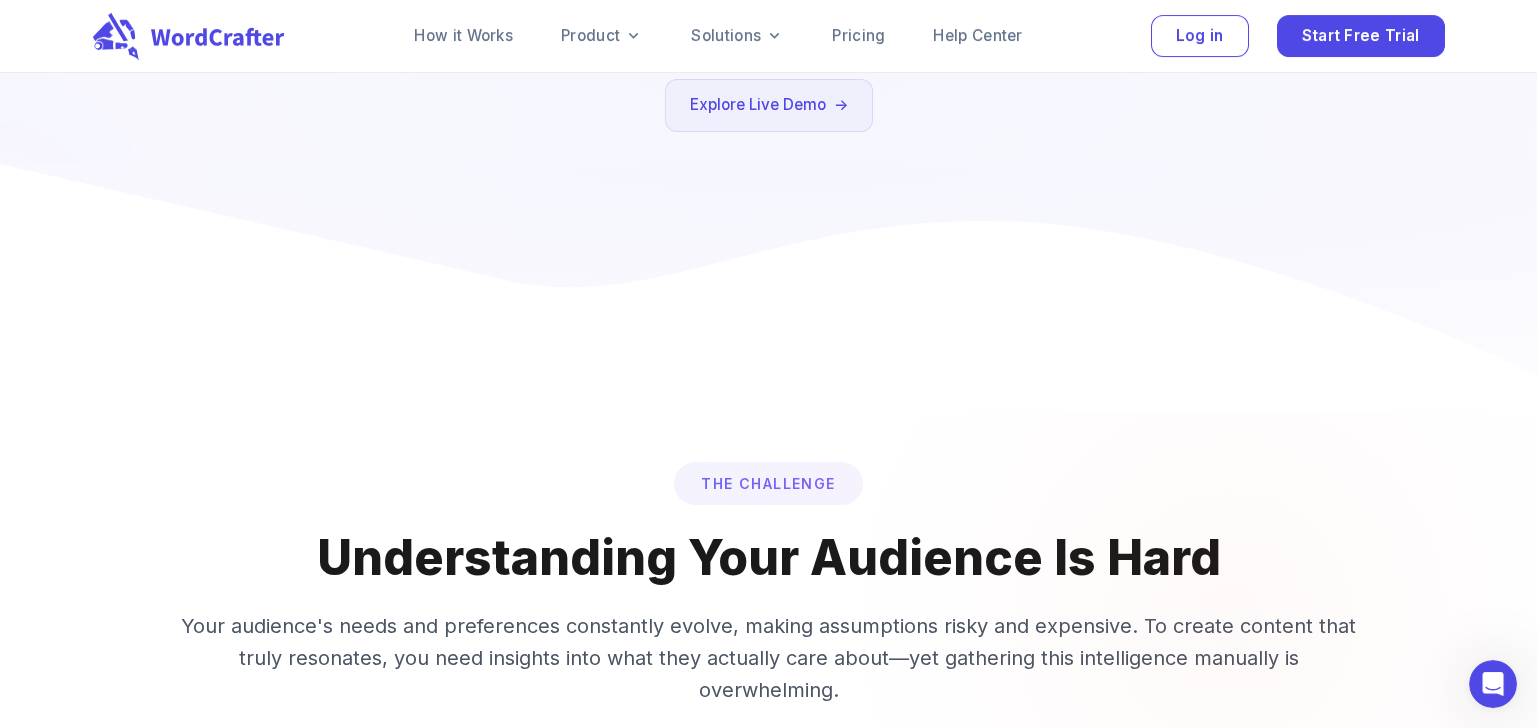 click on "Understanding Your Audience Is Hard" at bounding box center (769, 558) 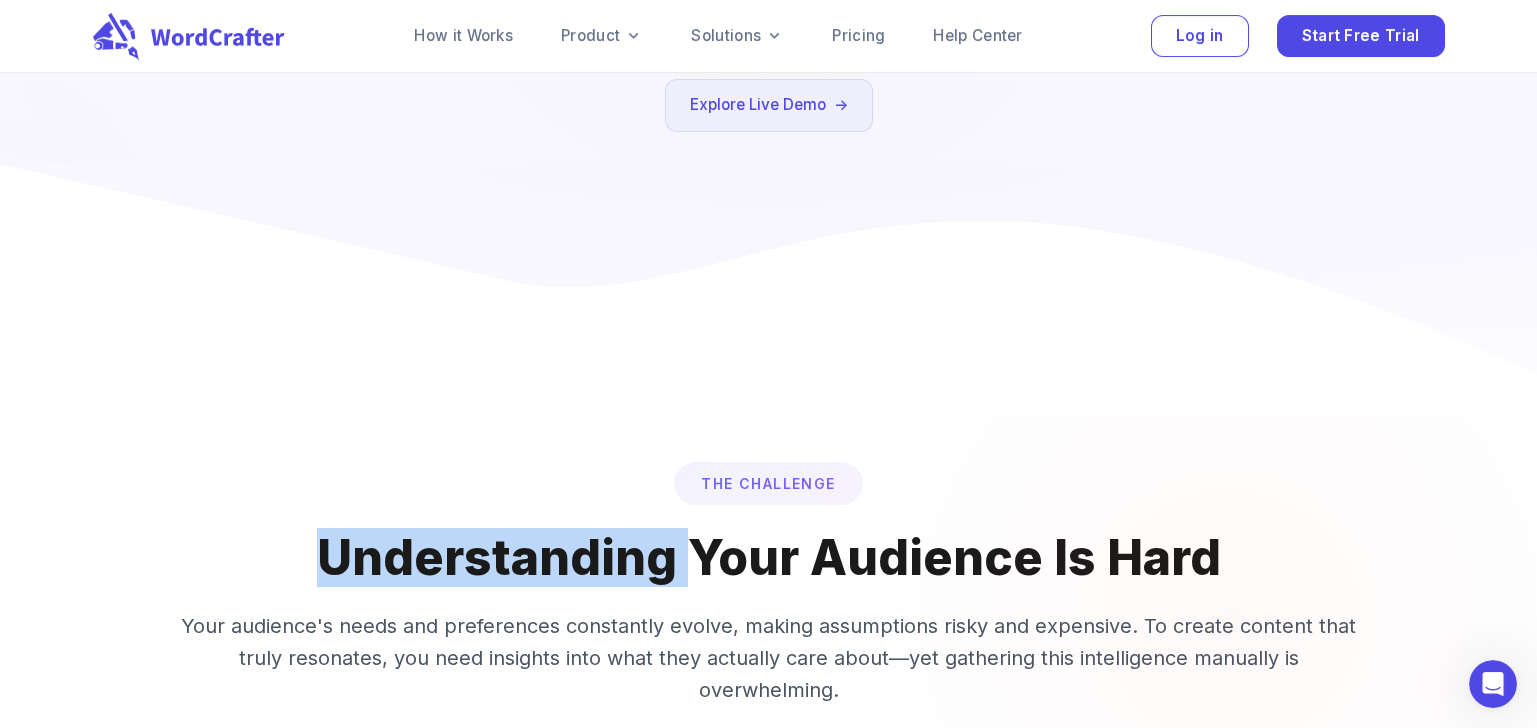 click on "Understanding Your Audience Is Hard" at bounding box center [769, 558] 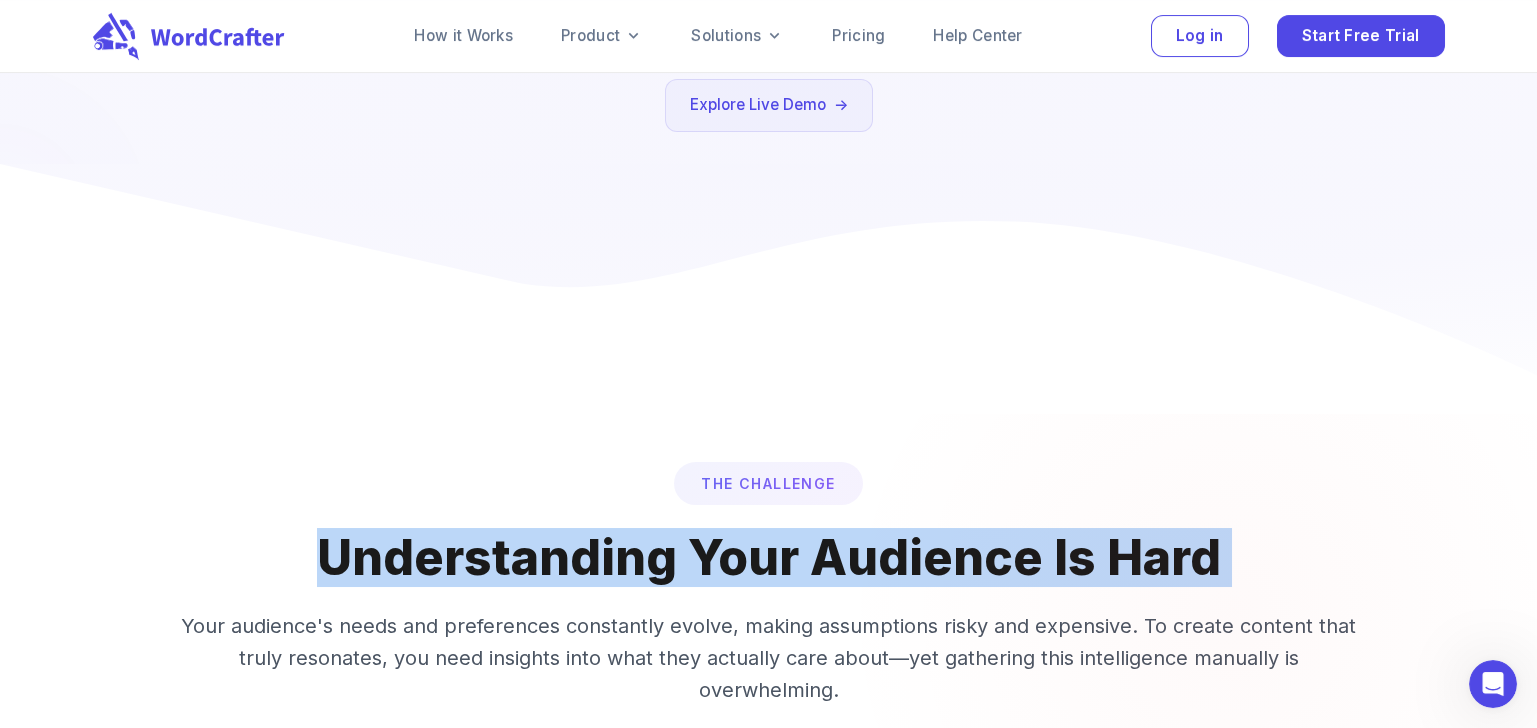 click on "Understanding Your Audience Is Hard" at bounding box center (769, 558) 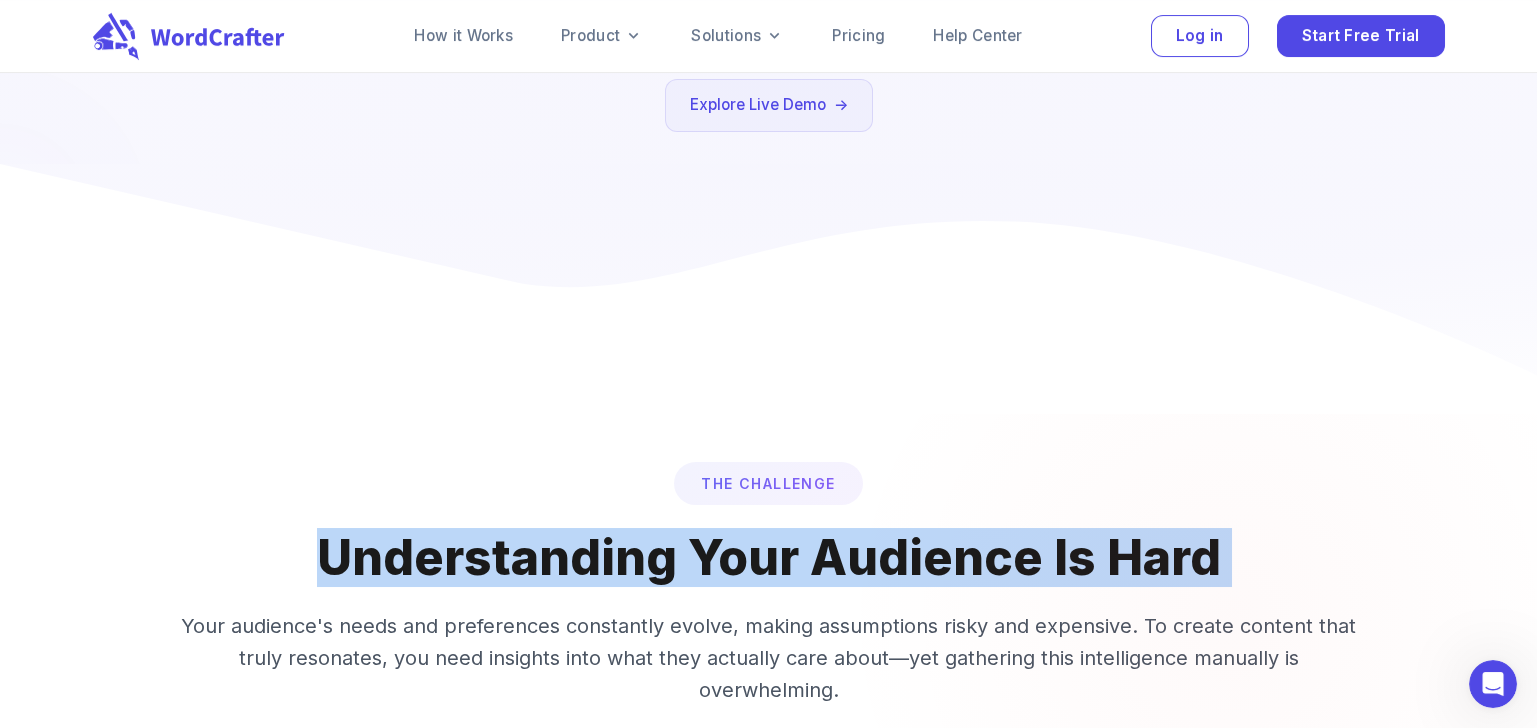 click on "Understanding Your Audience Is Hard" at bounding box center [769, 558] 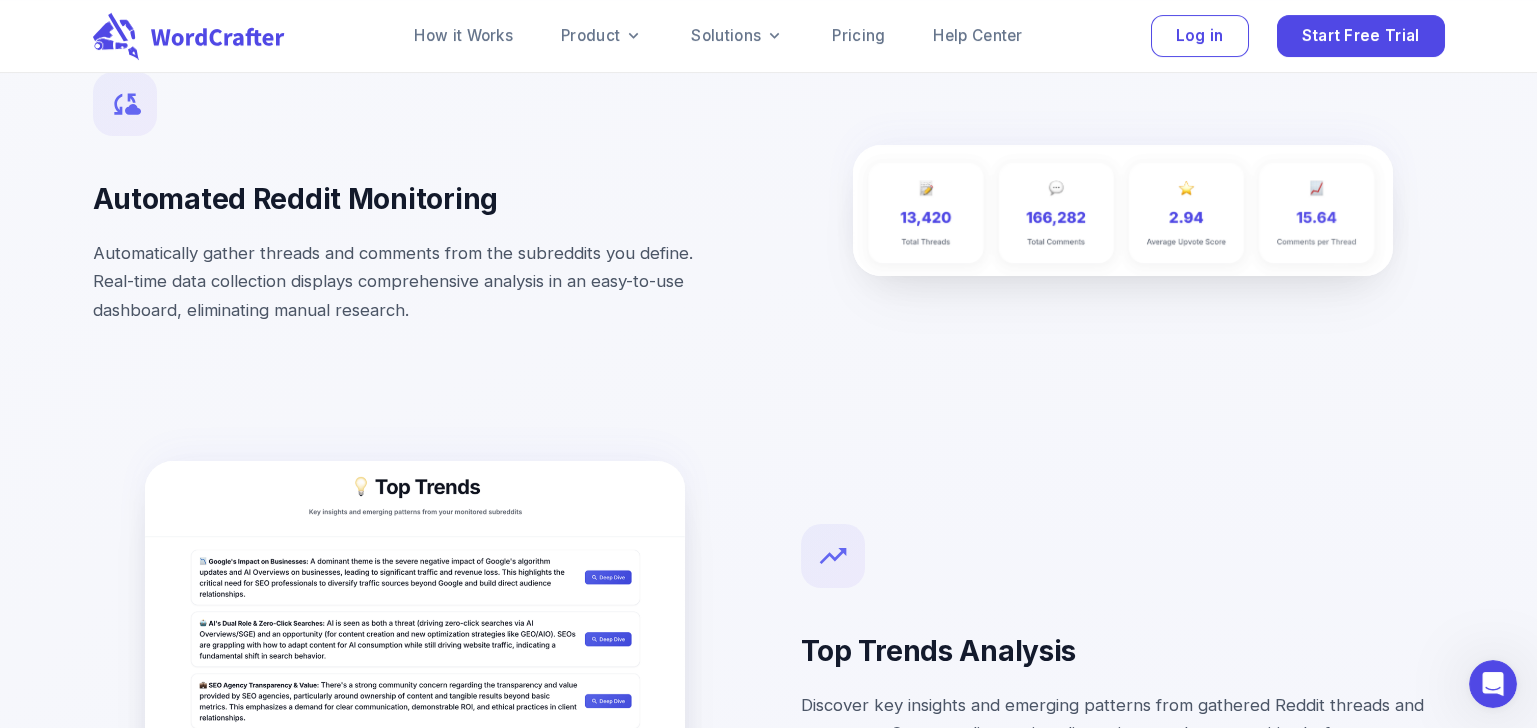 scroll, scrollTop: 2599, scrollLeft: 0, axis: vertical 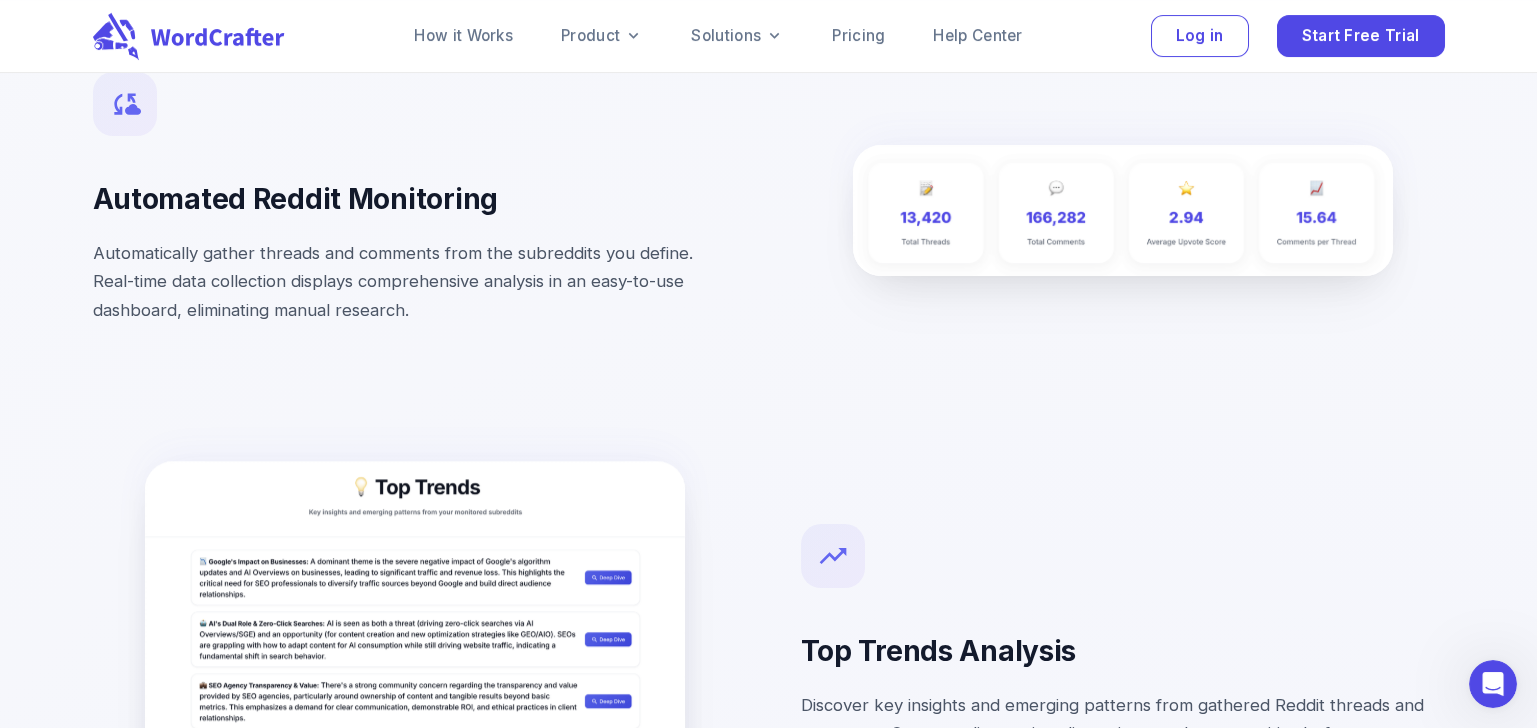 click on "Automatically gather threads and comments from the subreddits you define. Real-time data collection displays comprehensive analysis in an easy-to-use dashboard, eliminating manual research." at bounding box center (415, 282) 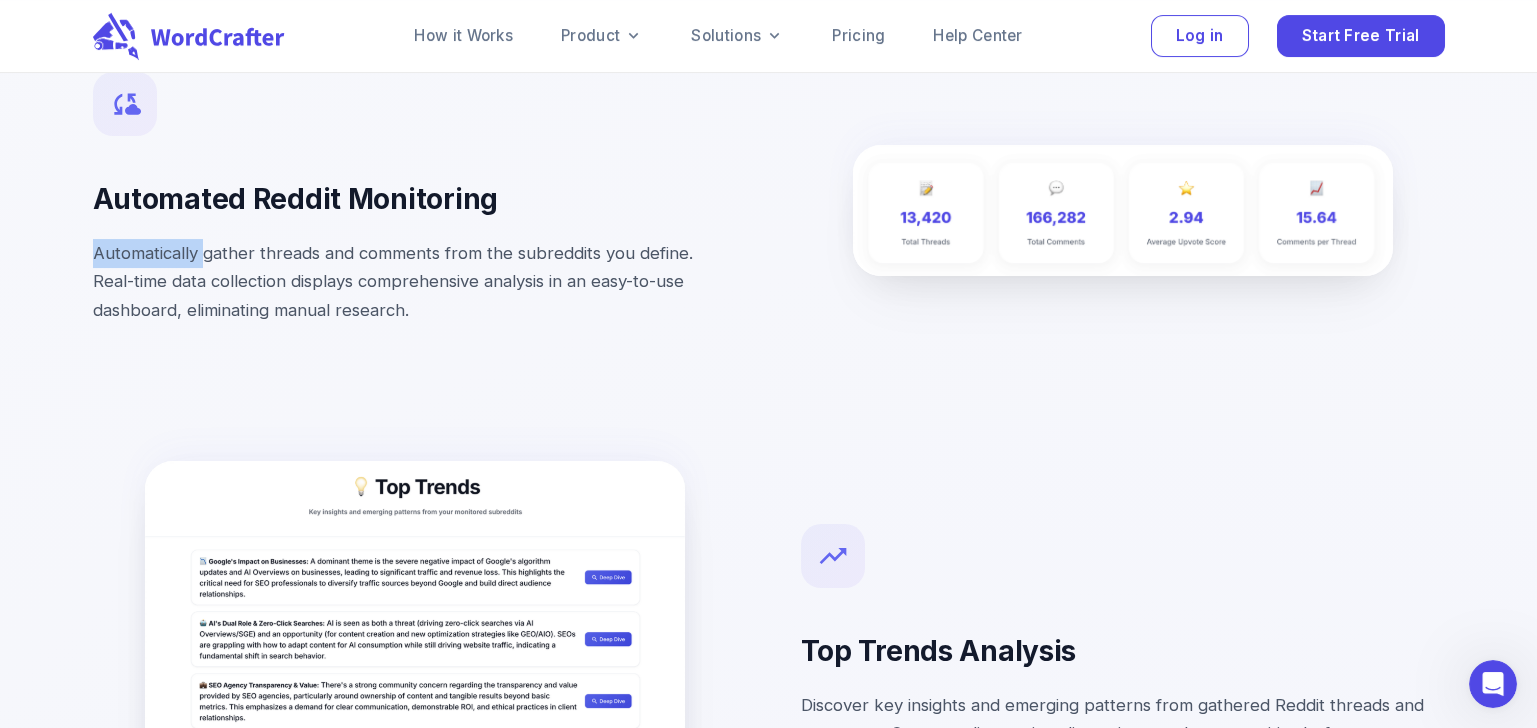 click on "Automatically gather threads and comments from the subreddits you define. Real-time data collection displays comprehensive analysis in an easy-to-use dashboard, eliminating manual research." at bounding box center (415, 282) 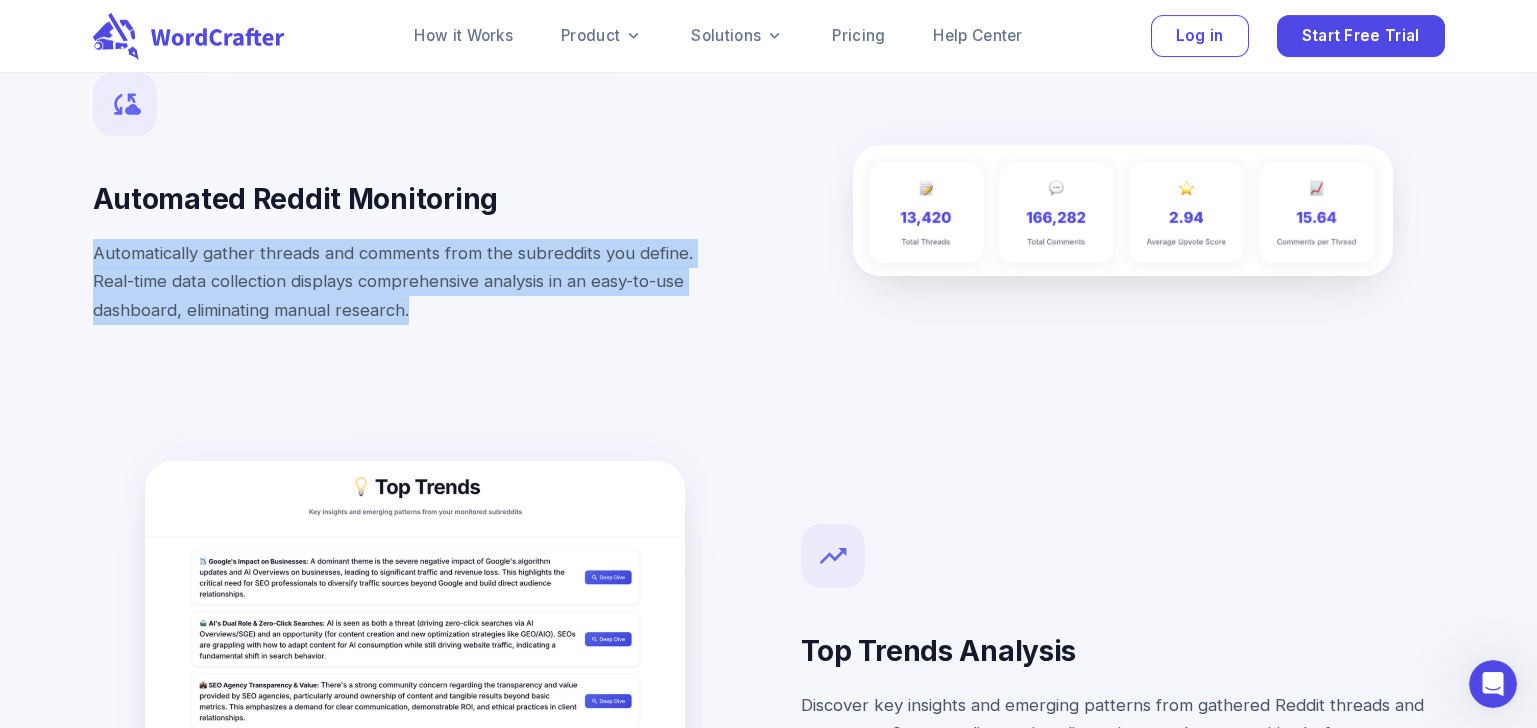 click on "Automatically gather threads and comments from the subreddits you define. Real-time data collection displays comprehensive analysis in an easy-to-use dashboard, eliminating manual research." at bounding box center (415, 282) 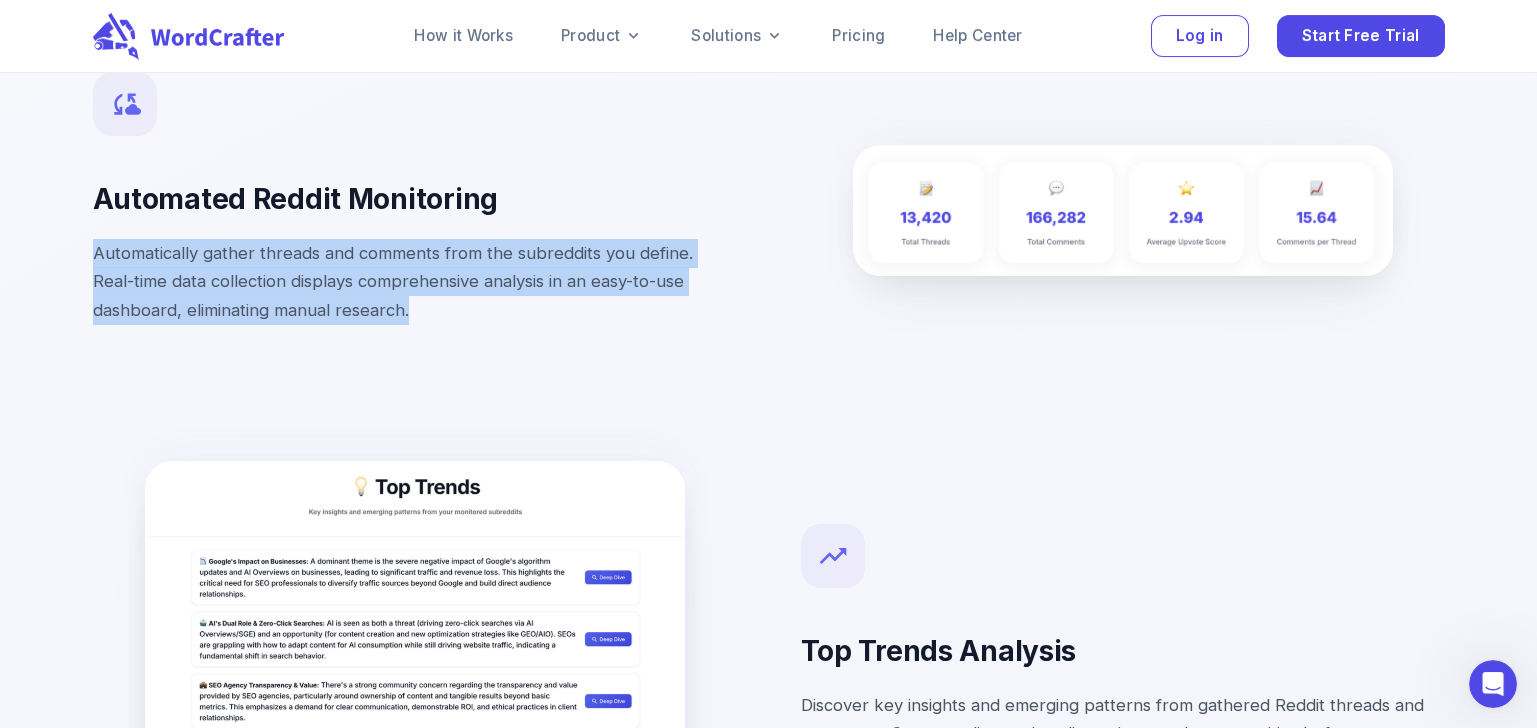 click on "Automated Reddit Monitoring Automatically gather threads and comments from the subreddits you define. Real-time data collection displays comprehensive analysis in an easy-to-use dashboard, eliminating manual research." at bounding box center (383, 178) 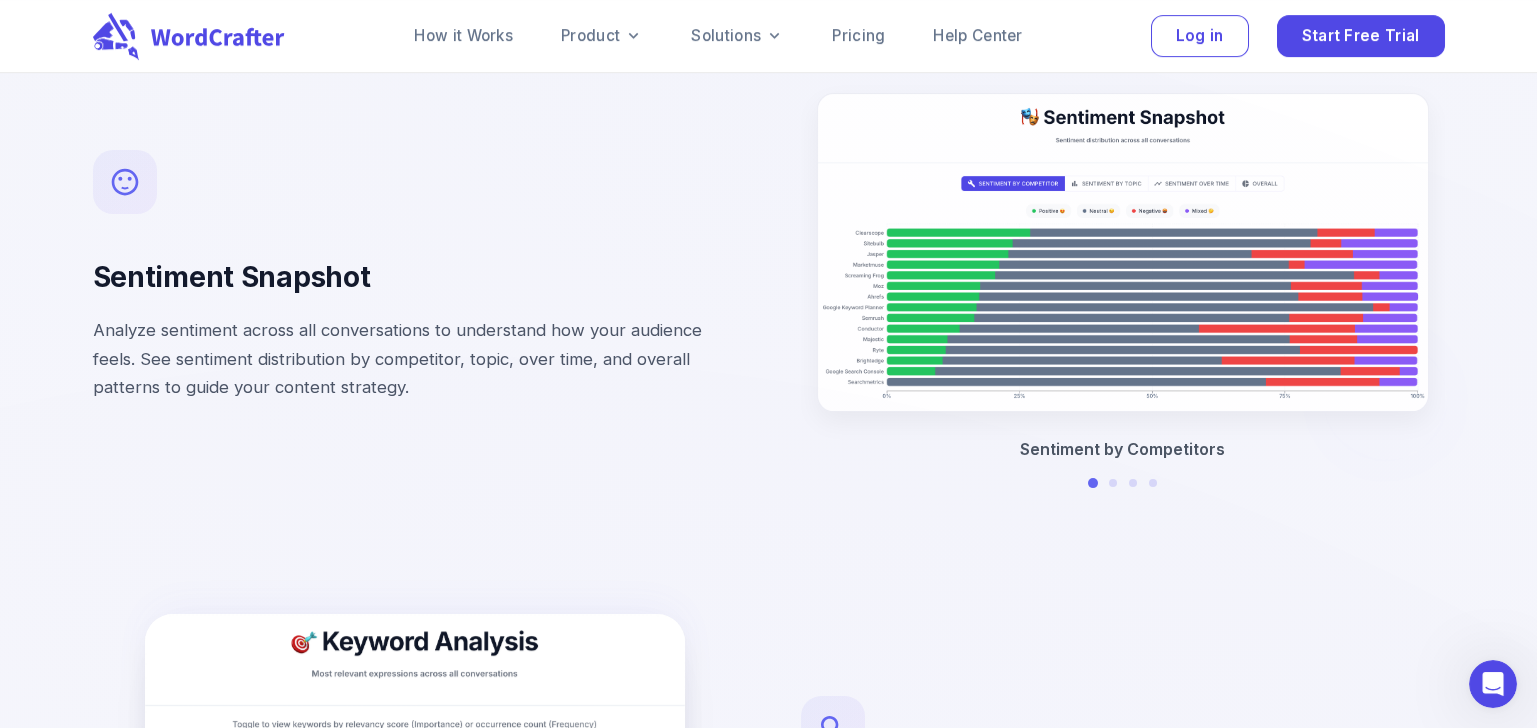 scroll, scrollTop: 4599, scrollLeft: 0, axis: vertical 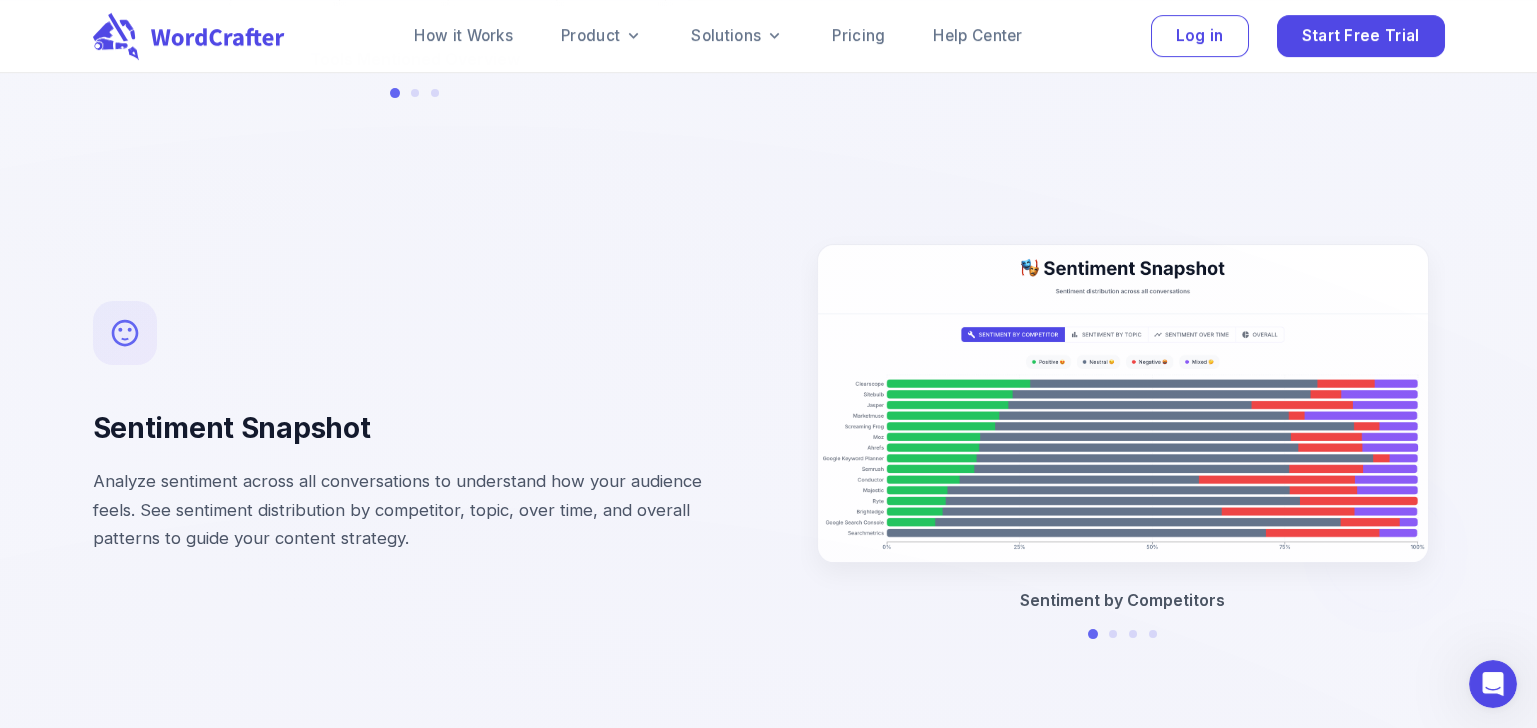 click on "Sentiment by Competitors" at bounding box center [1122, 600] 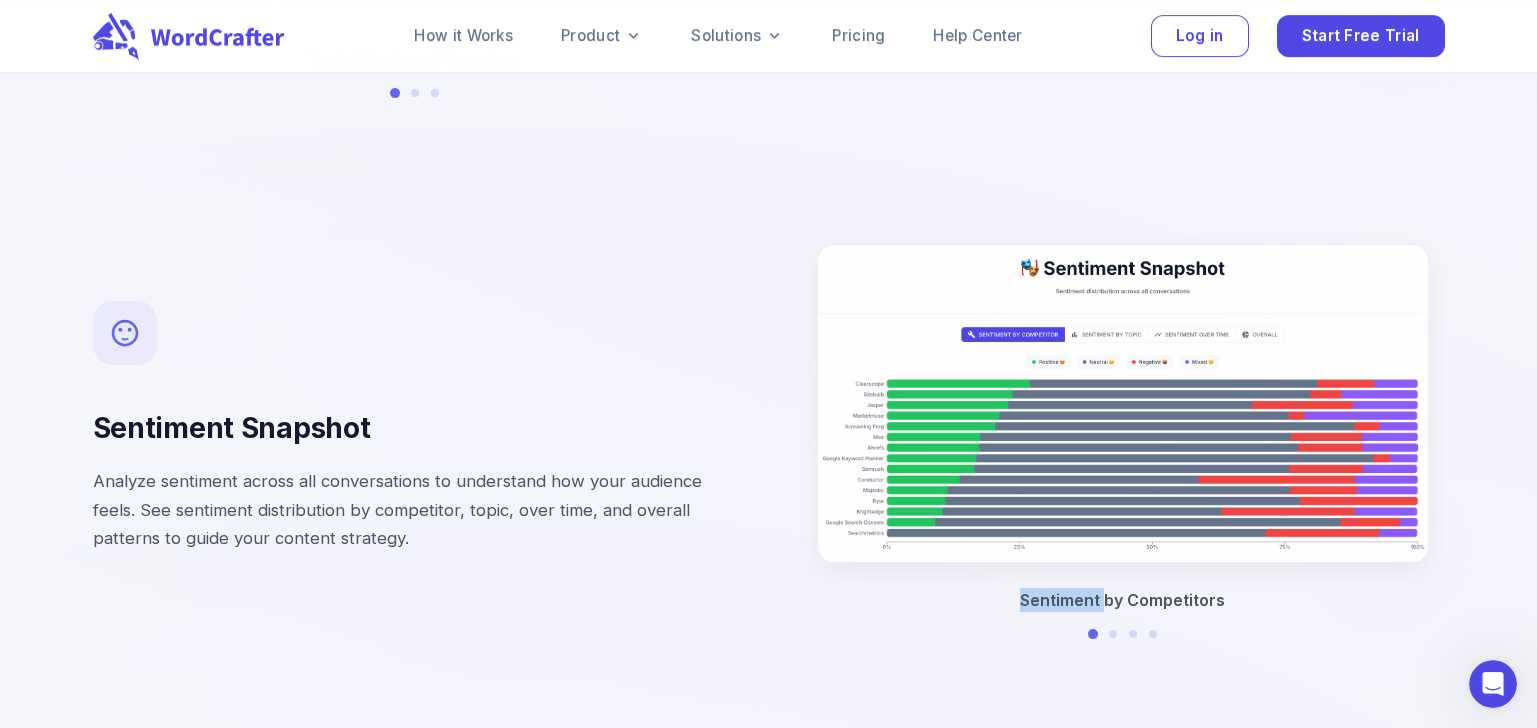 click on "Sentiment by Competitors" at bounding box center (1122, 600) 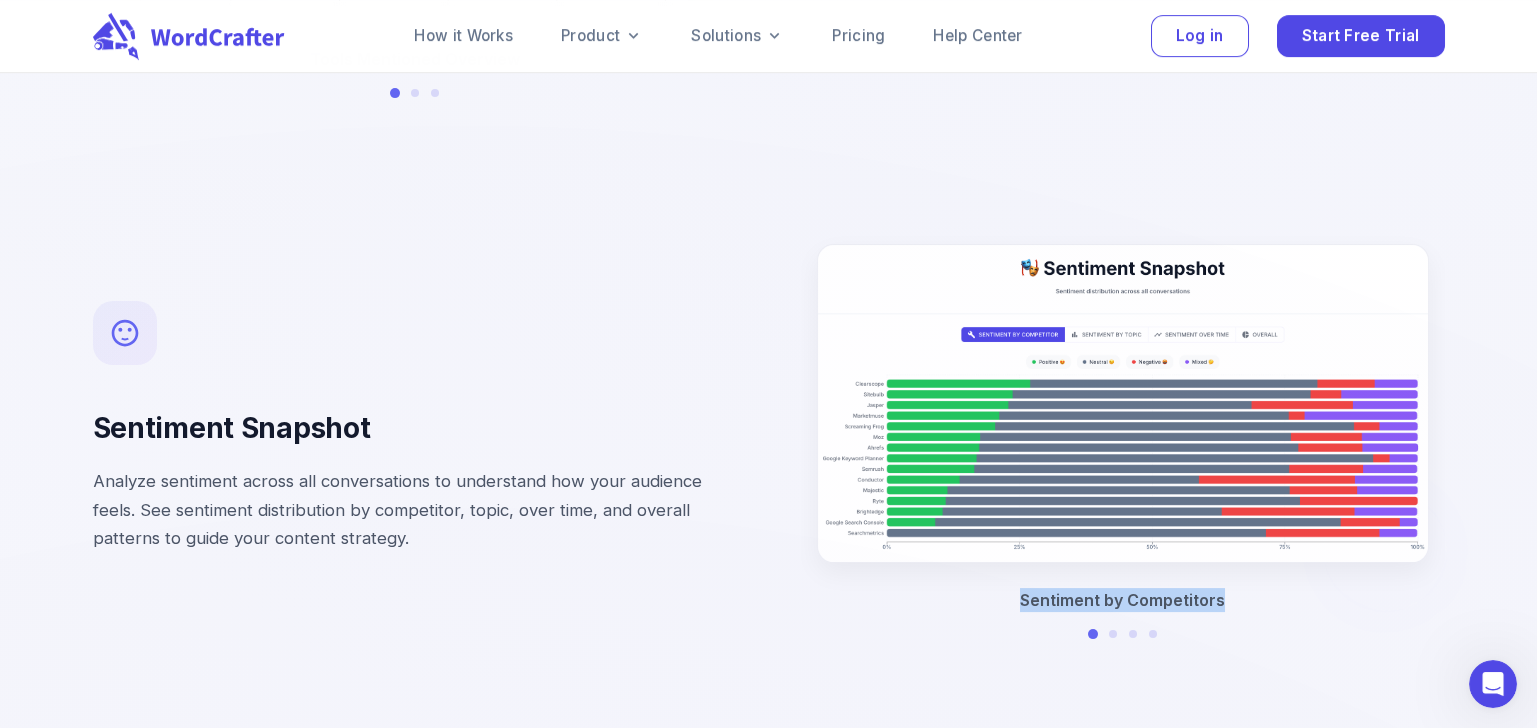 click on "Sentiment by Competitors" at bounding box center [1122, 600] 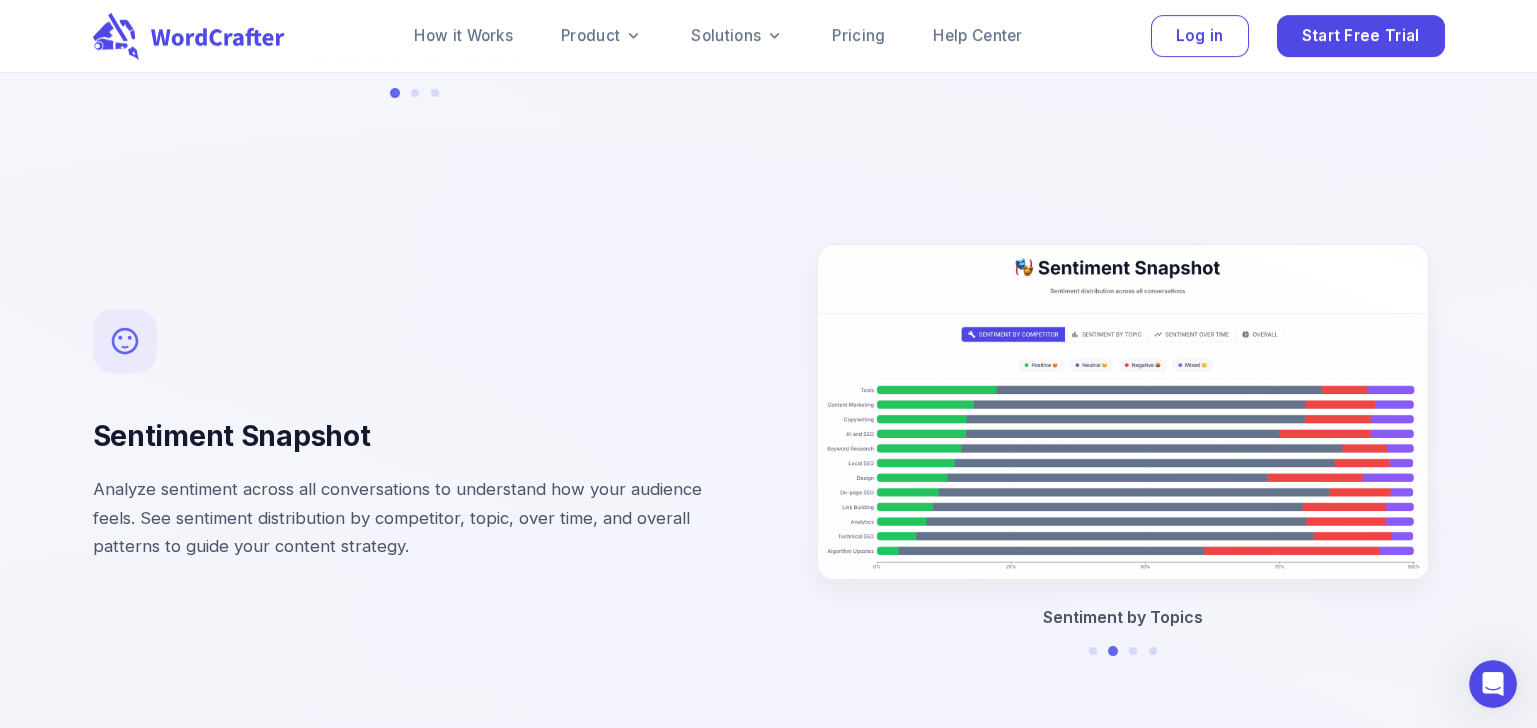 click on "Sentiment by Topics" at bounding box center [1123, 635] 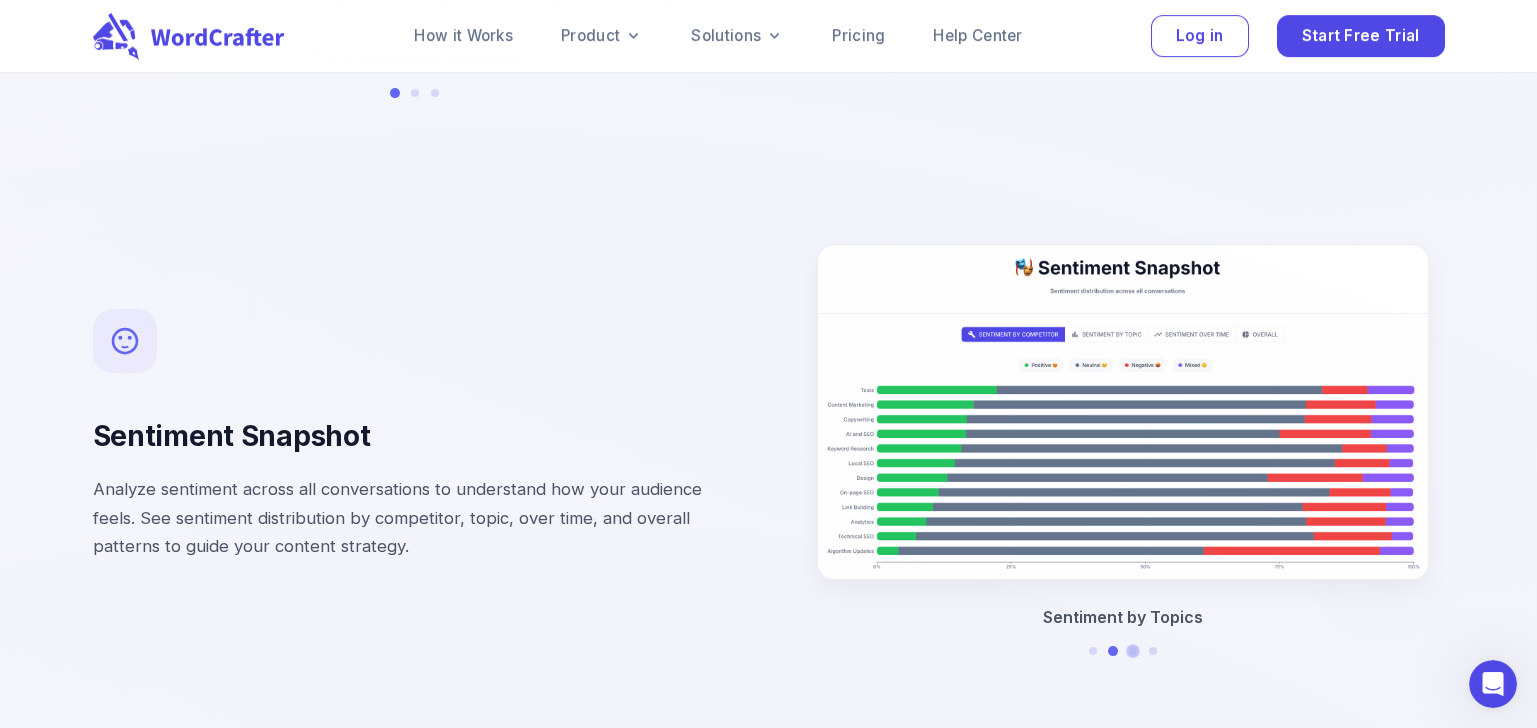 click at bounding box center [1132, 650] 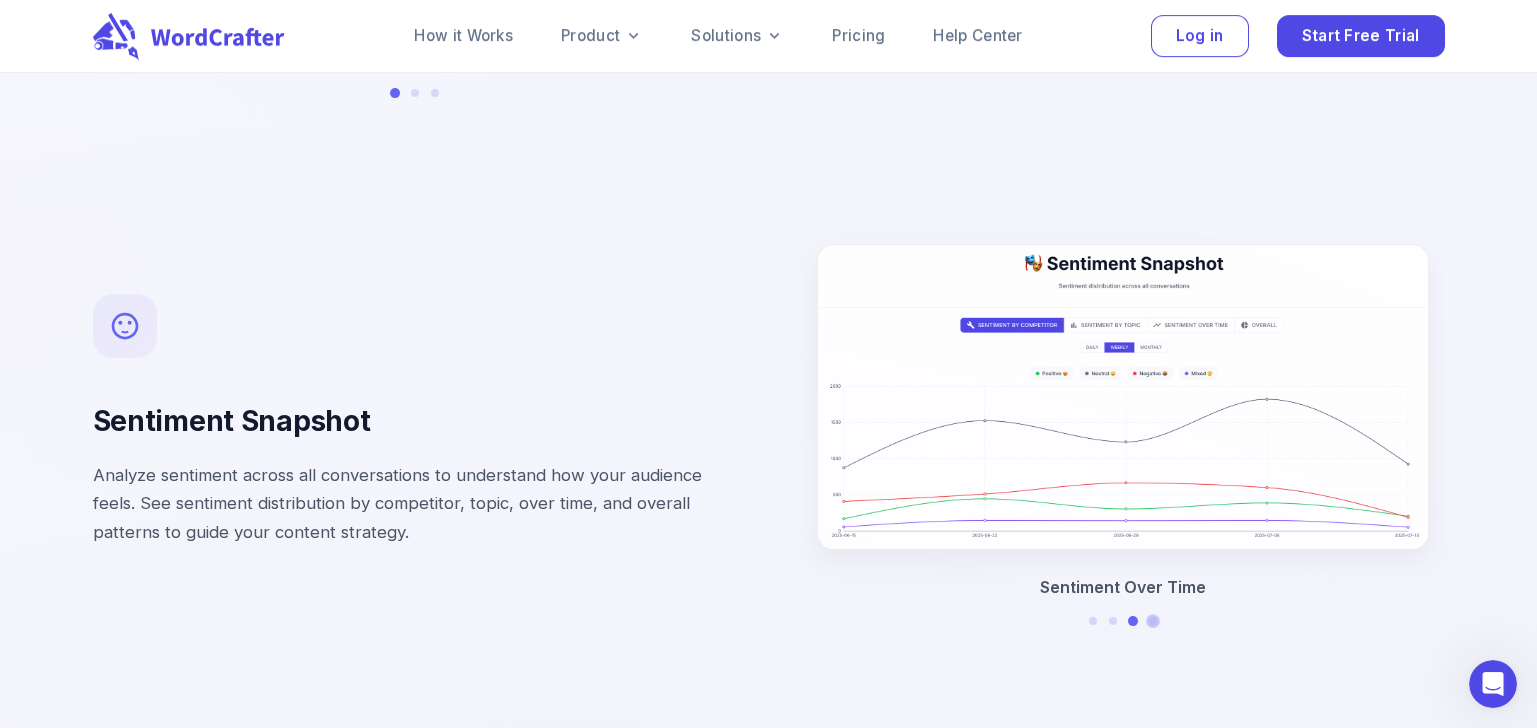 click at bounding box center [1152, 621] 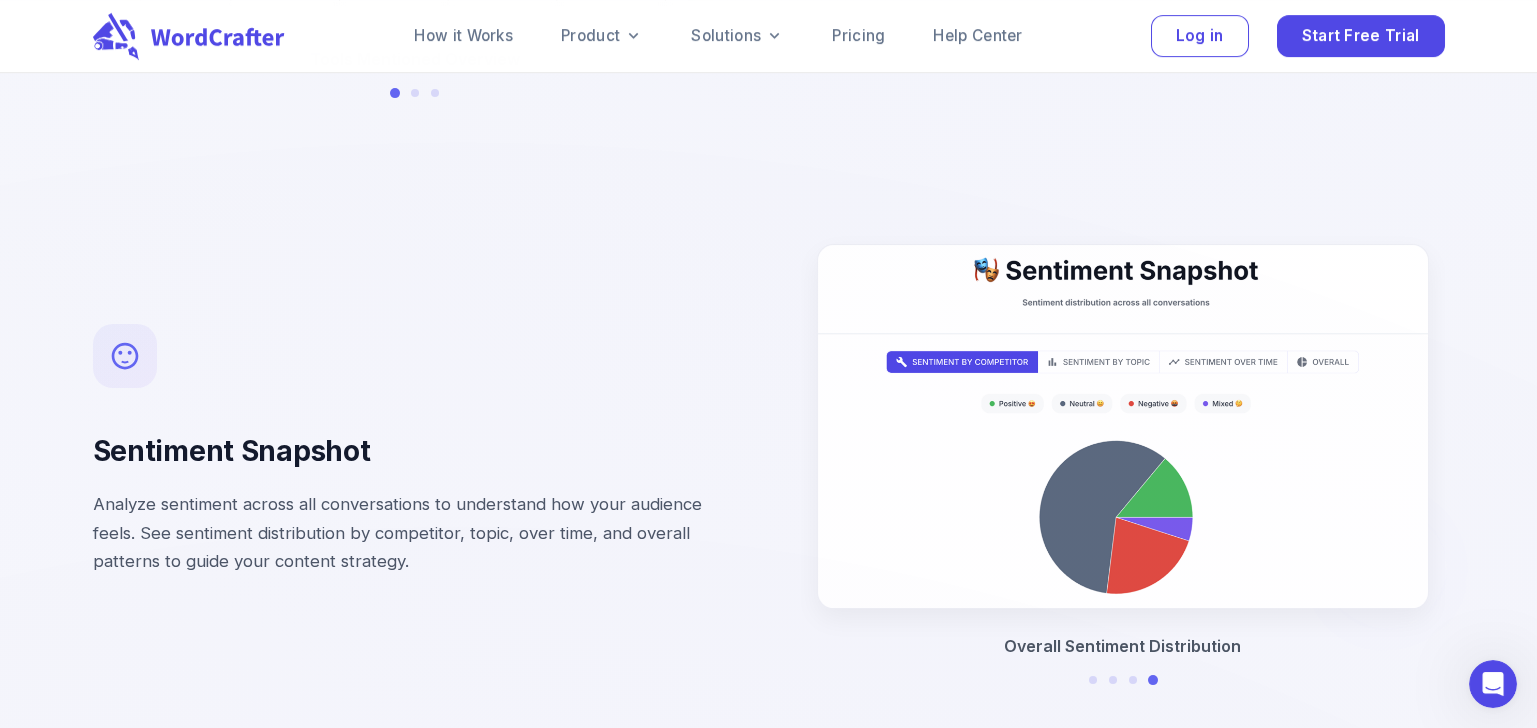 click on "Overall Sentiment Distribution" at bounding box center (1122, 646) 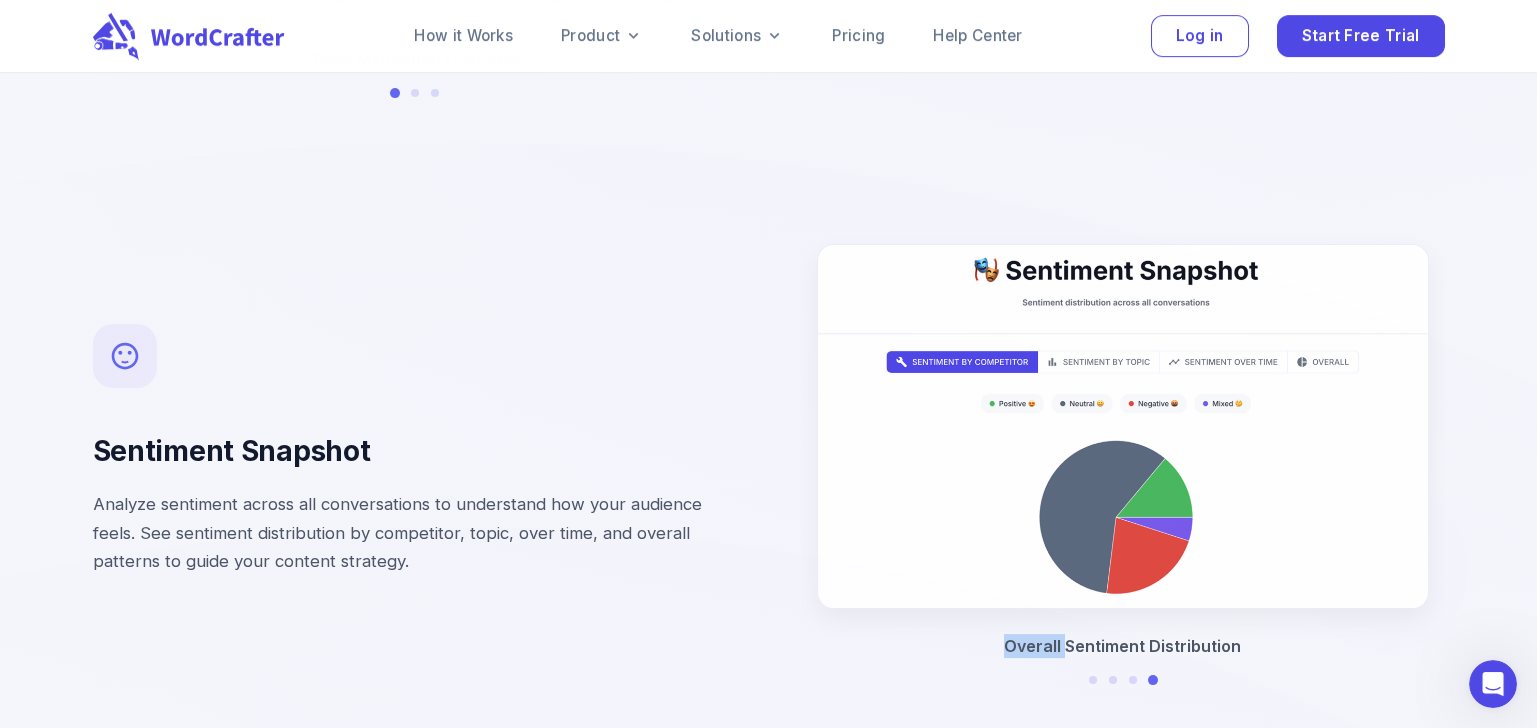 click on "Overall Sentiment Distribution" at bounding box center (1122, 646) 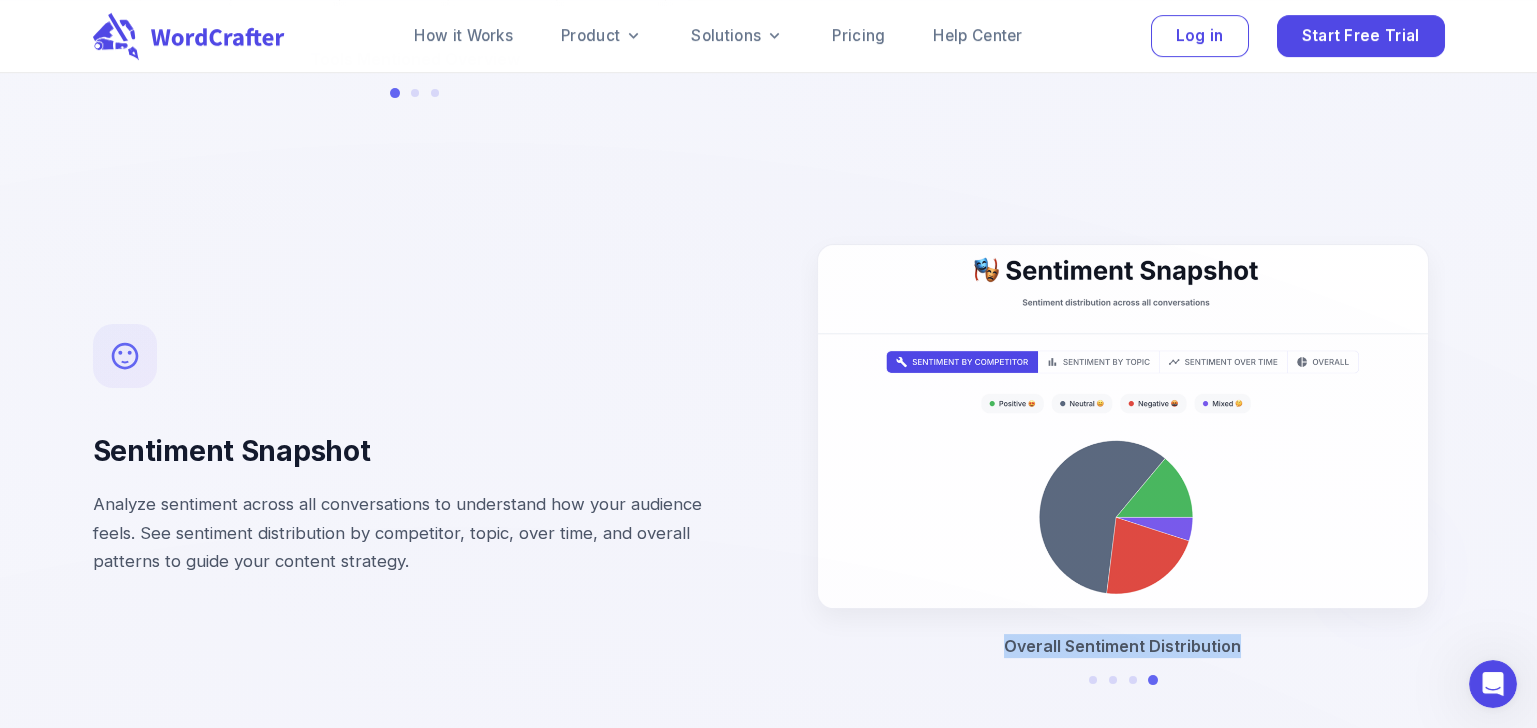 click on "Overall Sentiment Distribution" at bounding box center (1122, 646) 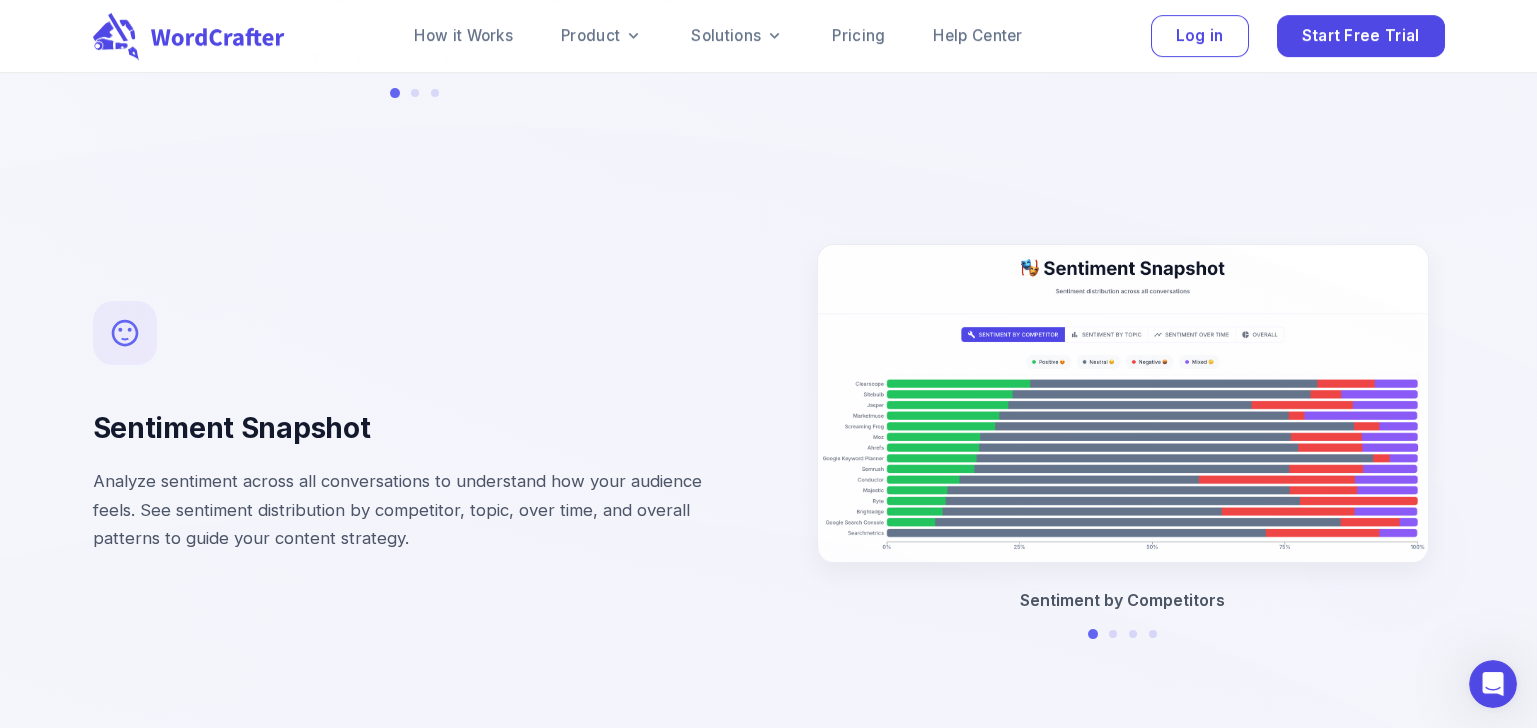click on "Sentiment by Competitors" at bounding box center (1123, 618) 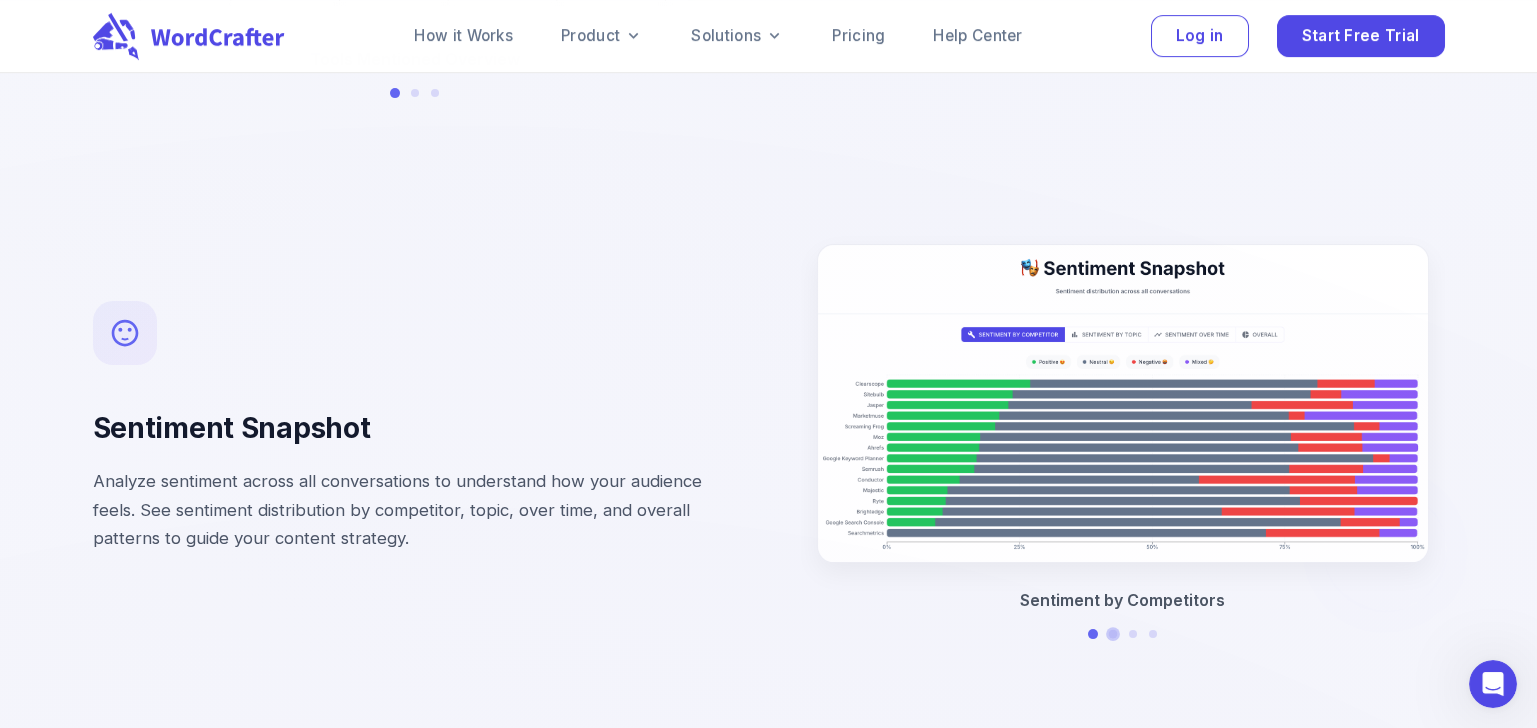 click at bounding box center [1112, 634] 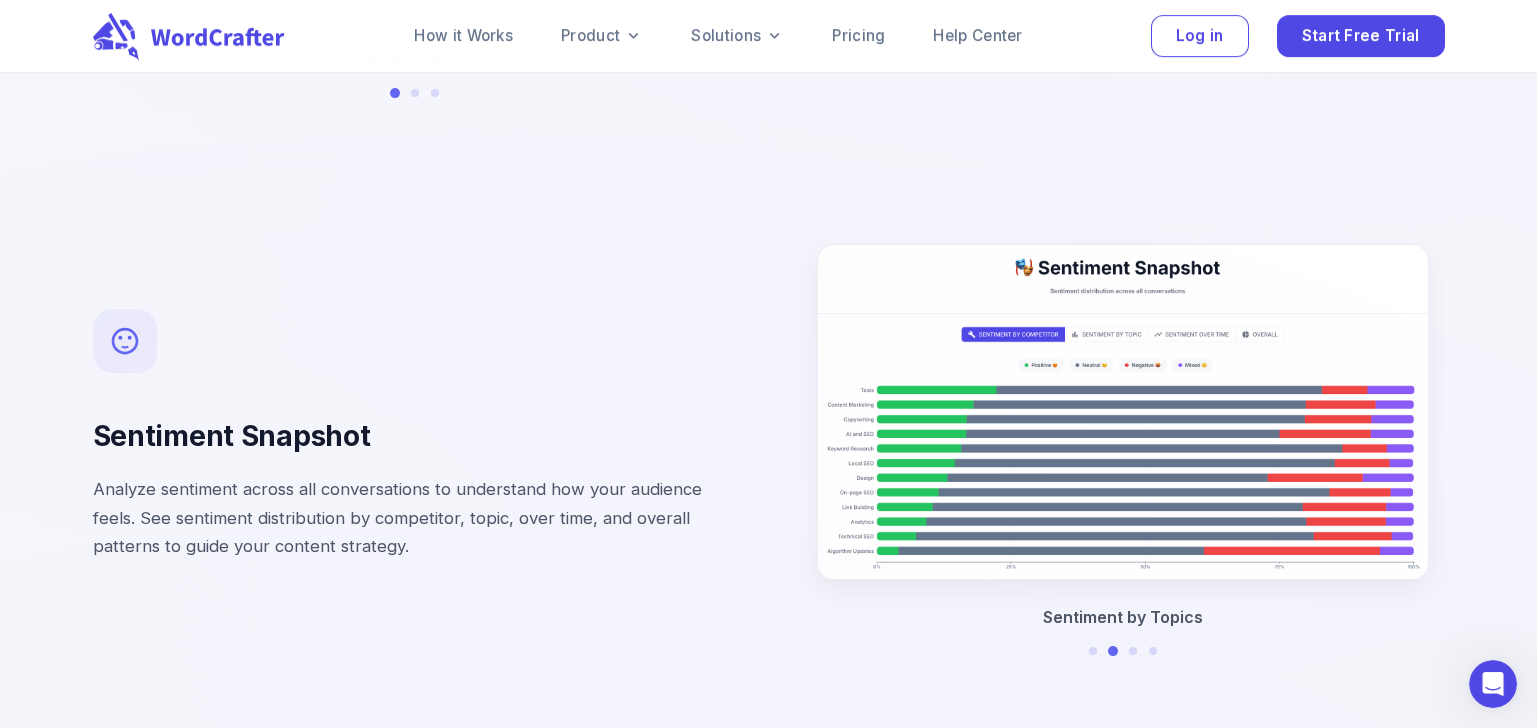 click on "Sentiment by Topics" at bounding box center (1123, 635) 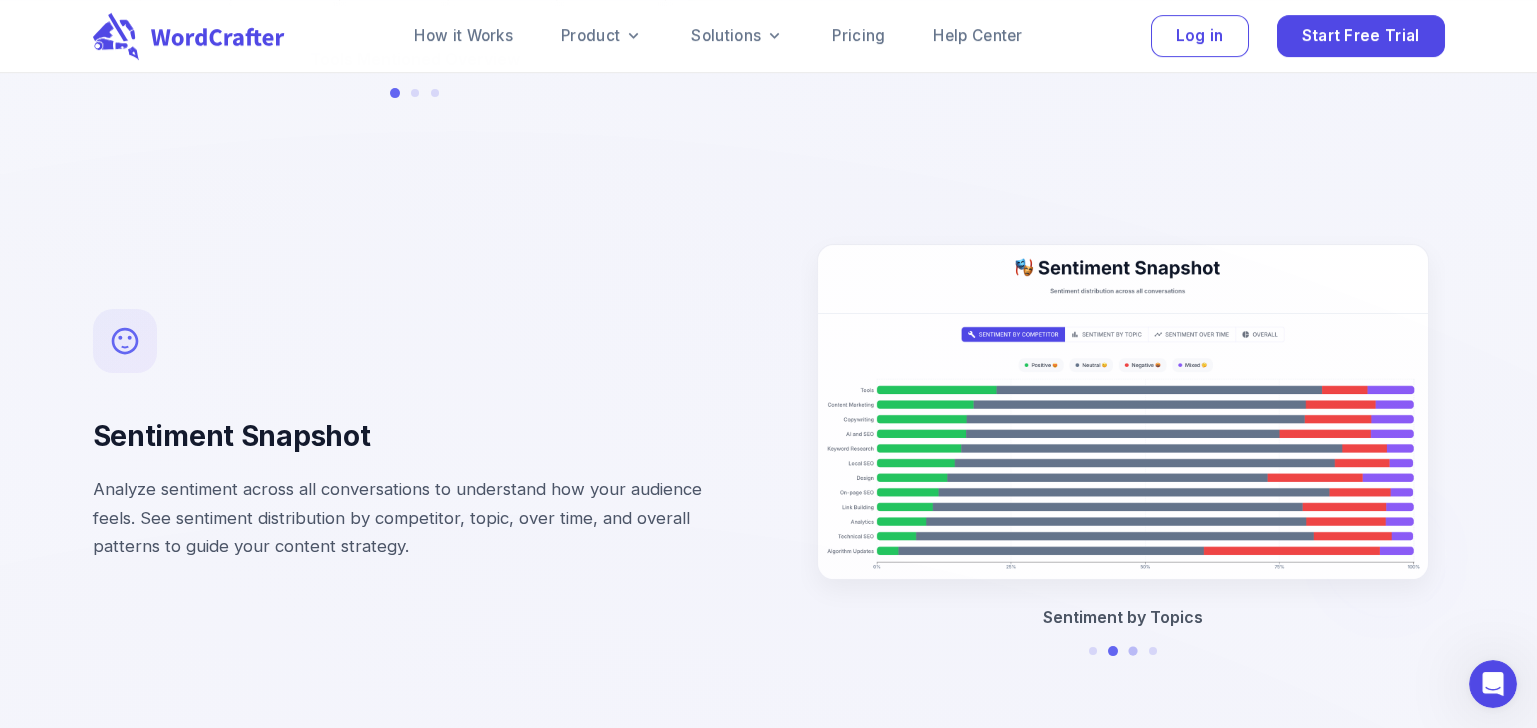 click at bounding box center (1123, 651) 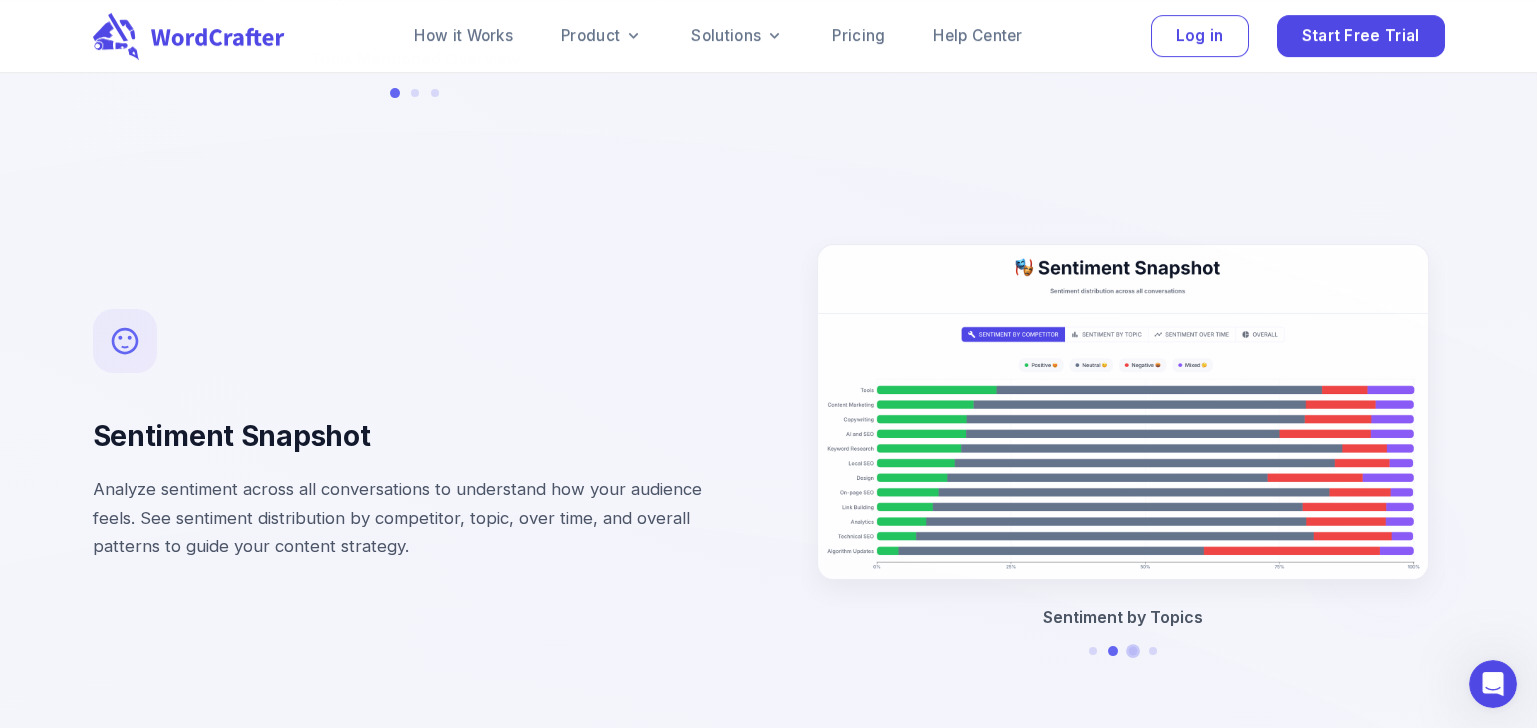 click at bounding box center (1132, 650) 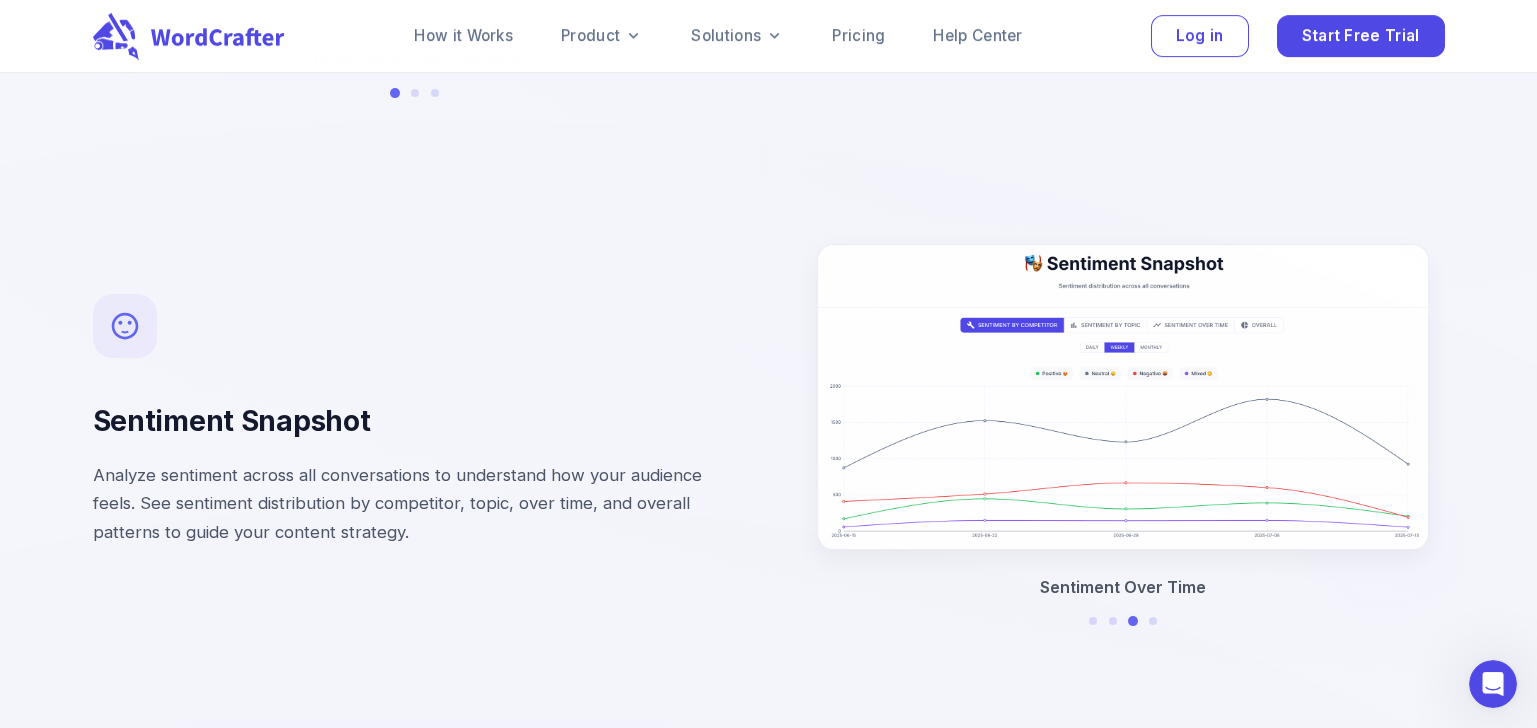 click on "Analyze sentiment across all conversations to understand how your audience feels. See sentiment distribution by competitor, topic, over time, and overall patterns to guide your content strategy." at bounding box center [415, 504] 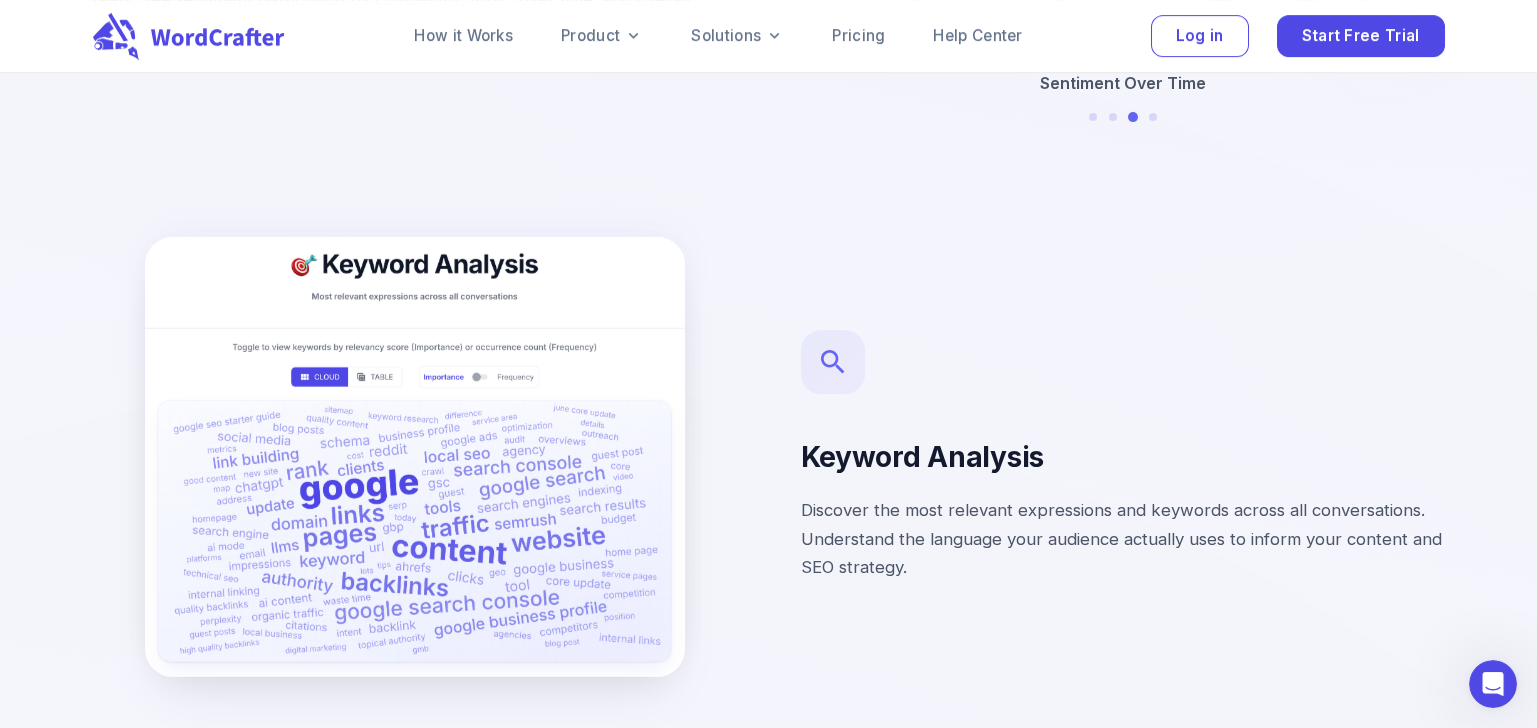 scroll, scrollTop: 5099, scrollLeft: 0, axis: vertical 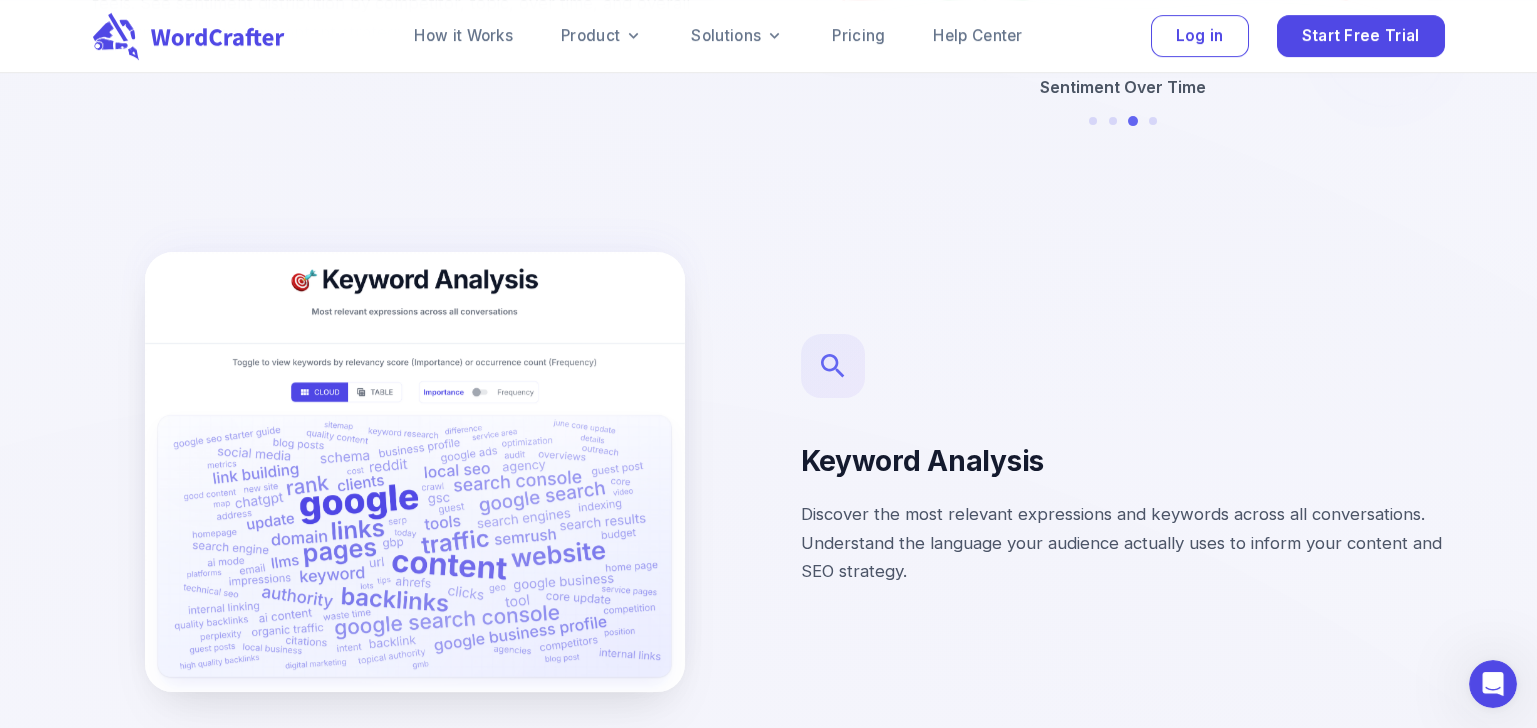 click on "Keyword Analysis" at bounding box center [1123, 461] 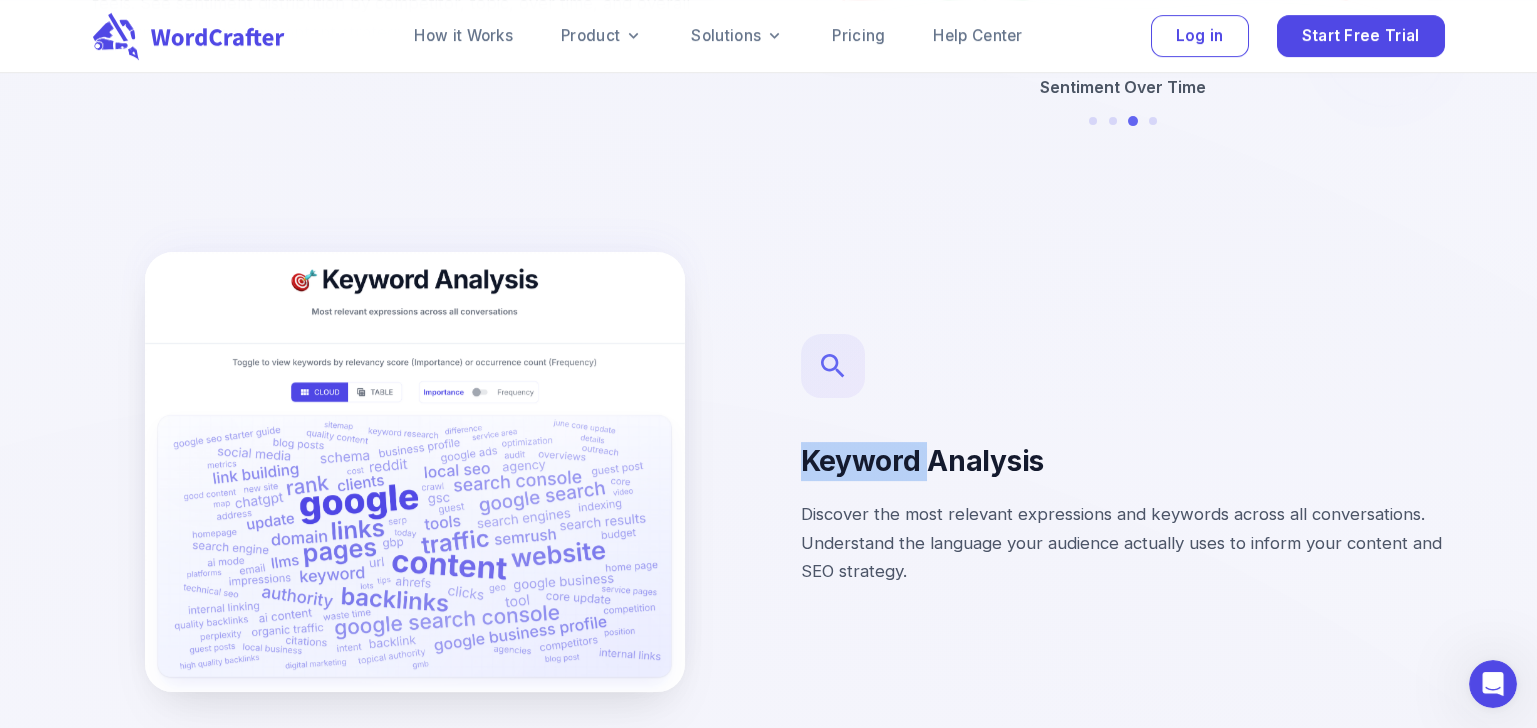 click on "Keyword Analysis" at bounding box center (1123, 461) 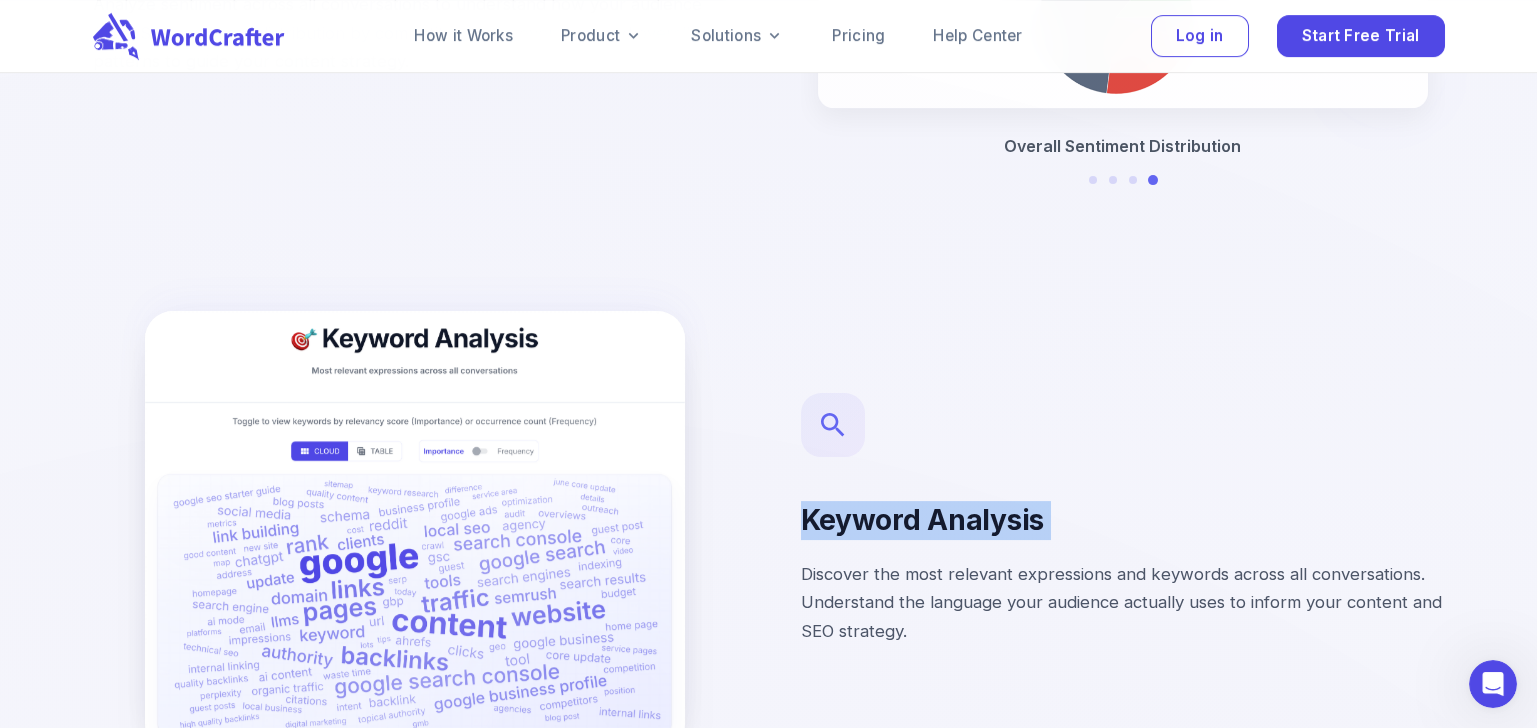 click at bounding box center [833, 425] 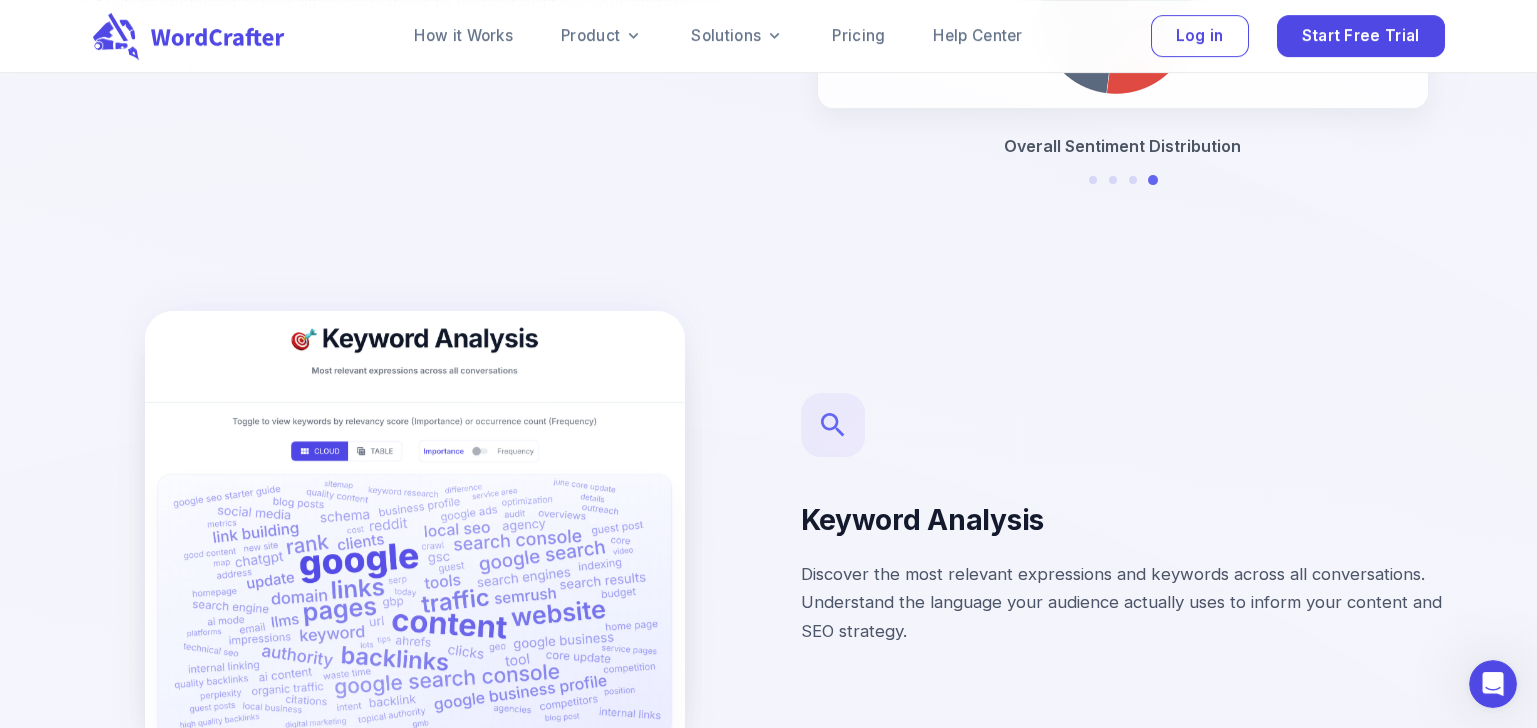 click on "Discover the most relevant expressions and keywords across all conversations. Understand the language your audience actually uses to inform your content and SEO strategy." at bounding box center [1123, 603] 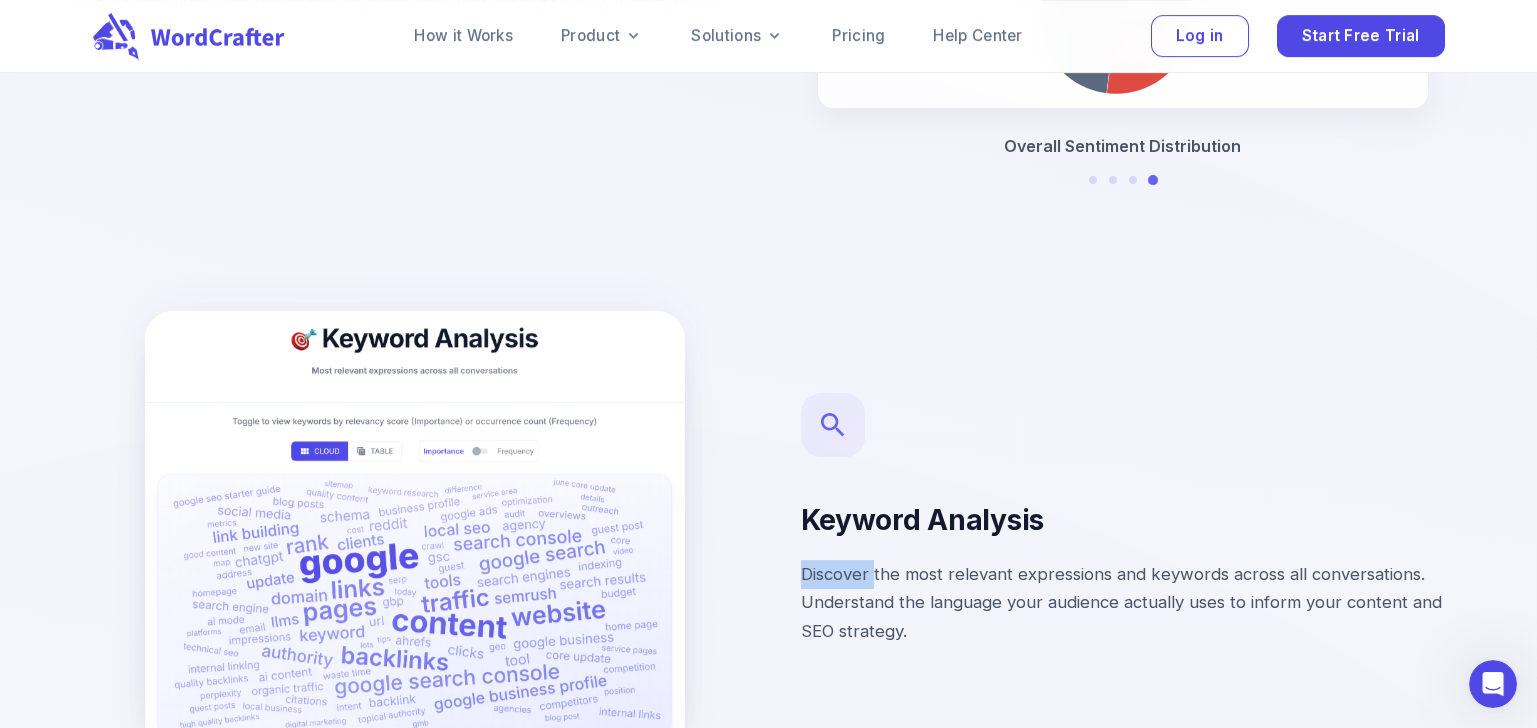 click on "Discover the most relevant expressions and keywords across all conversations. Understand the language your audience actually uses to inform your content and SEO strategy." at bounding box center [1123, 603] 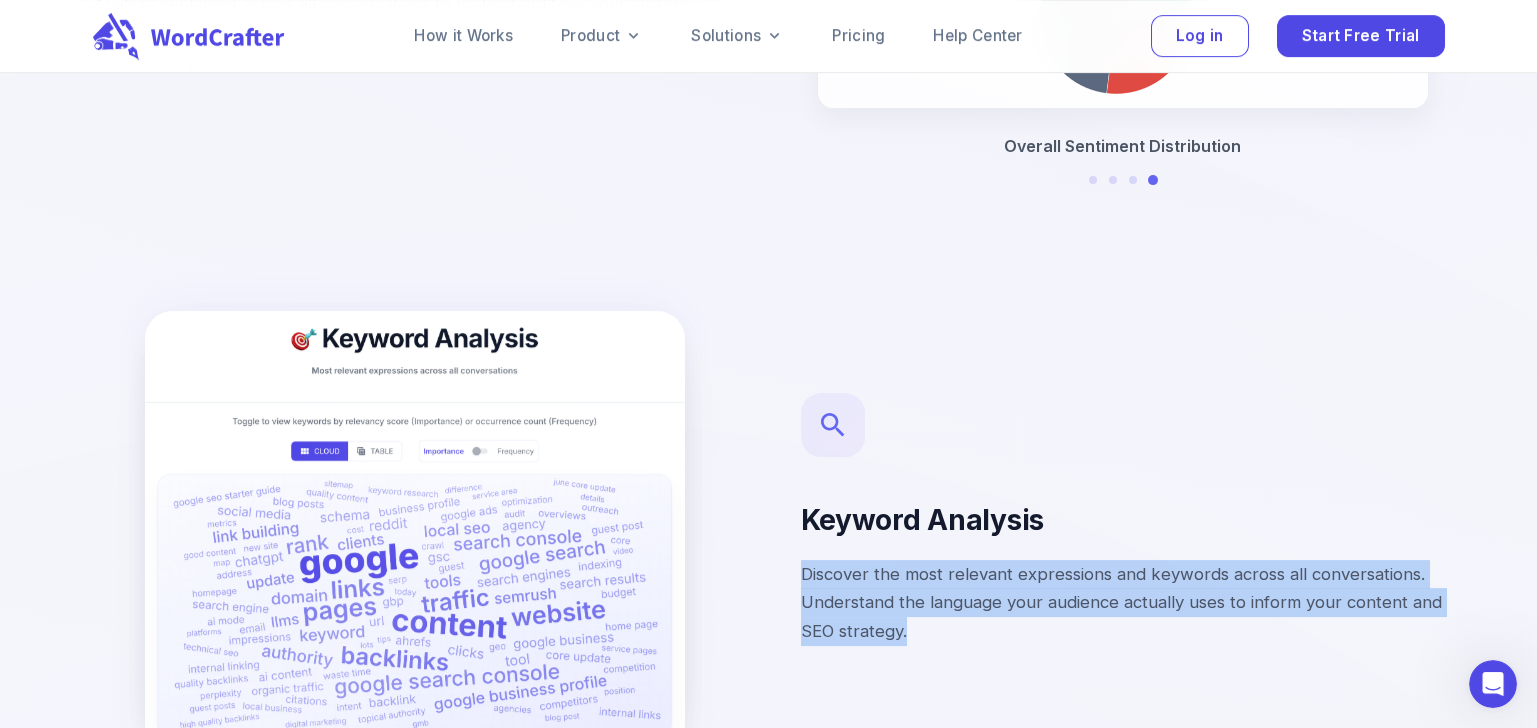 click on "Discover the most relevant expressions and keywords across all conversations. Understand the language your audience actually uses to inform your content and SEO strategy." at bounding box center (1123, 603) 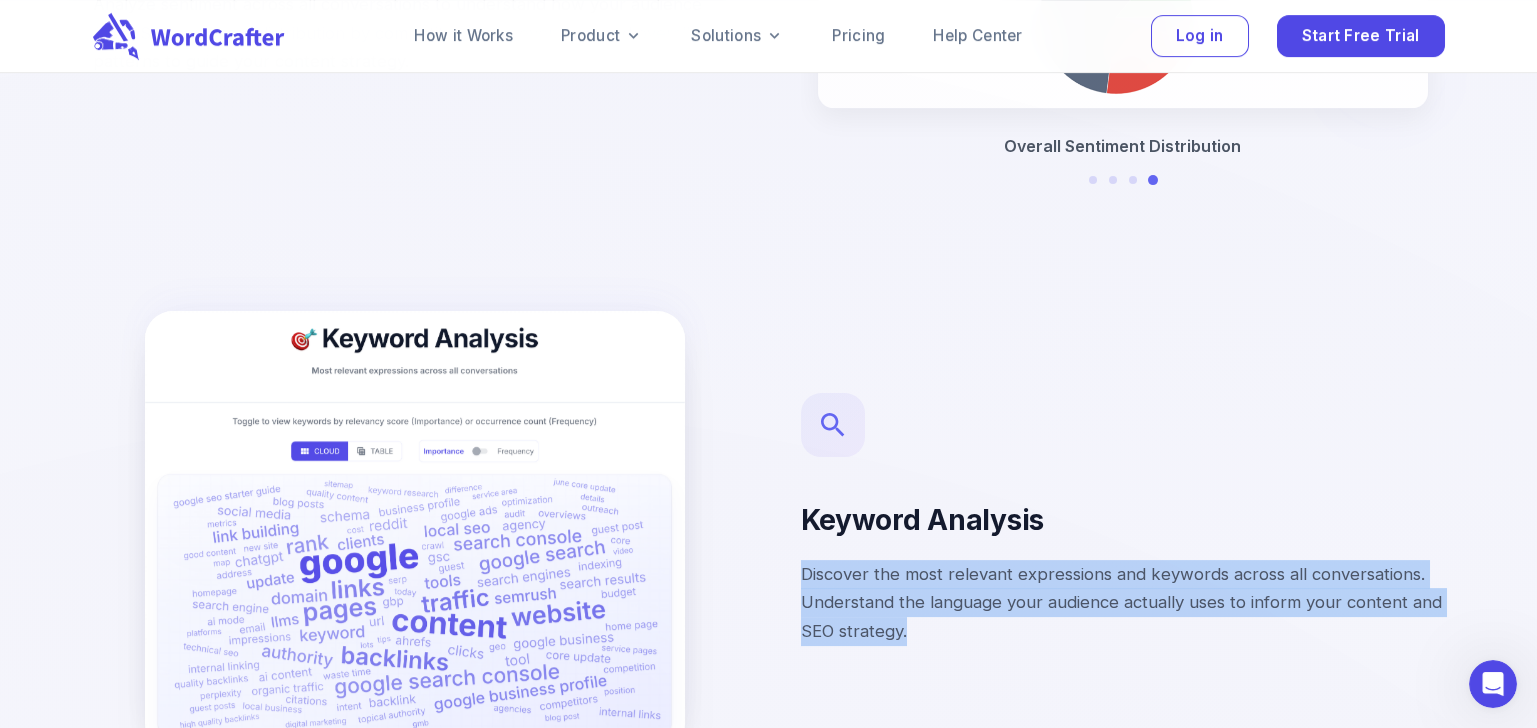 click on "Discover the most relevant expressions and keywords across all conversations. Understand the language your audience actually uses to inform your content and SEO strategy." at bounding box center [1123, 603] 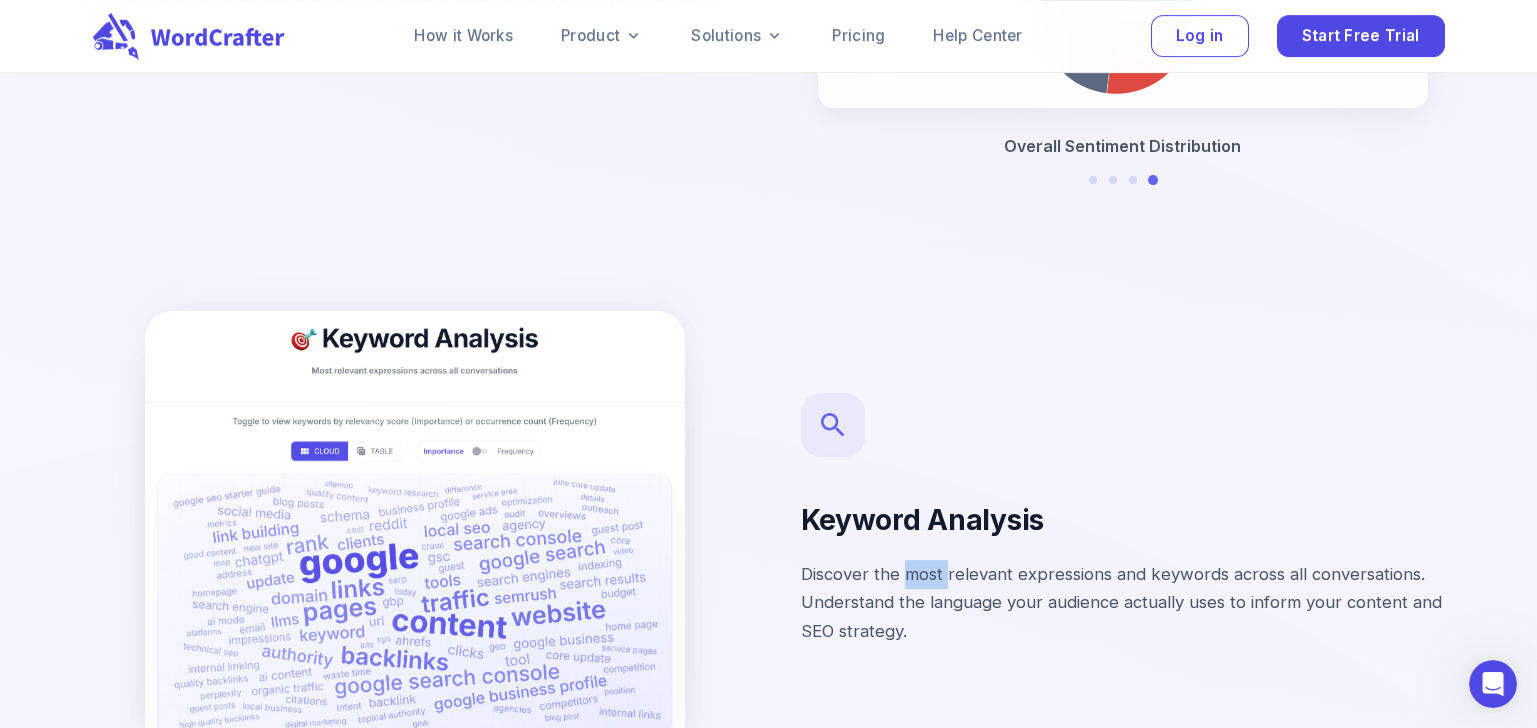 click on "Discover the most relevant expressions and keywords across all conversations. Understand the language your audience actually uses to inform your content and SEO strategy." at bounding box center (1123, 603) 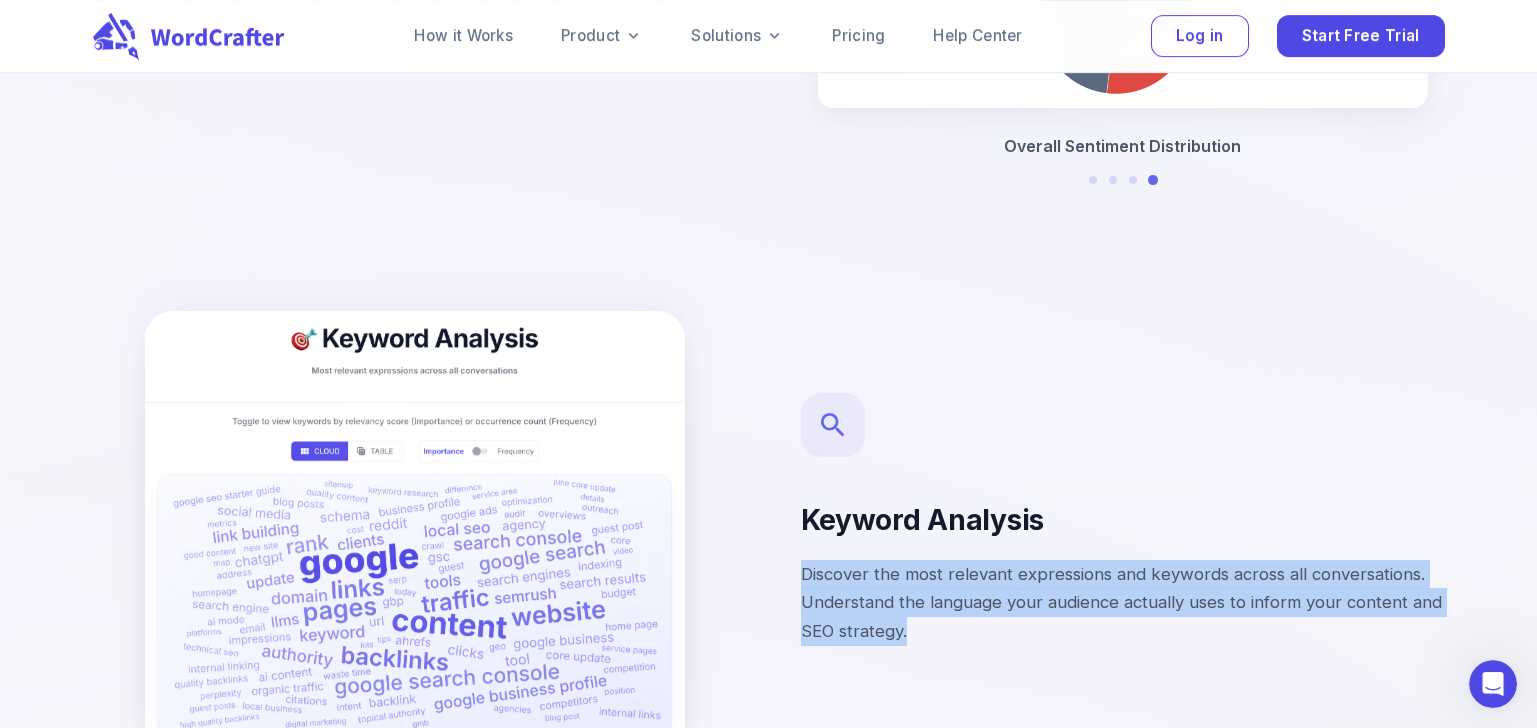 click on "Discover the most relevant expressions and keywords across all conversations. Understand the language your audience actually uses to inform your content and SEO strategy." at bounding box center [1123, 603] 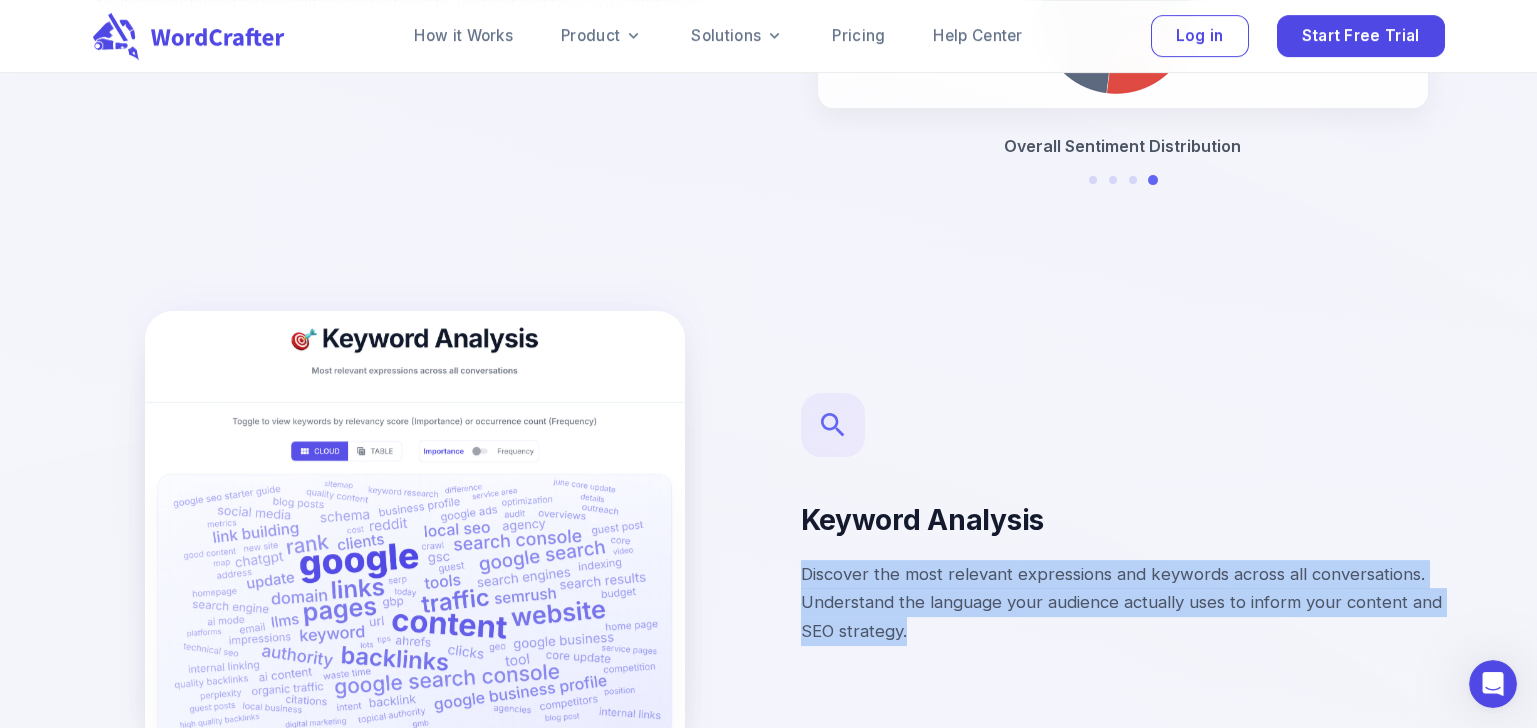 click on "Discover the most relevant expressions and keywords across all conversations. Understand the language your audience actually uses to inform your content and SEO strategy." at bounding box center [1123, 603] 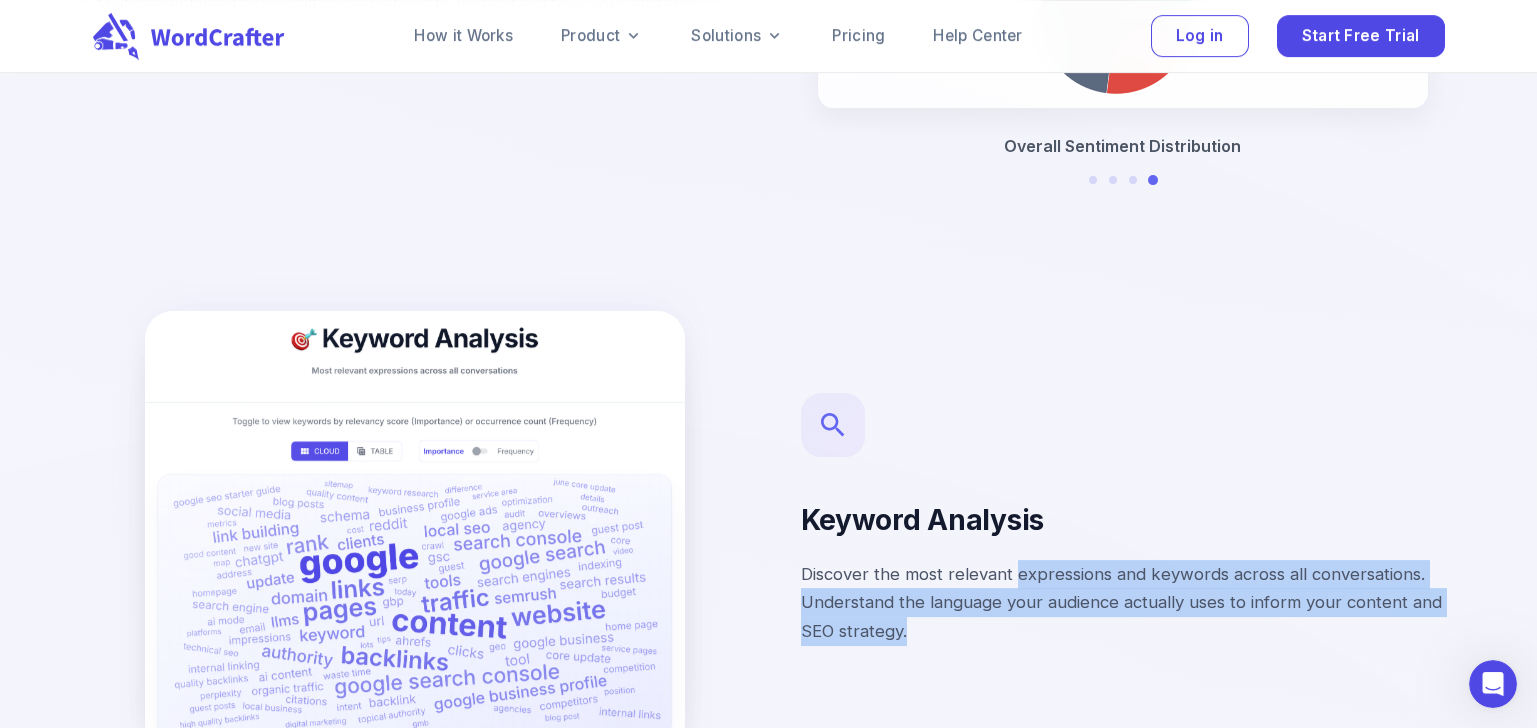 drag, startPoint x: 1054, startPoint y: 512, endPoint x: 1058, endPoint y: 560, distance: 48.166378 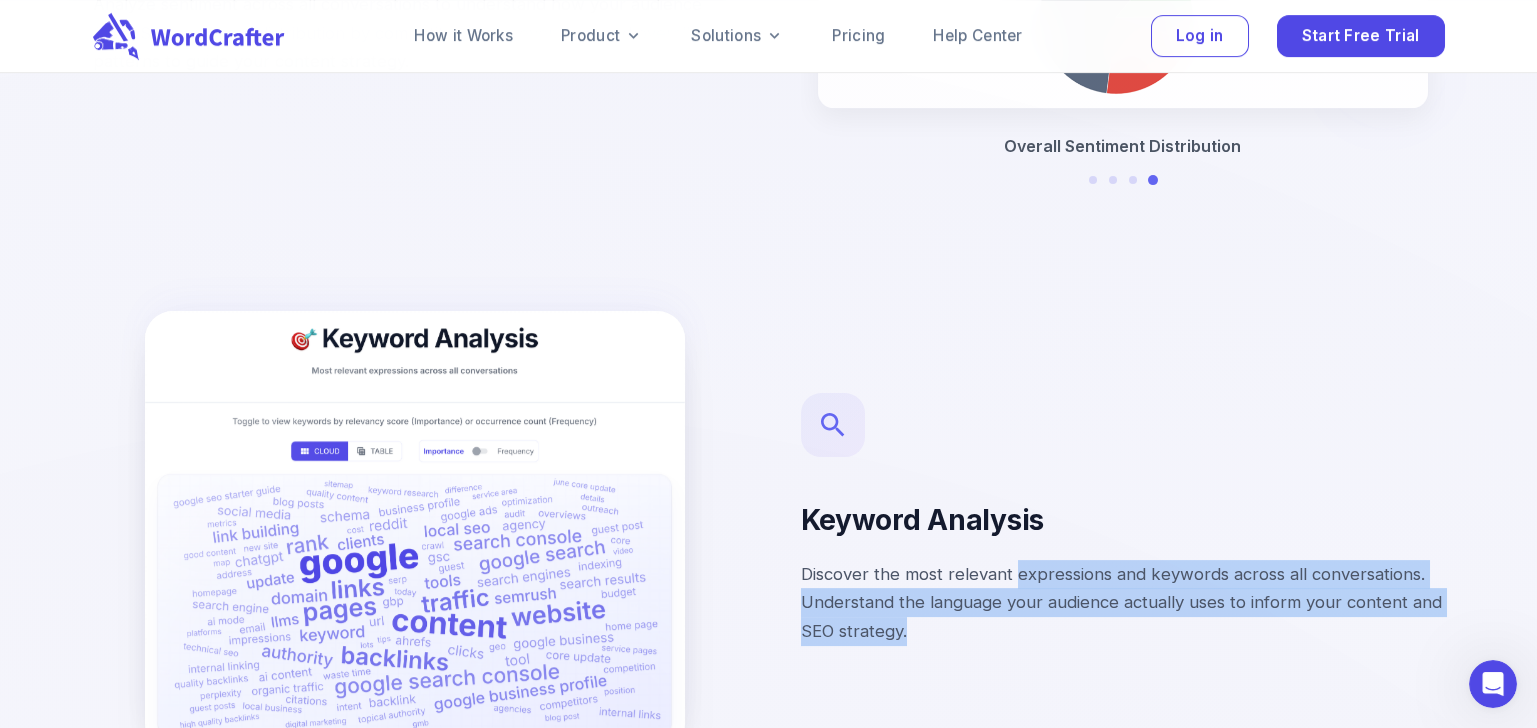 click on "Discover the most relevant expressions and keywords across all conversations. Understand the language your audience actually uses to inform your content and SEO strategy." at bounding box center (1123, 603) 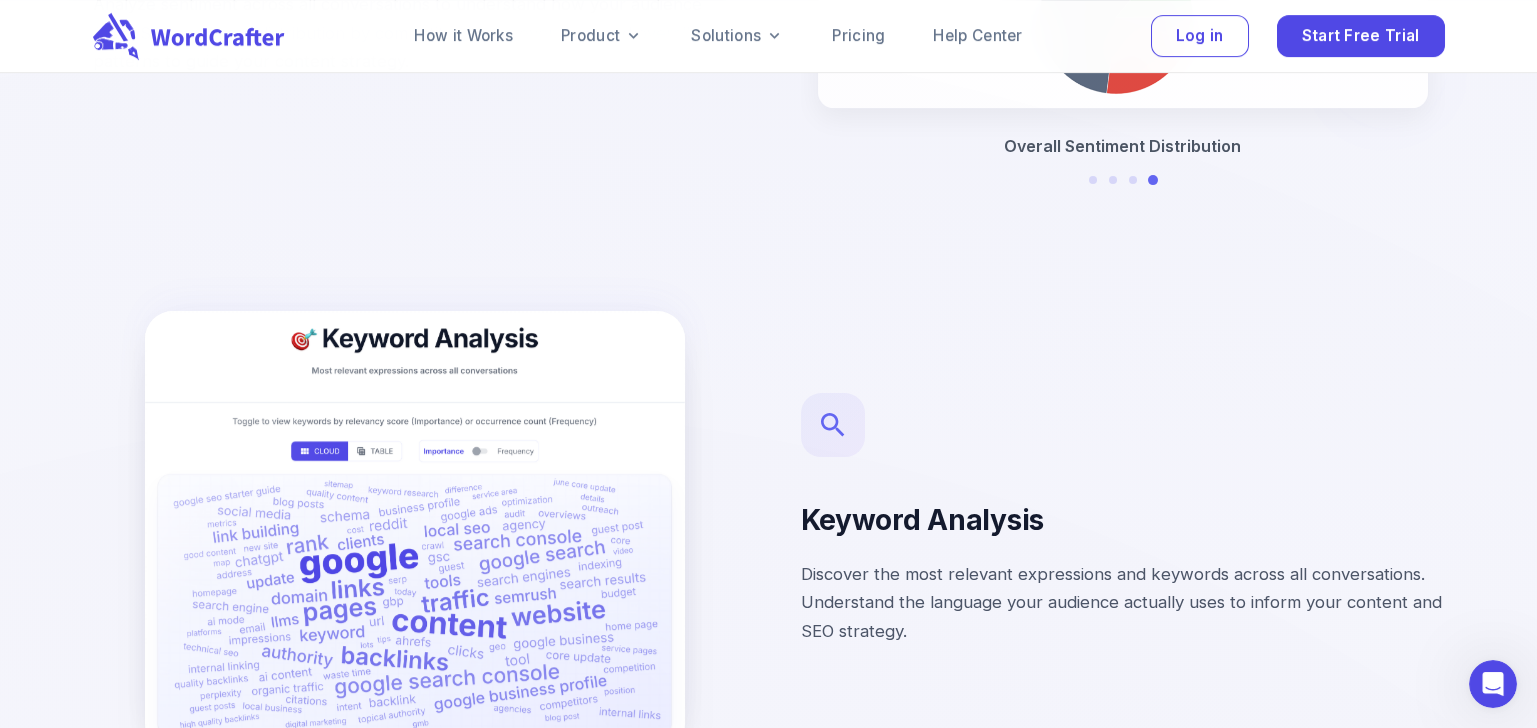click on "Discover the most relevant expressions and keywords across all conversations. Understand the language your audience actually uses to inform your content and SEO strategy." at bounding box center [1123, 603] 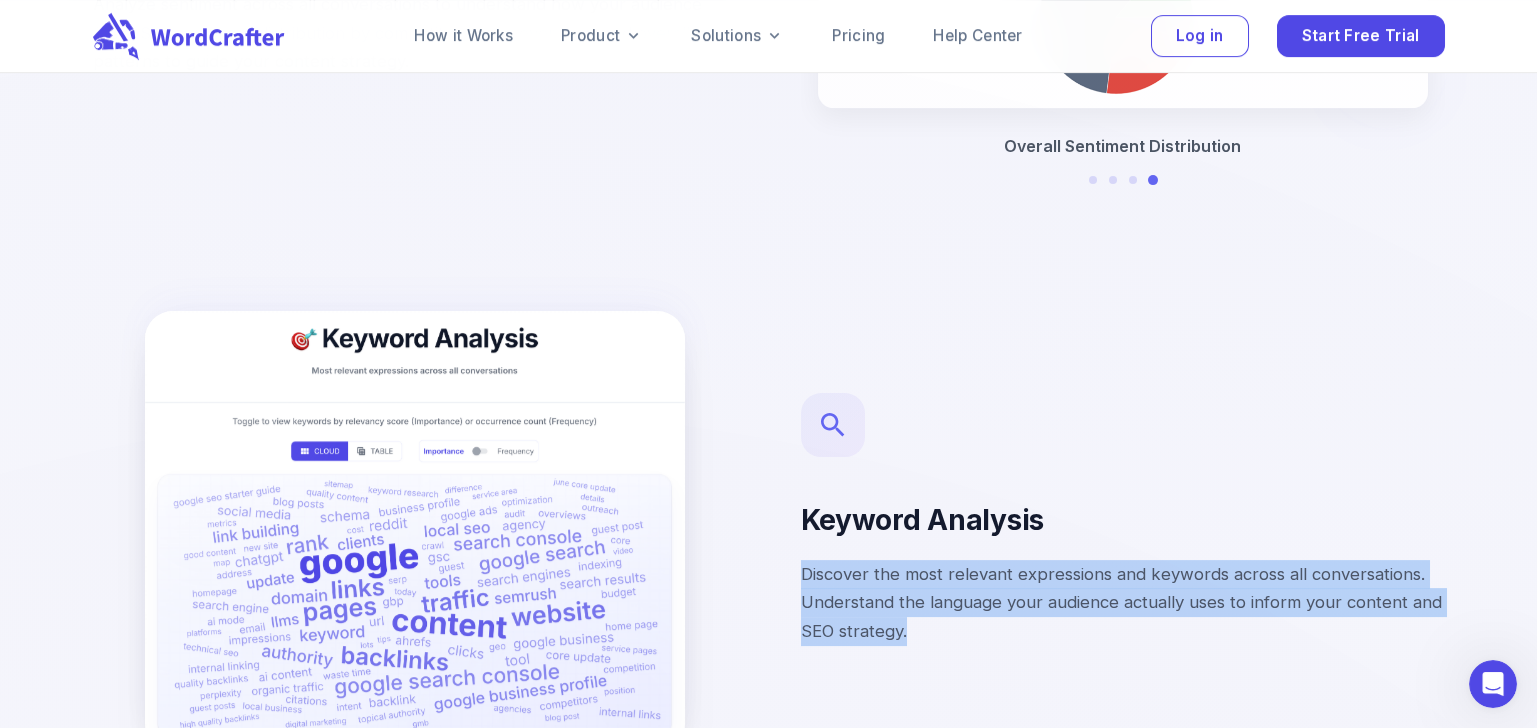 click on "Discover the most relevant expressions and keywords across all conversations. Understand the language your audience actually uses to inform your content and SEO strategy." at bounding box center [1123, 603] 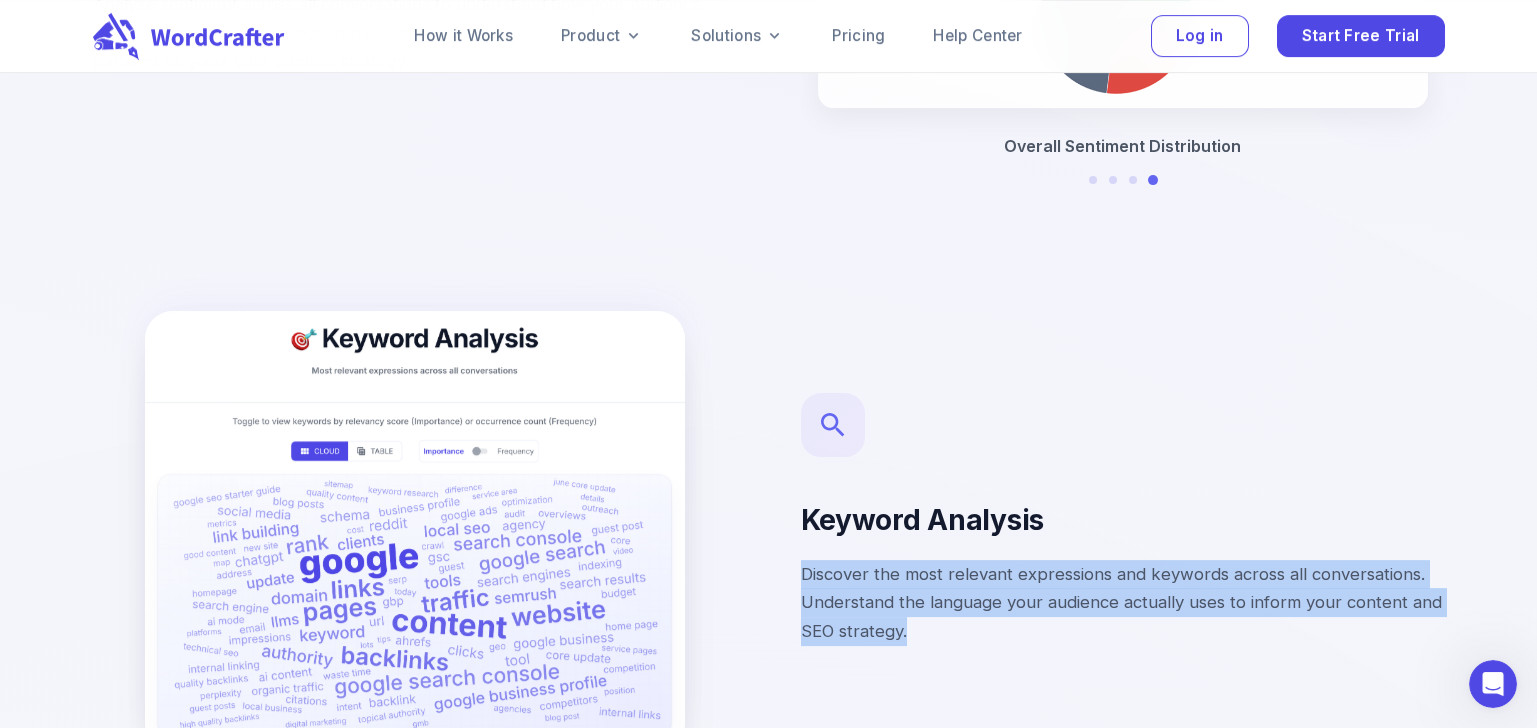 click on "Discover the most relevant expressions and keywords across all conversations. Understand the language your audience actually uses to inform your content and SEO strategy." at bounding box center (1123, 603) 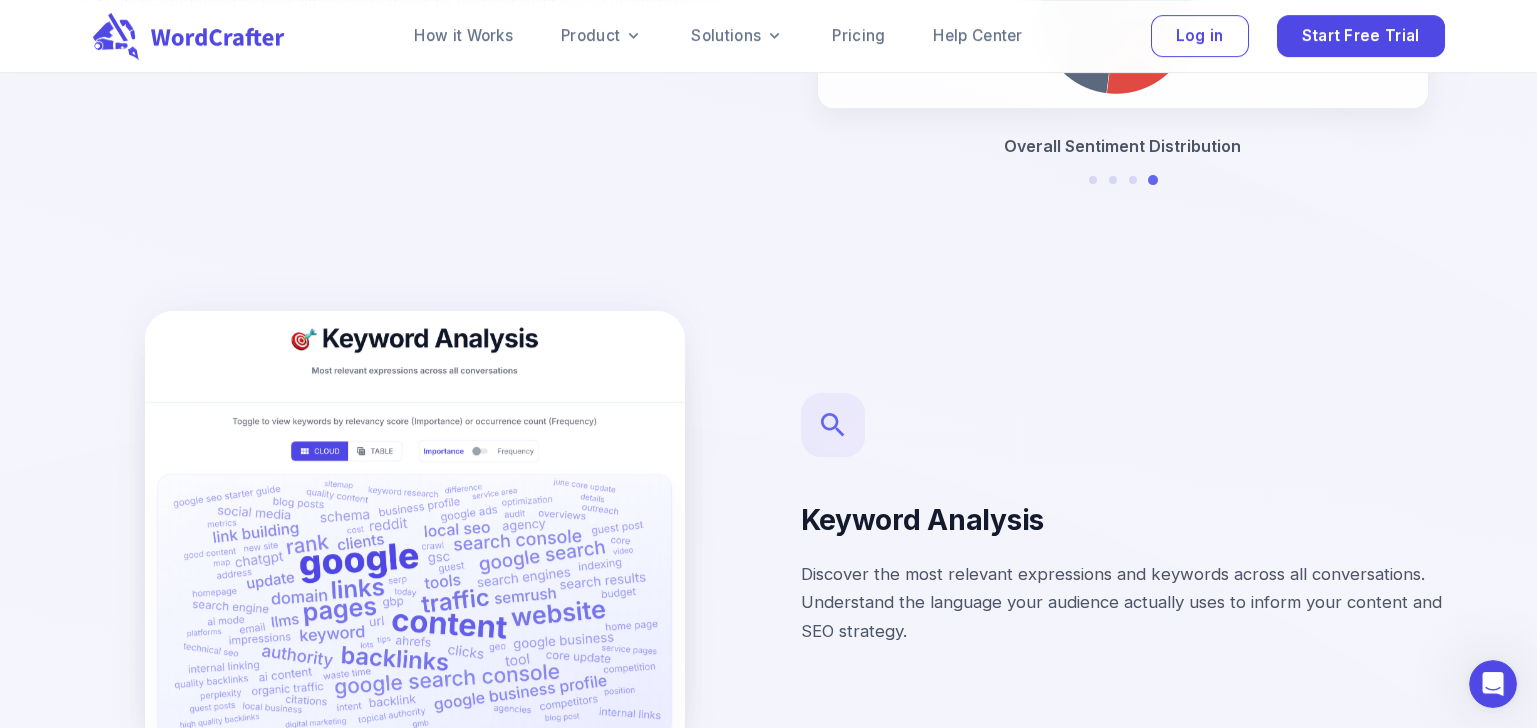 click on "Discover the most relevant expressions and keywords across all conversations. Understand the language your audience actually uses to inform your content and SEO strategy." at bounding box center (1123, 603) 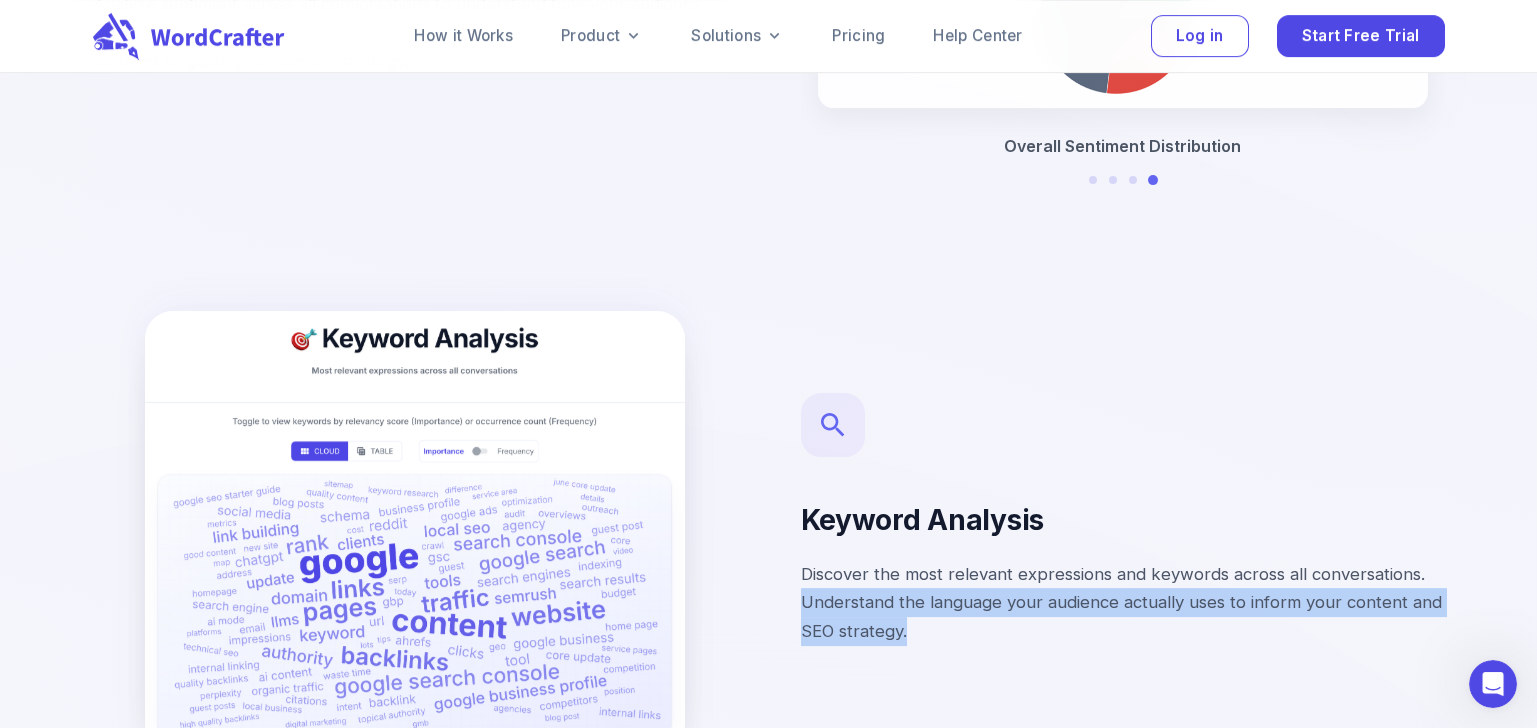 drag, startPoint x: 812, startPoint y: 534, endPoint x: 1021, endPoint y: 572, distance: 212.42645 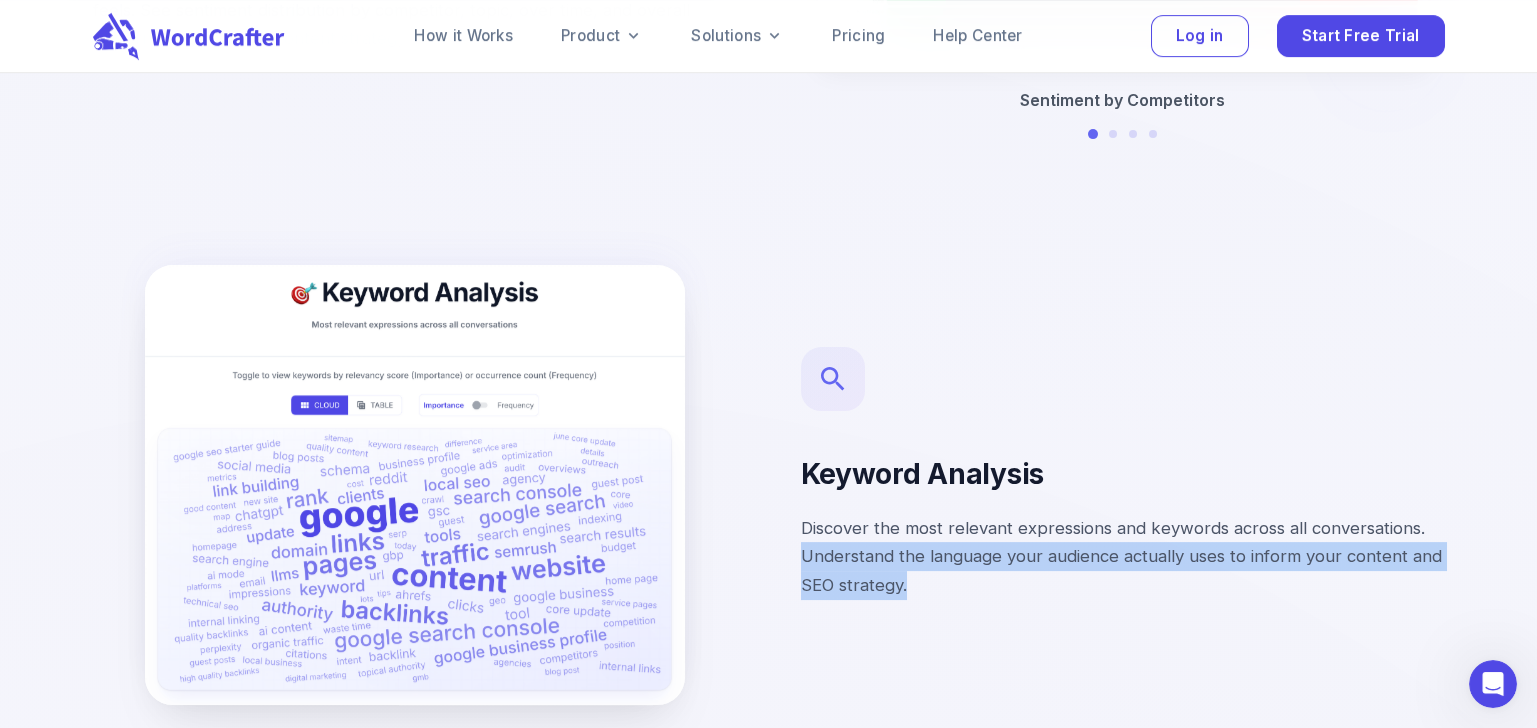 click on "Keyword Analysis Discover the most relevant expressions and keywords across all conversations. Understand the language your audience actually uses to inform your content and SEO strategy." at bounding box center (737, 452) 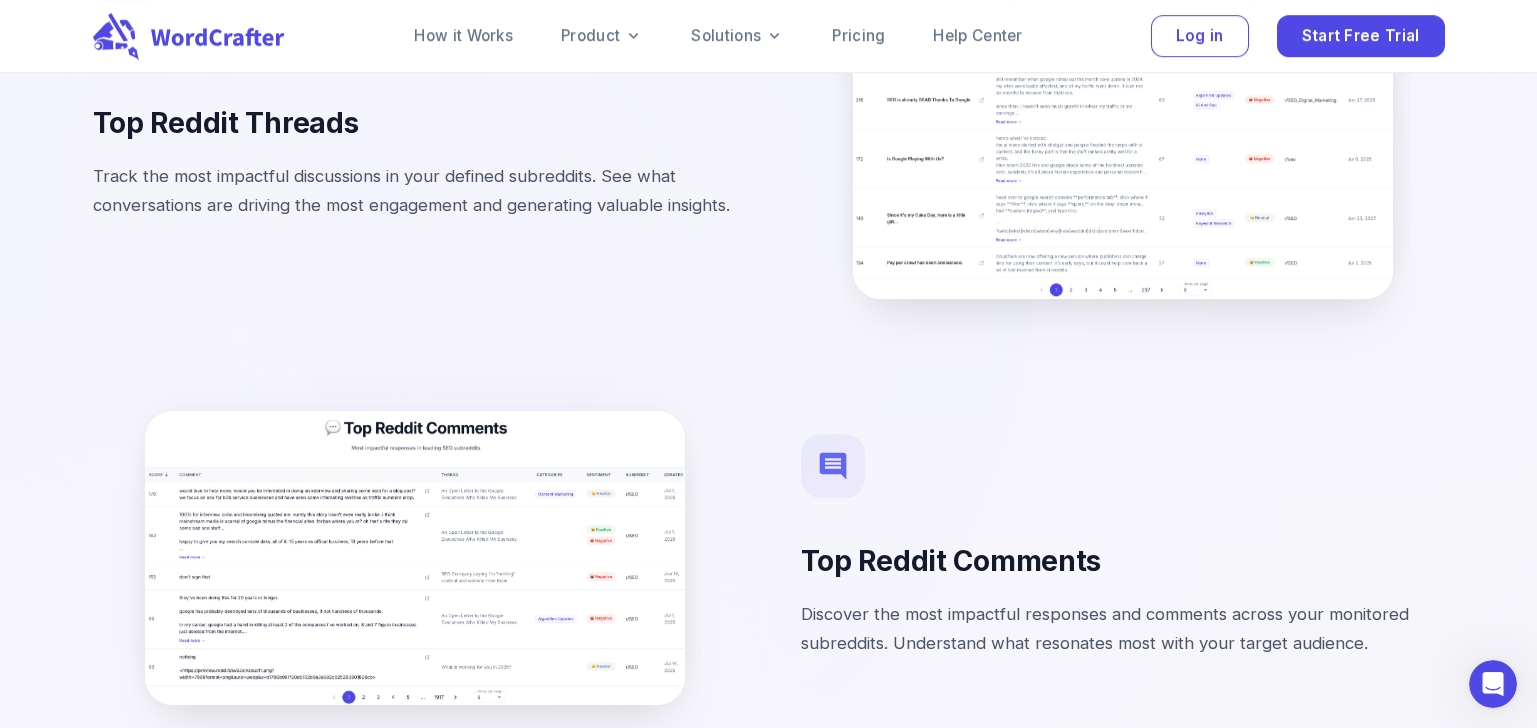 scroll, scrollTop: 6999, scrollLeft: 0, axis: vertical 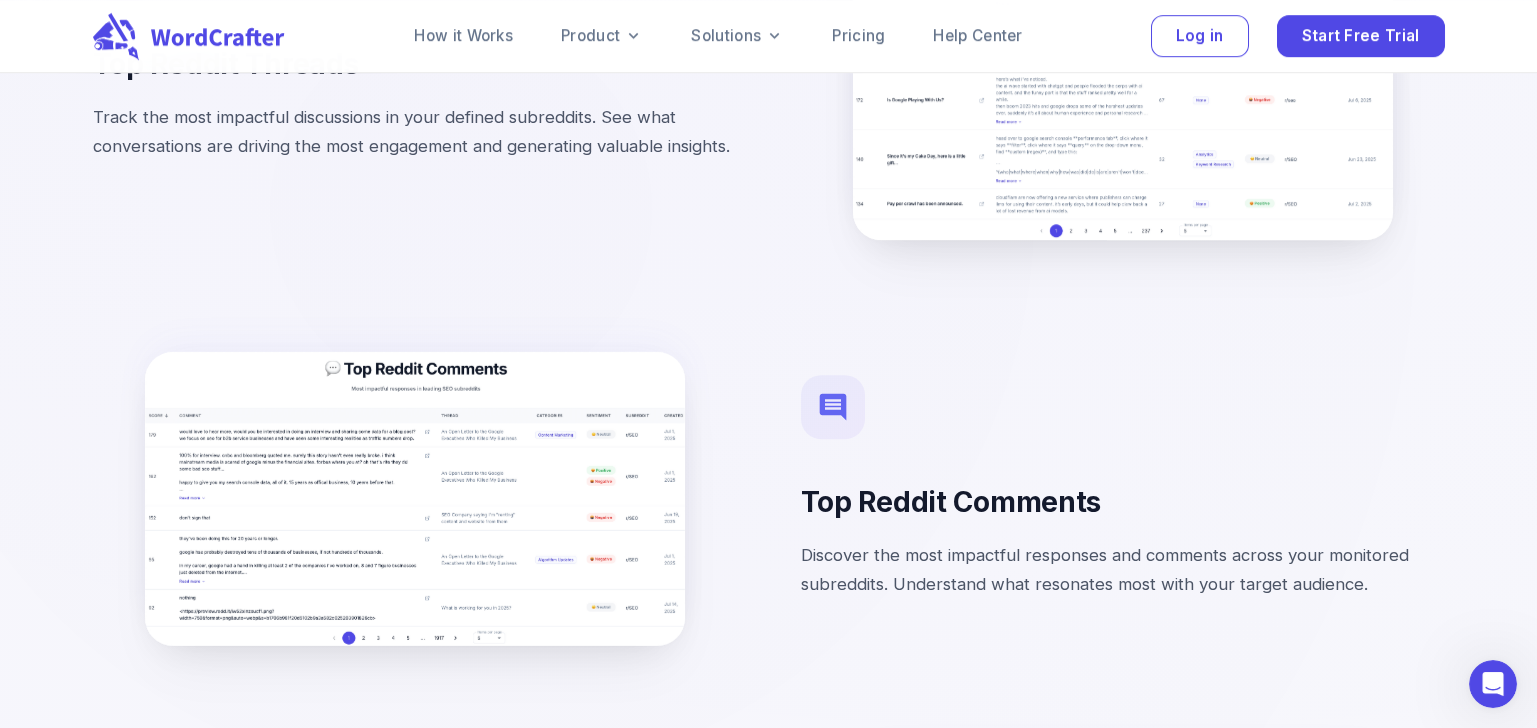 click on "Top Reddit Comments" at bounding box center [1123, 502] 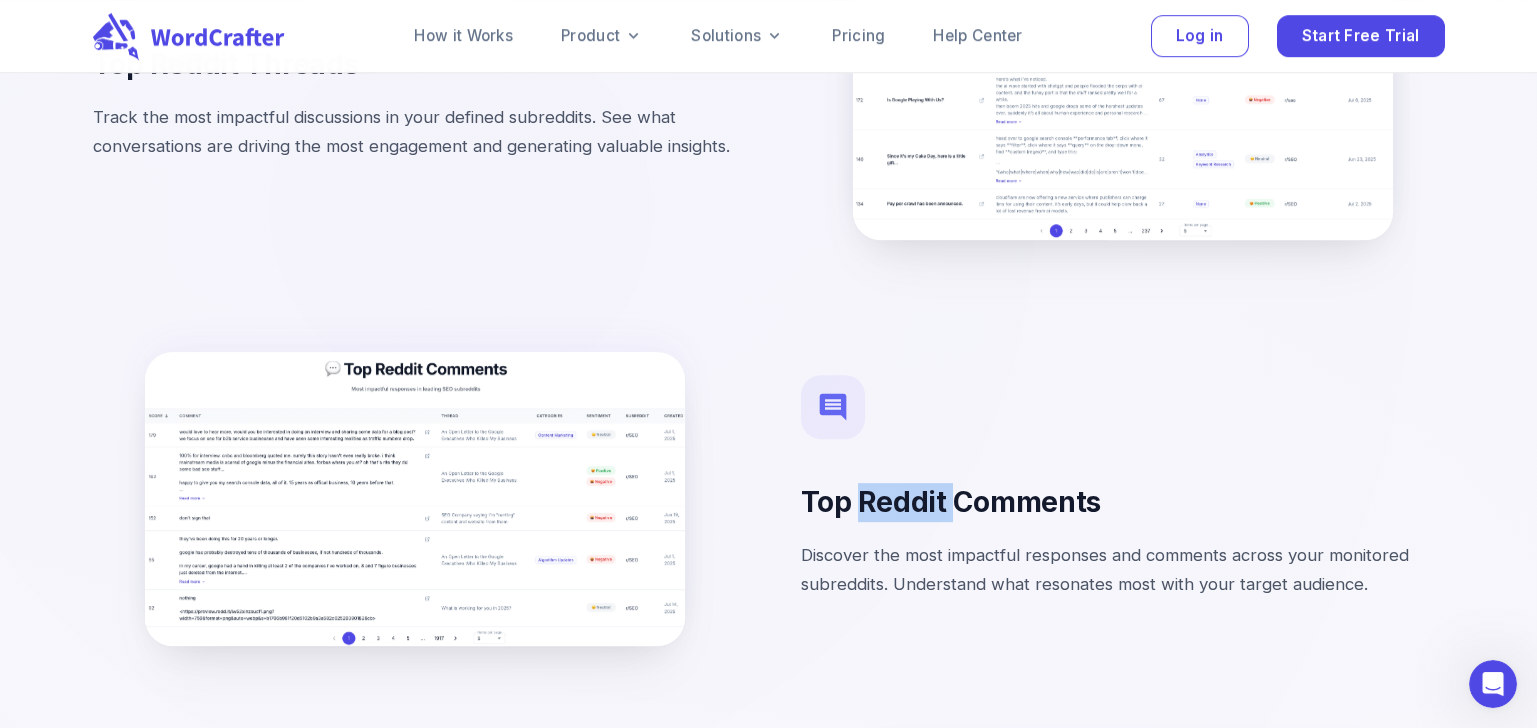 click on "Top Reddit Comments" at bounding box center (1123, 502) 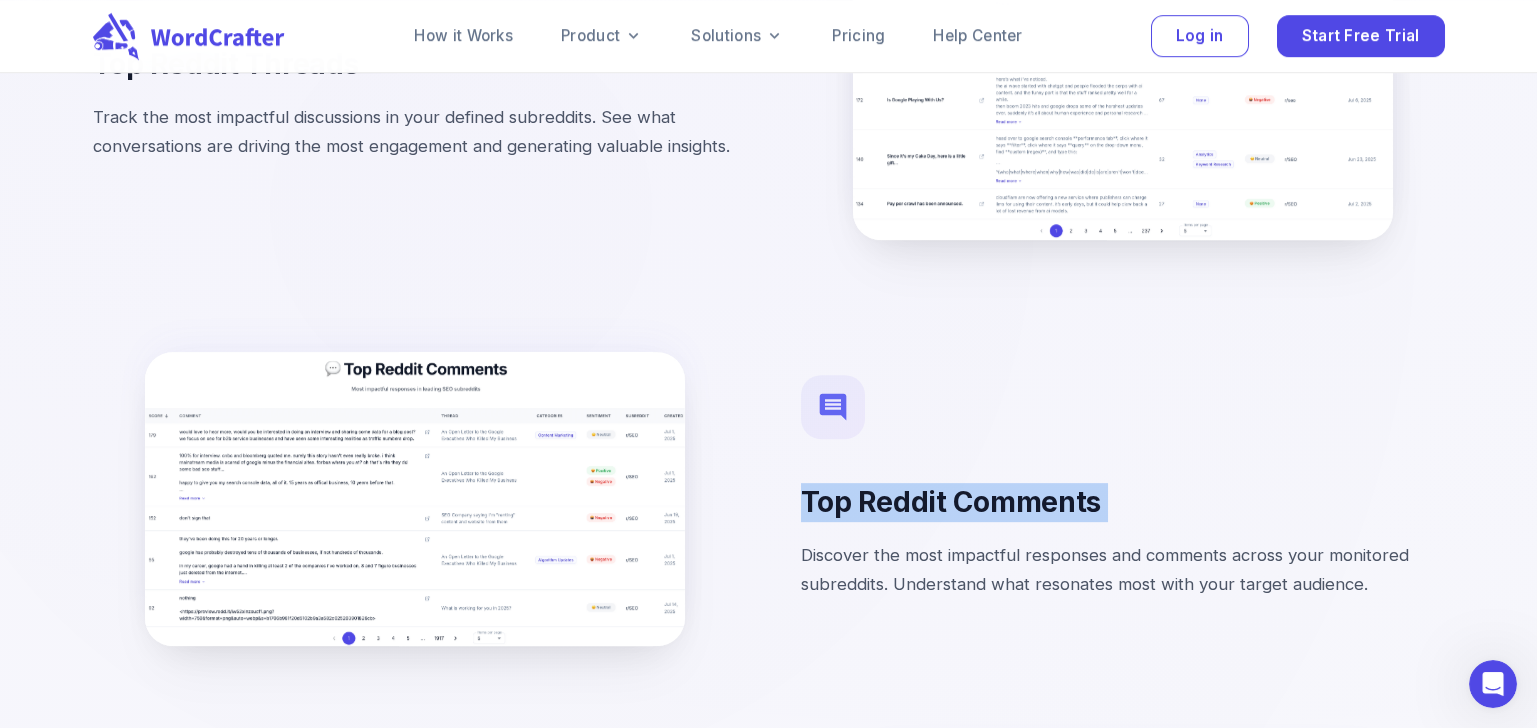click on "Top Reddit Comments" at bounding box center (1123, 502) 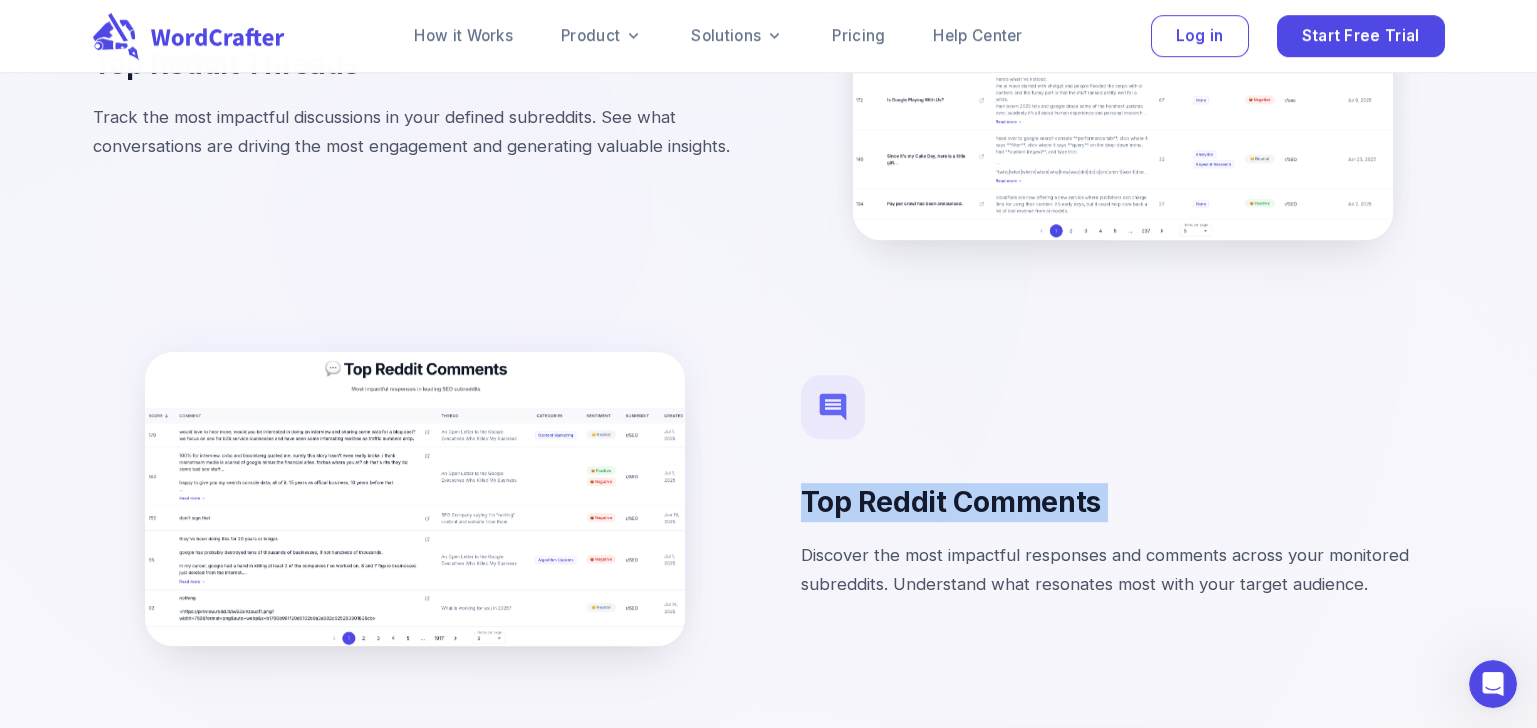 click on "Top Reddit Comments" at bounding box center [1123, 502] 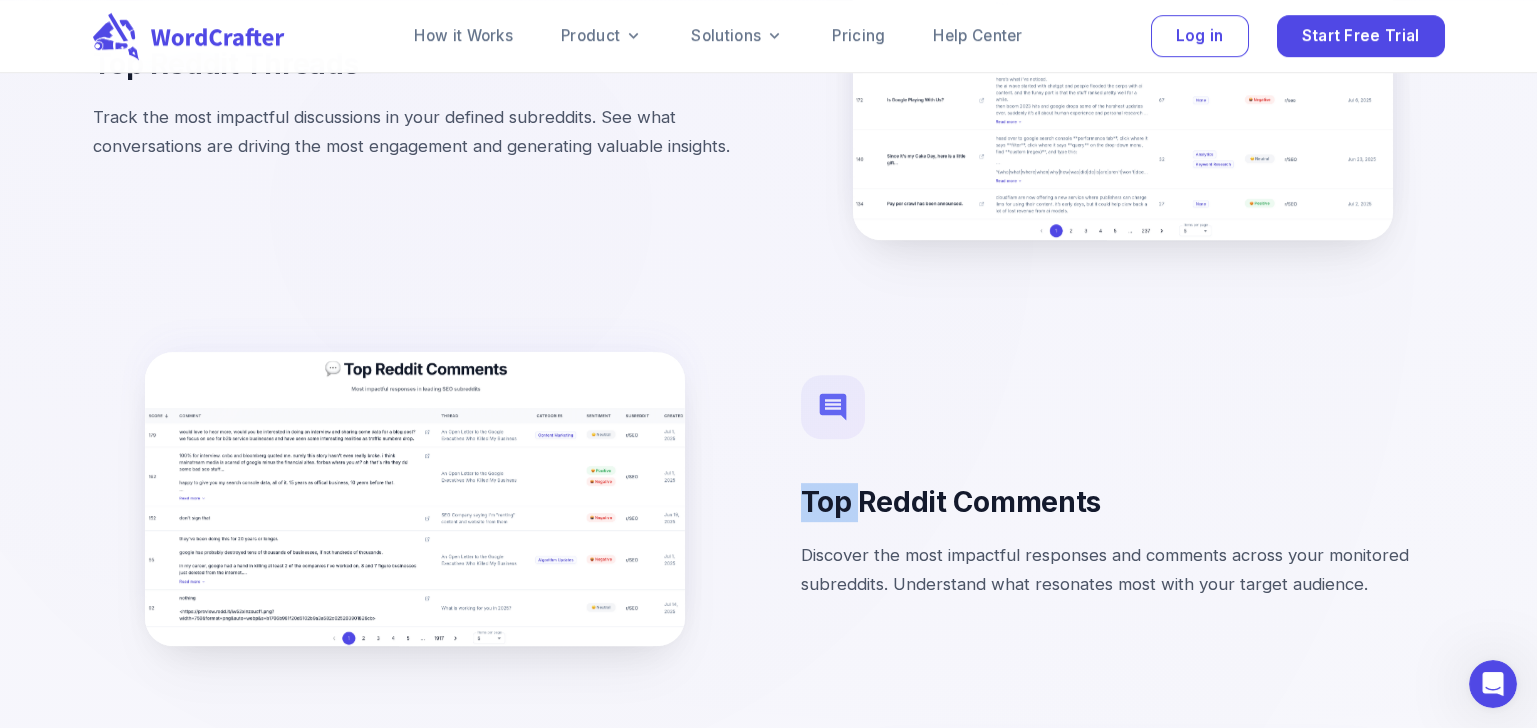 click on "Top Reddit Comments" at bounding box center [1123, 502] 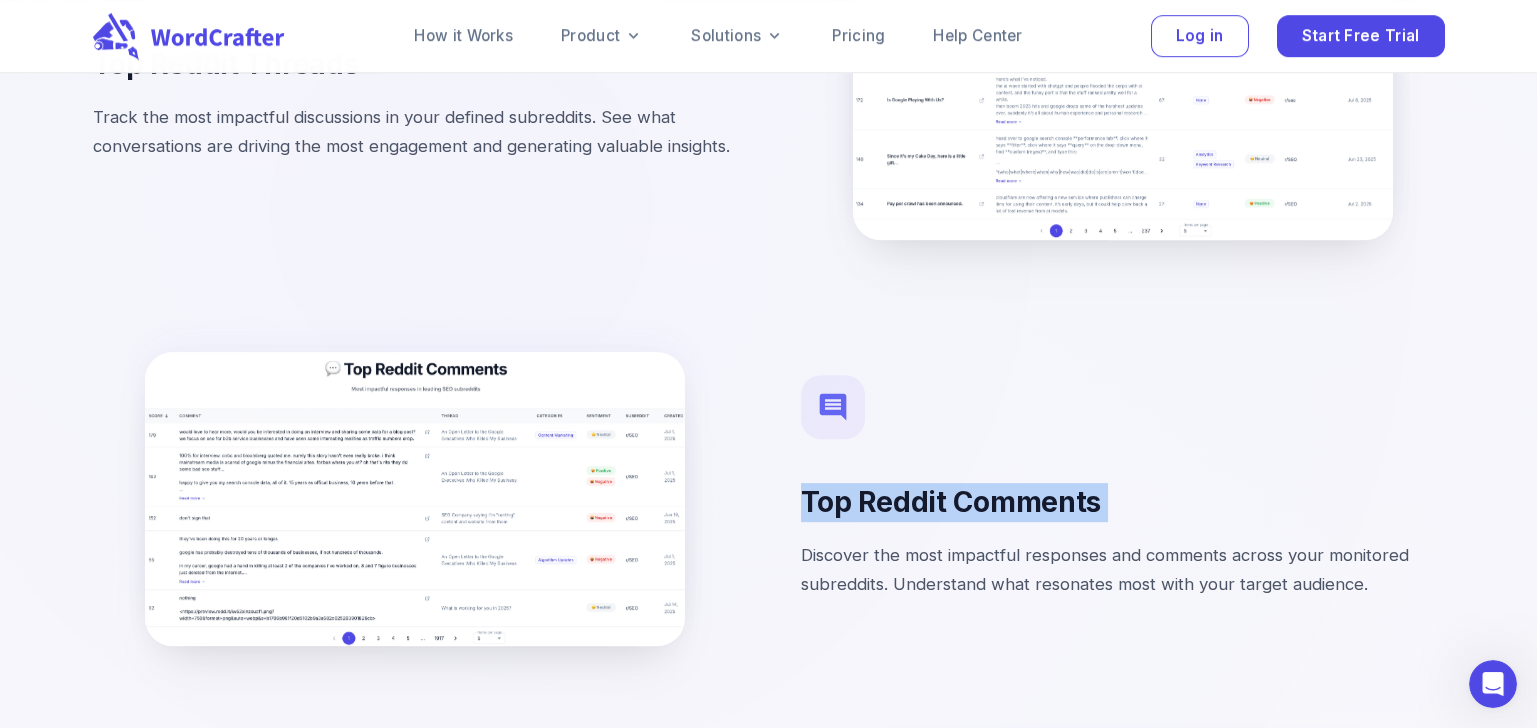 click on "Top Reddit Comments" at bounding box center [1123, 502] 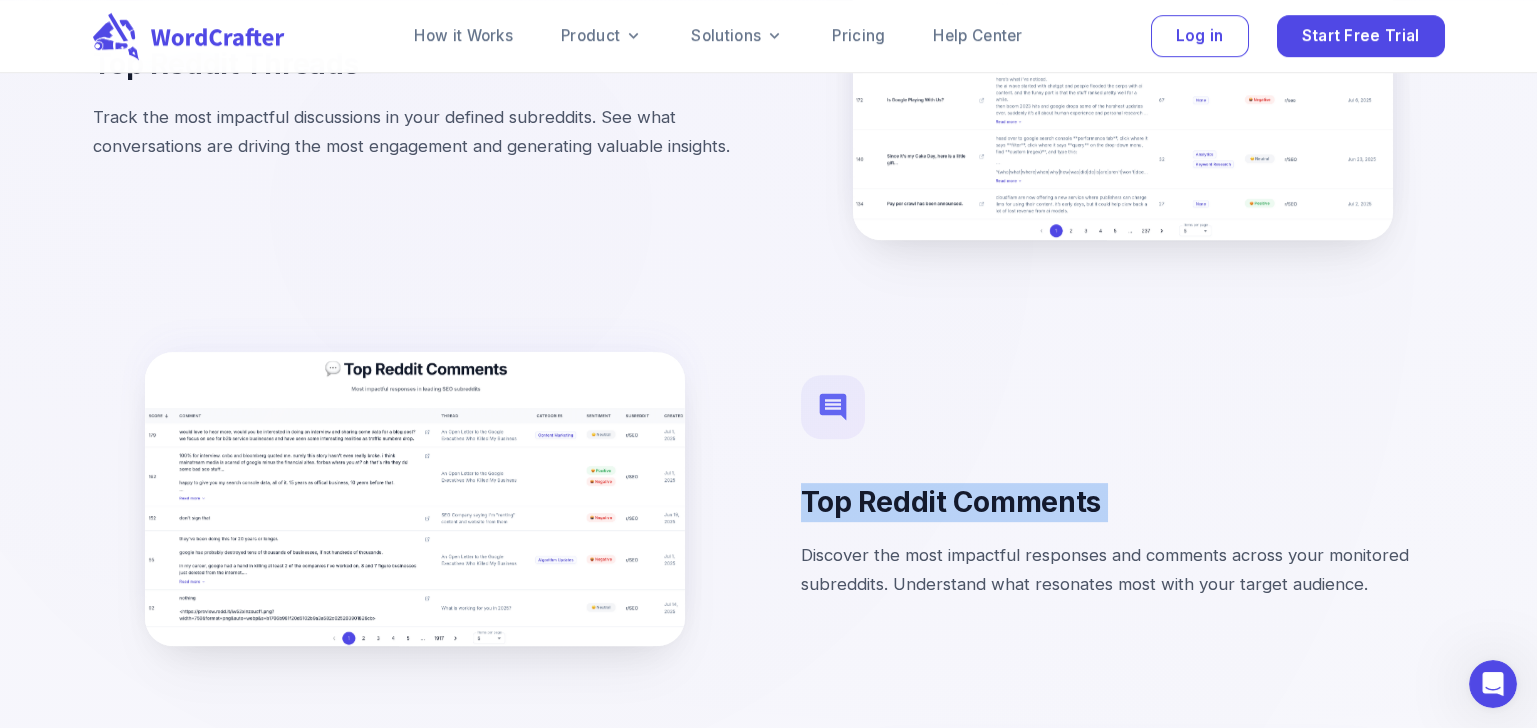 click on "Top Reddit Comments" at bounding box center [1123, 502] 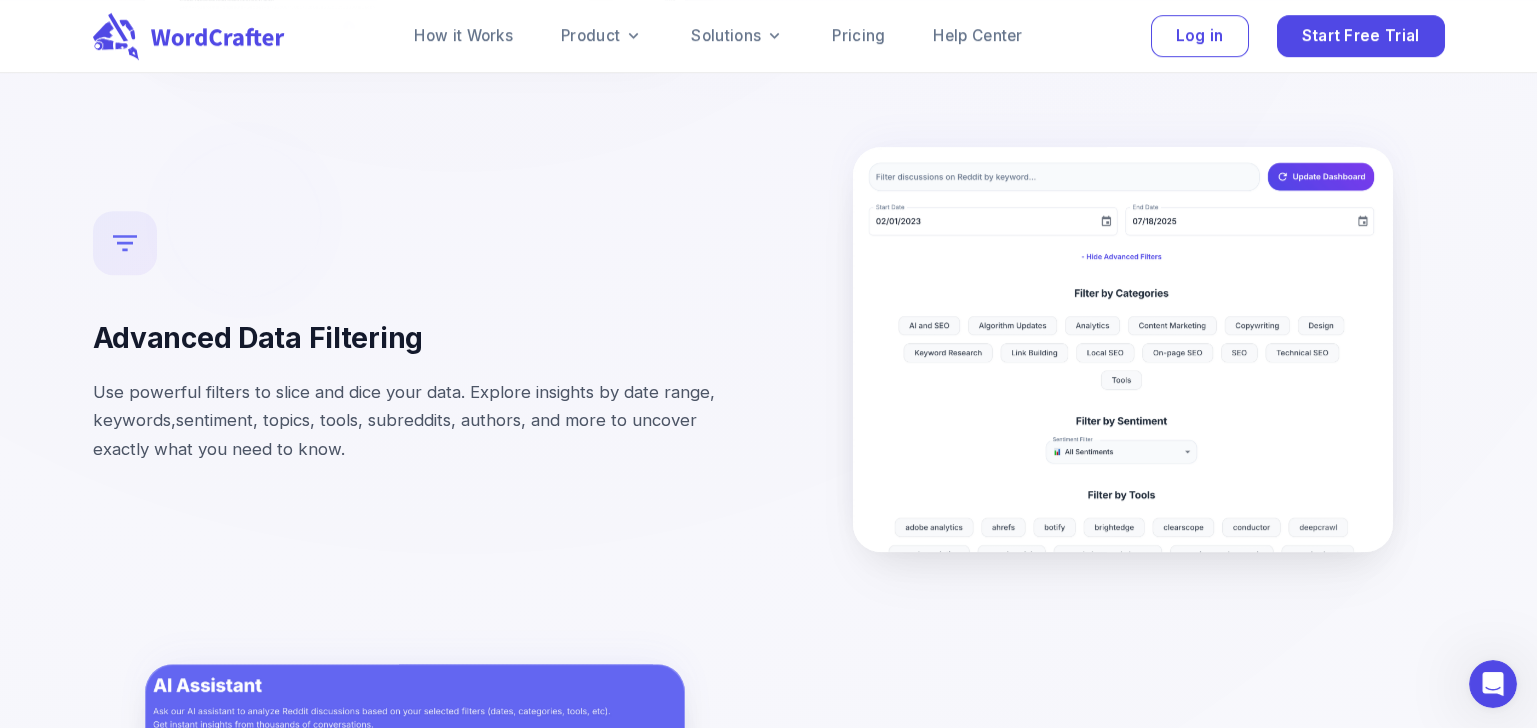scroll, scrollTop: 7599, scrollLeft: 0, axis: vertical 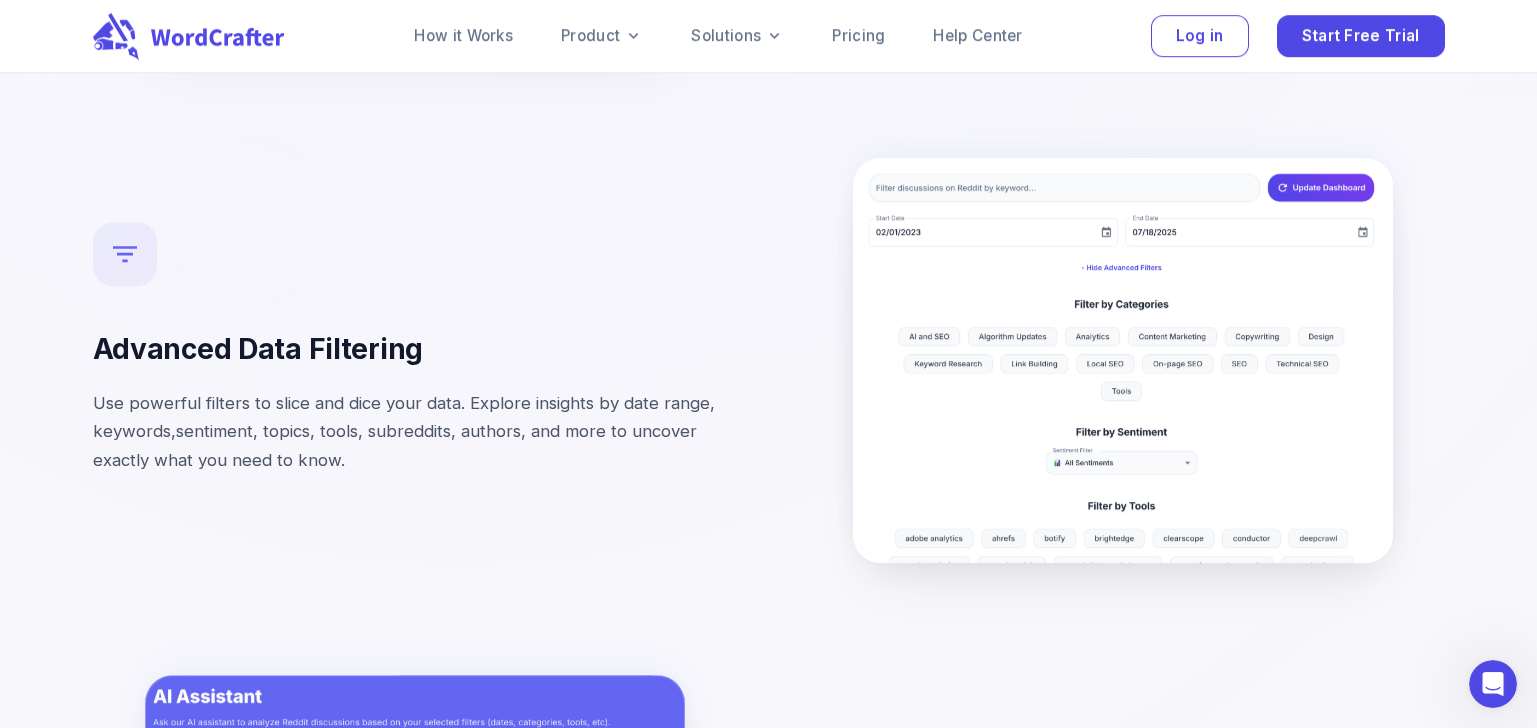 click on "Use powerful filters to slice and dice your data. Explore insights by date range, keywords,sentiment, topics, tools, subreddits, authors, and more to uncover exactly what you need to know." at bounding box center [415, 432] 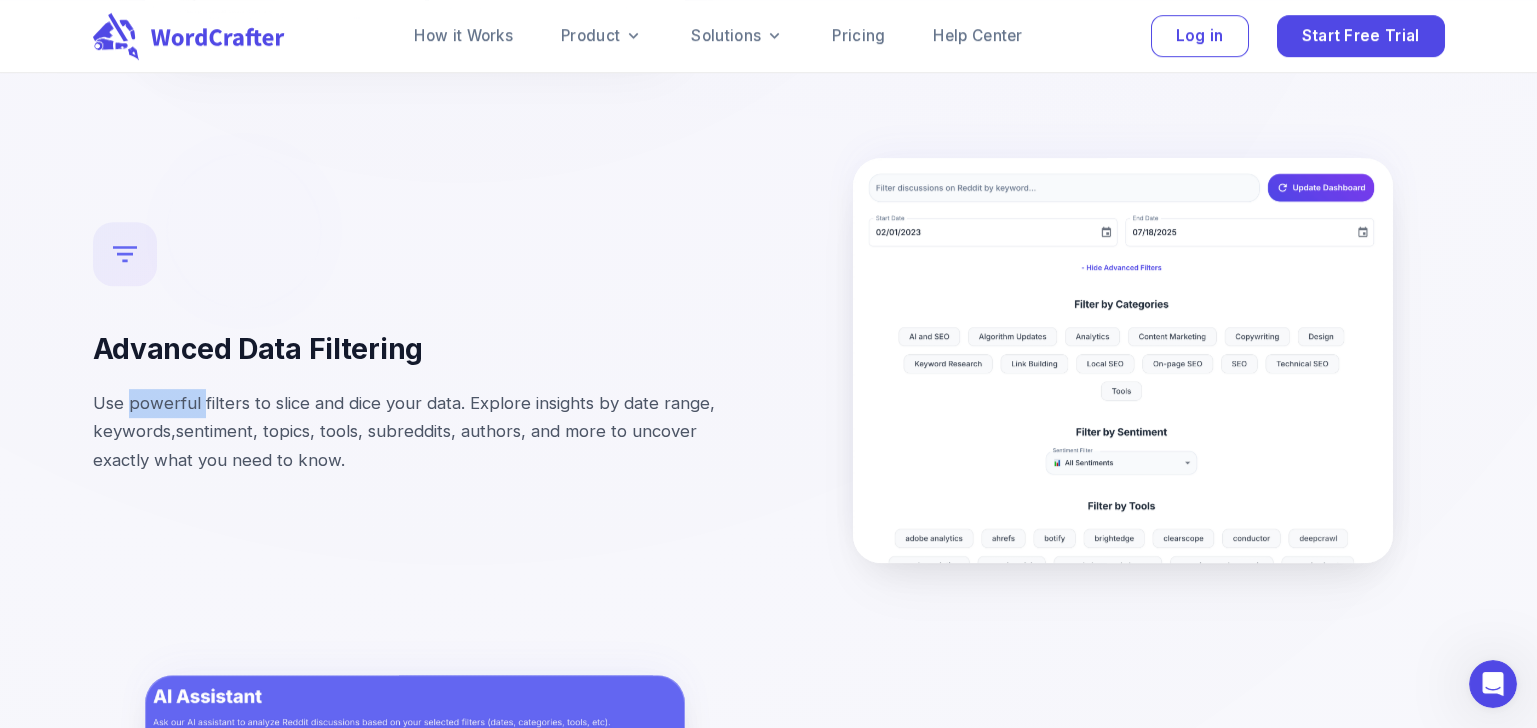 click on "Use powerful filters to slice and dice your data. Explore insights by date range, keywords,sentiment, topics, tools, subreddits, authors, and more to uncover exactly what you need to know." at bounding box center (415, 432) 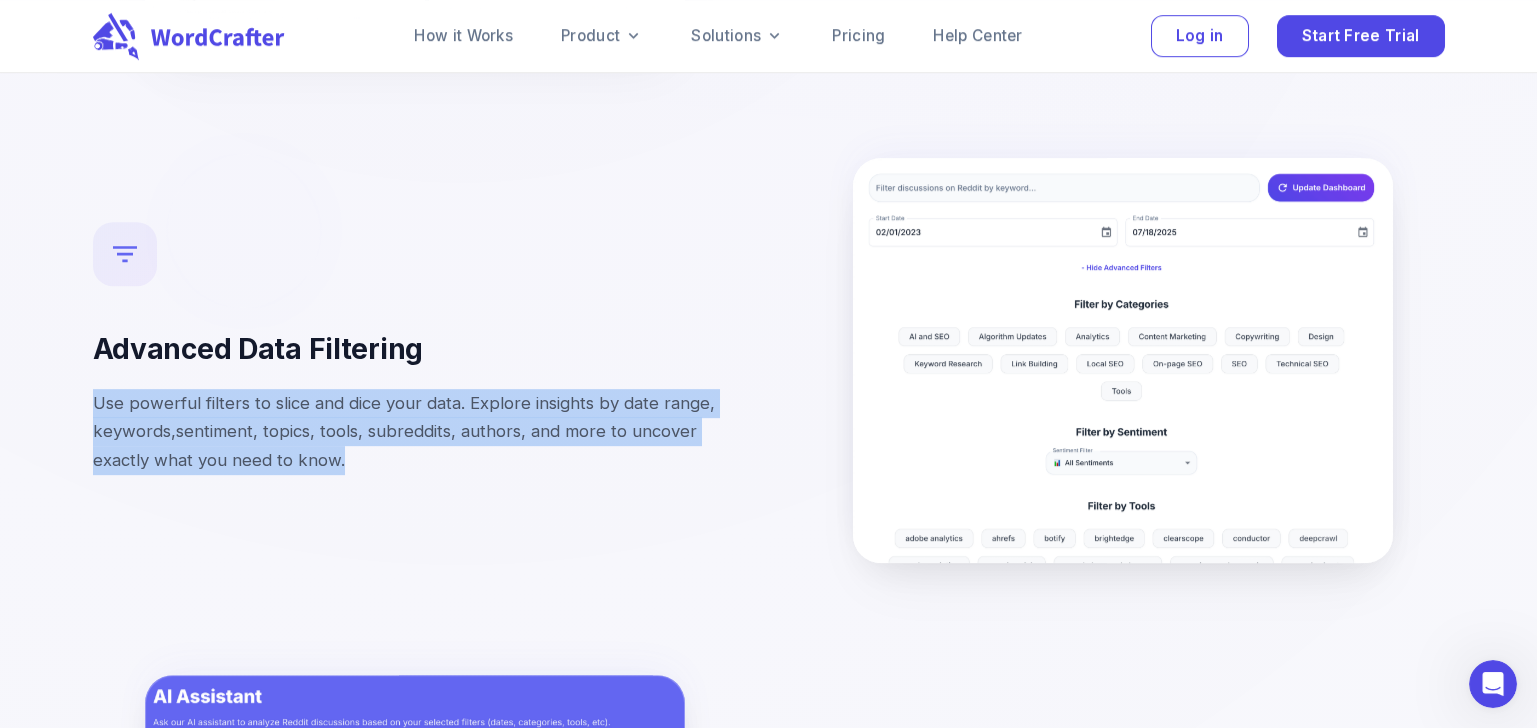 click on "Use powerful filters to slice and dice your data. Explore insights by date range, keywords,sentiment, topics, tools, subreddits, authors, and more to uncover exactly what you need to know." at bounding box center [415, 432] 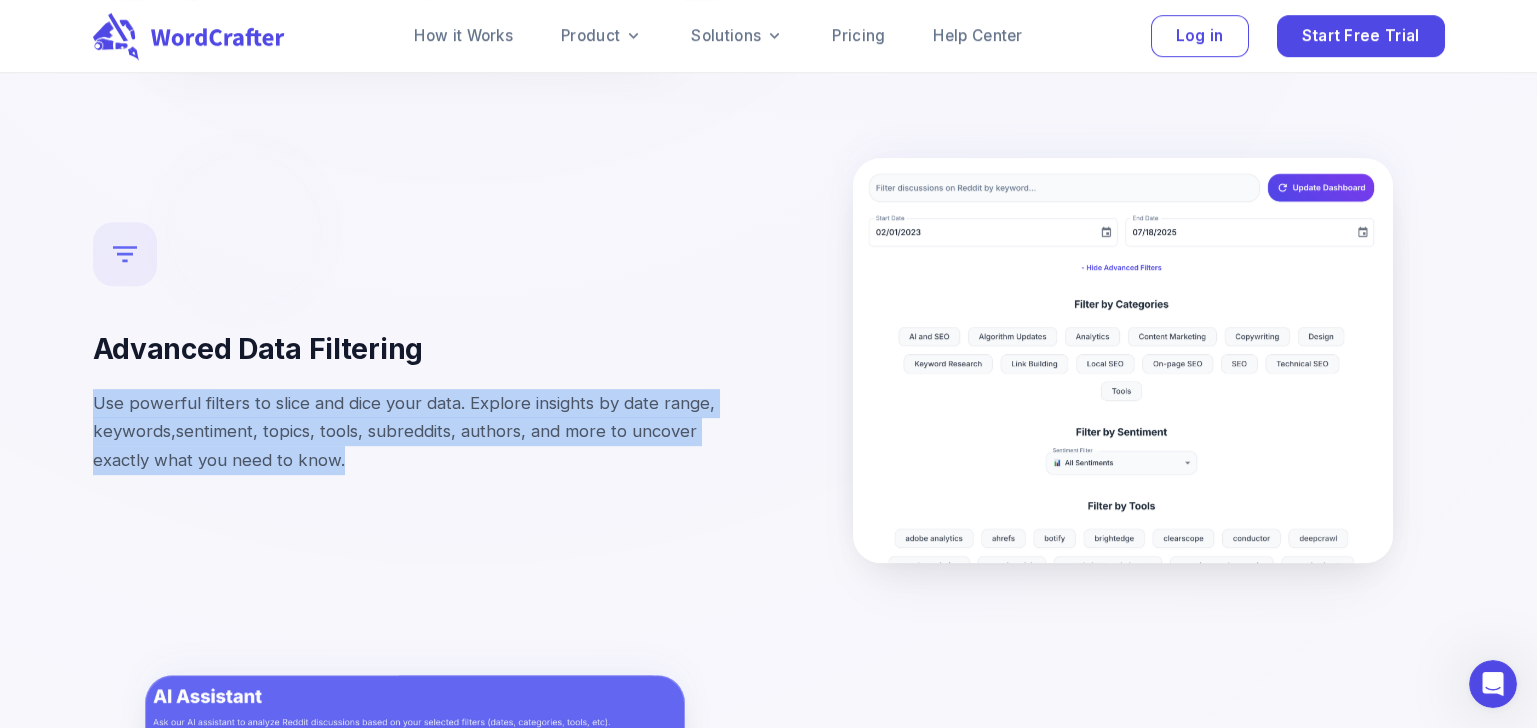 click on "Use powerful filters to slice and dice your data. Explore insights by date range, keywords,sentiment, topics, tools, subreddits, authors, and more to uncover exactly what you need to know." at bounding box center (415, 432) 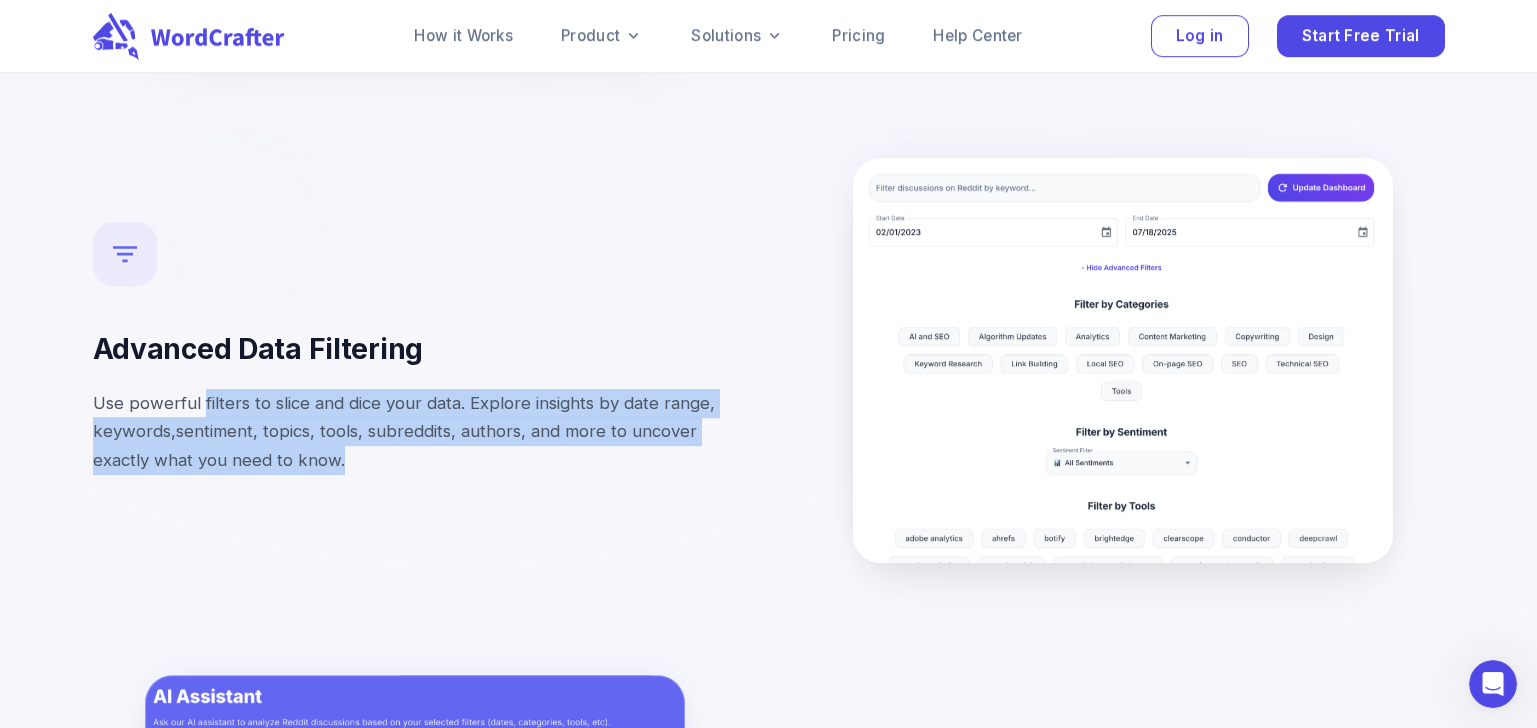 drag, startPoint x: 238, startPoint y: 342, endPoint x: 444, endPoint y: 423, distance: 221.35266 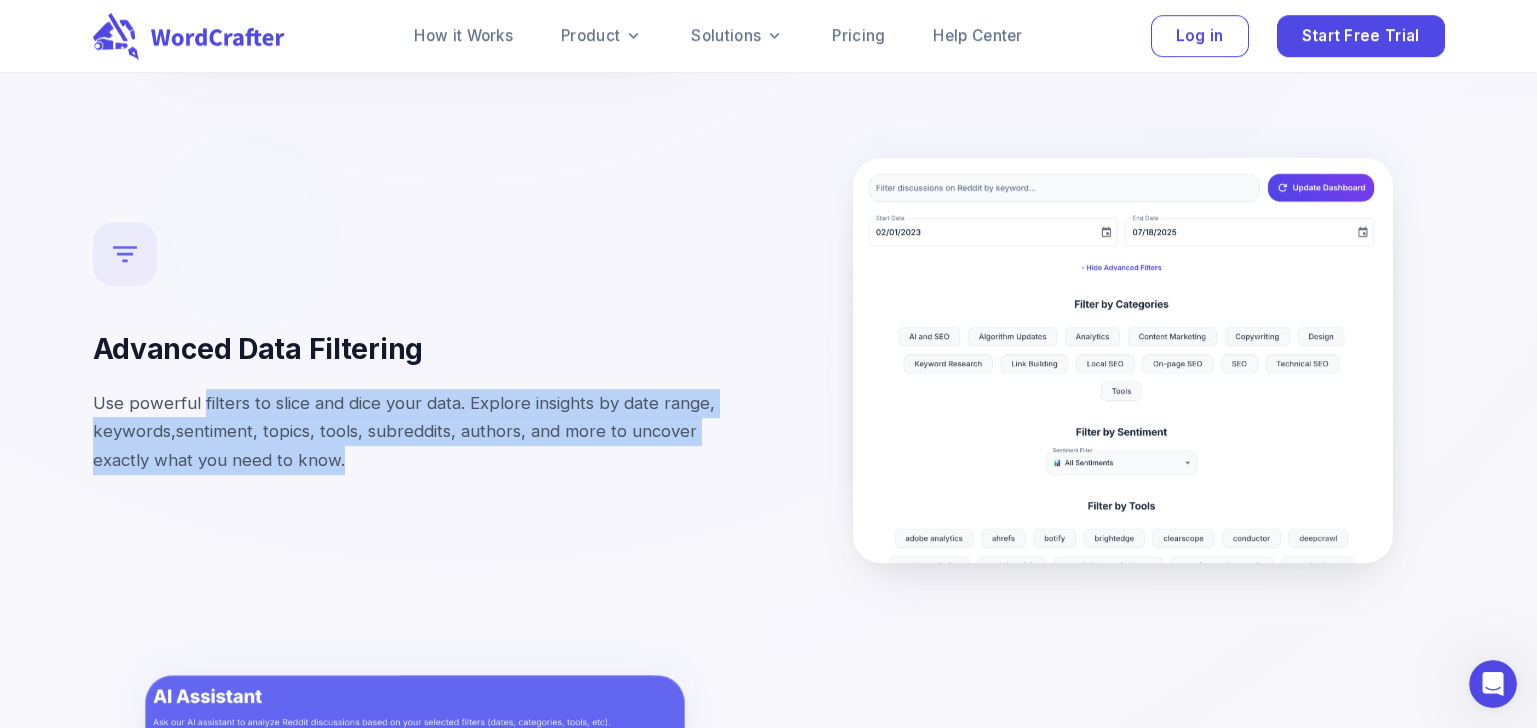 click on "Advanced Data Filtering Use powerful filters to slice and dice your data. Explore insights by date range, keywords,sentiment, topics, tools, subreddits, authors, and more to uncover exactly what you need to know." at bounding box center [415, 360] 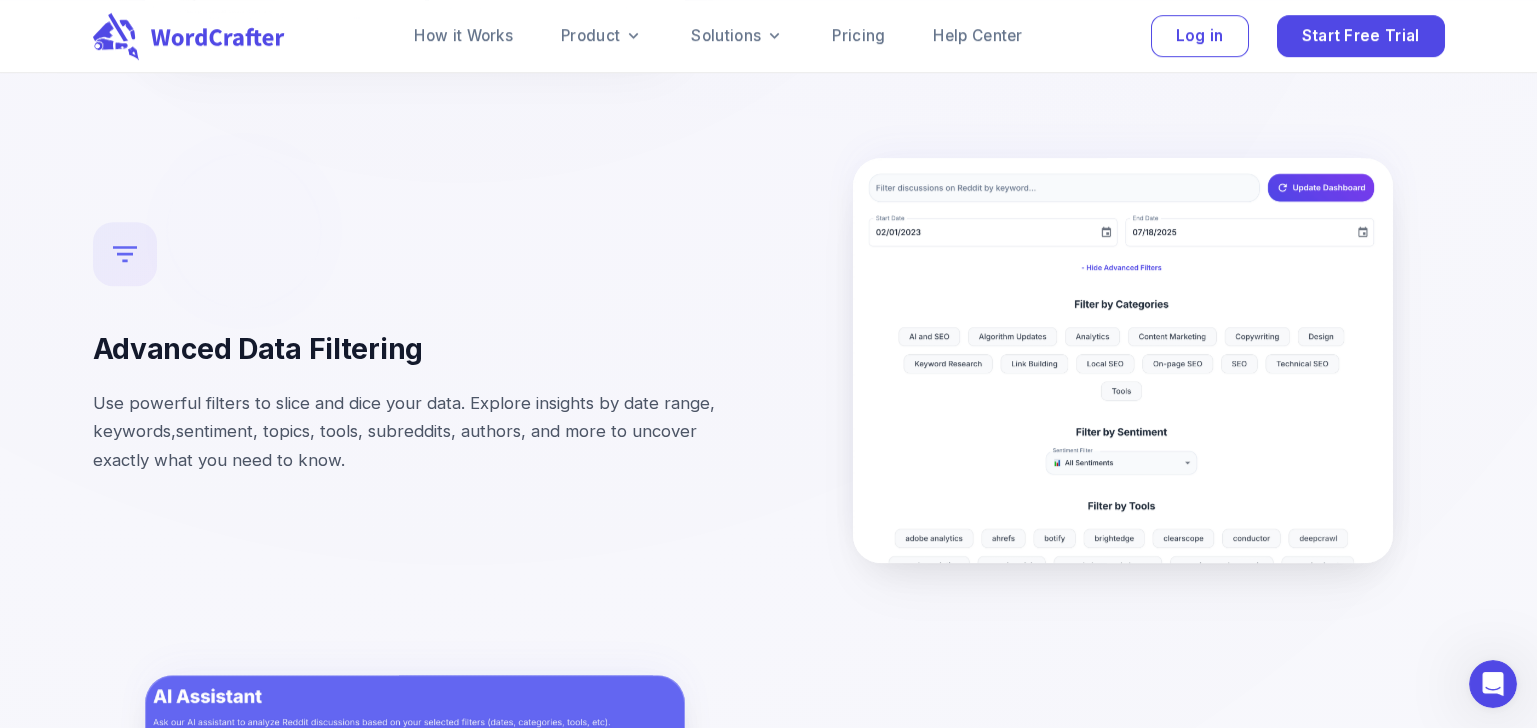 click on "Advanced Data Filtering Use powerful filters to slice and dice your data. Explore insights by date range, keywords,sentiment, topics, tools, subreddits, authors, and more to uncover exactly what you need to know." at bounding box center (415, 360) 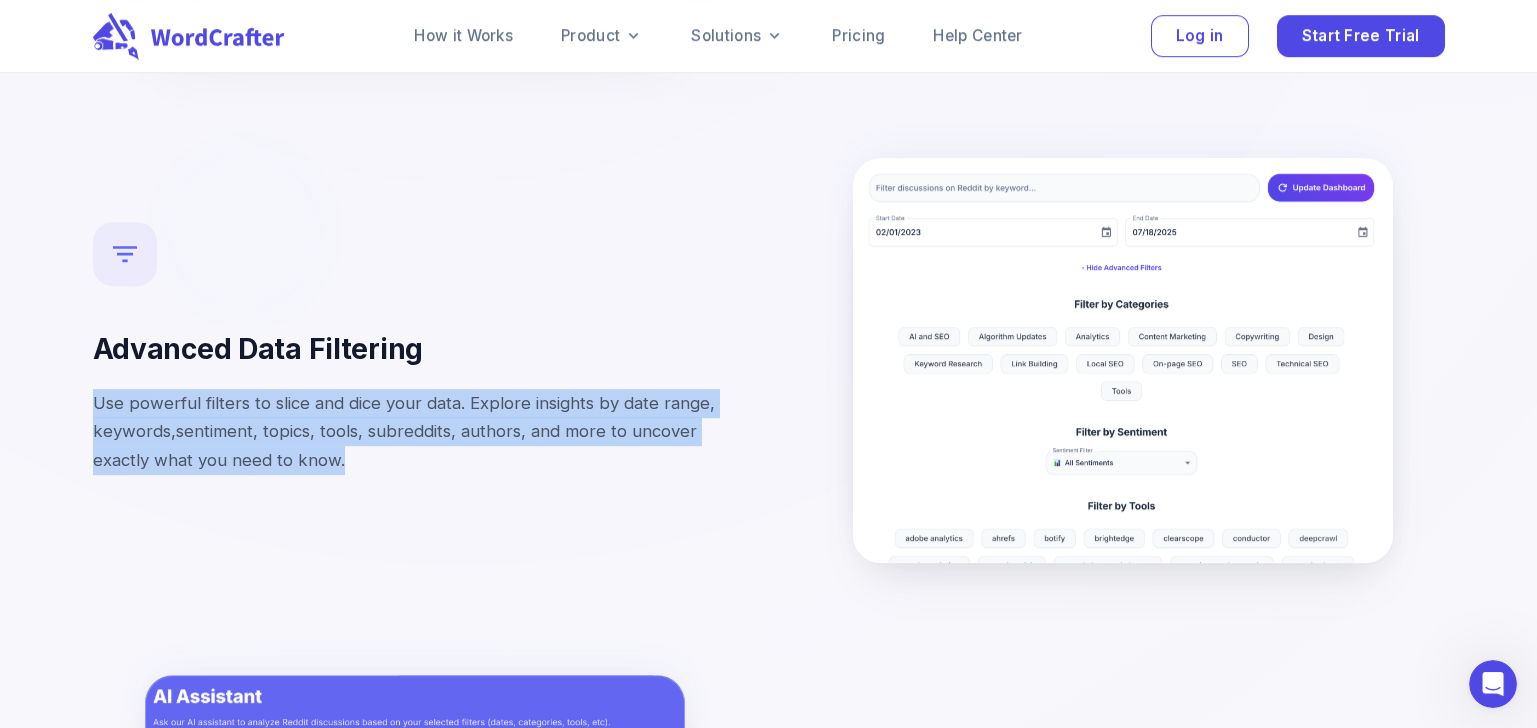click on "Advanced Data Filtering Use powerful filters to slice and dice your data. Explore insights by date range, keywords,sentiment, topics, tools, subreddits, authors, and more to uncover exactly what you need to know." at bounding box center (415, 360) 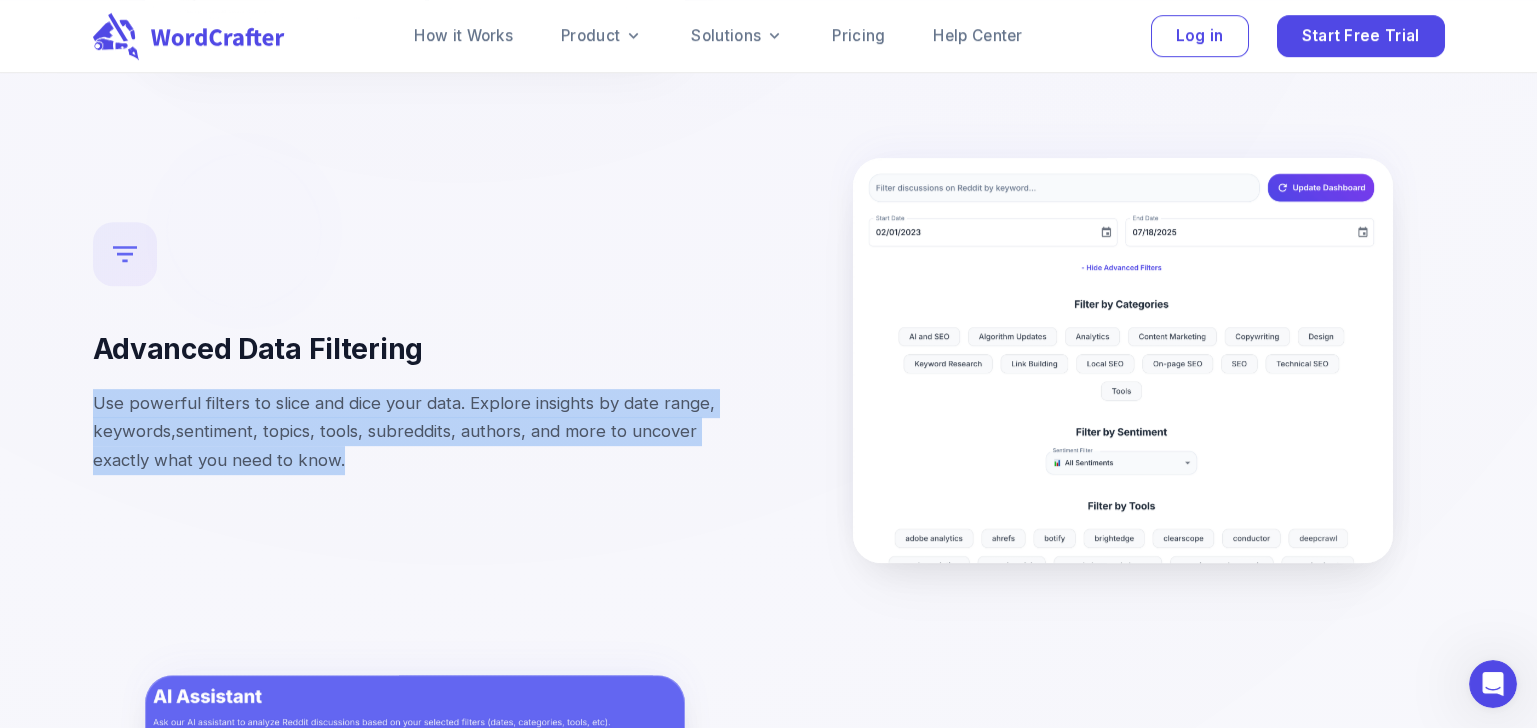 click on "Advanced Data Filtering Use powerful filters to slice and dice your data. Explore insights by date range, keywords,sentiment, topics, tools, subreddits, authors, and more to uncover exactly what you need to know." at bounding box center (415, 360) 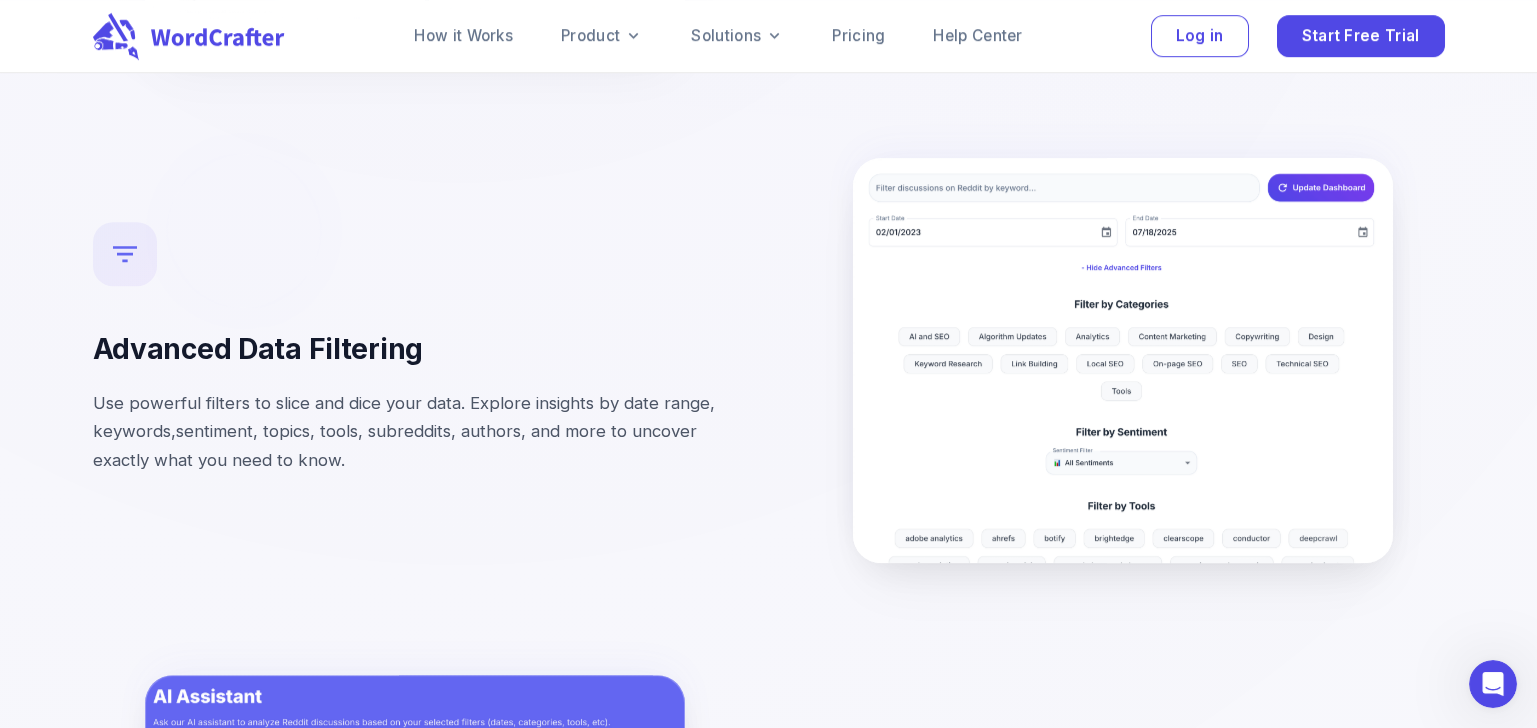 click on "Use powerful filters to slice and dice your data. Explore insights by date range, keywords,sentiment, topics, tools, subreddits, authors, and more to uncover exactly what you need to know." at bounding box center (415, 432) 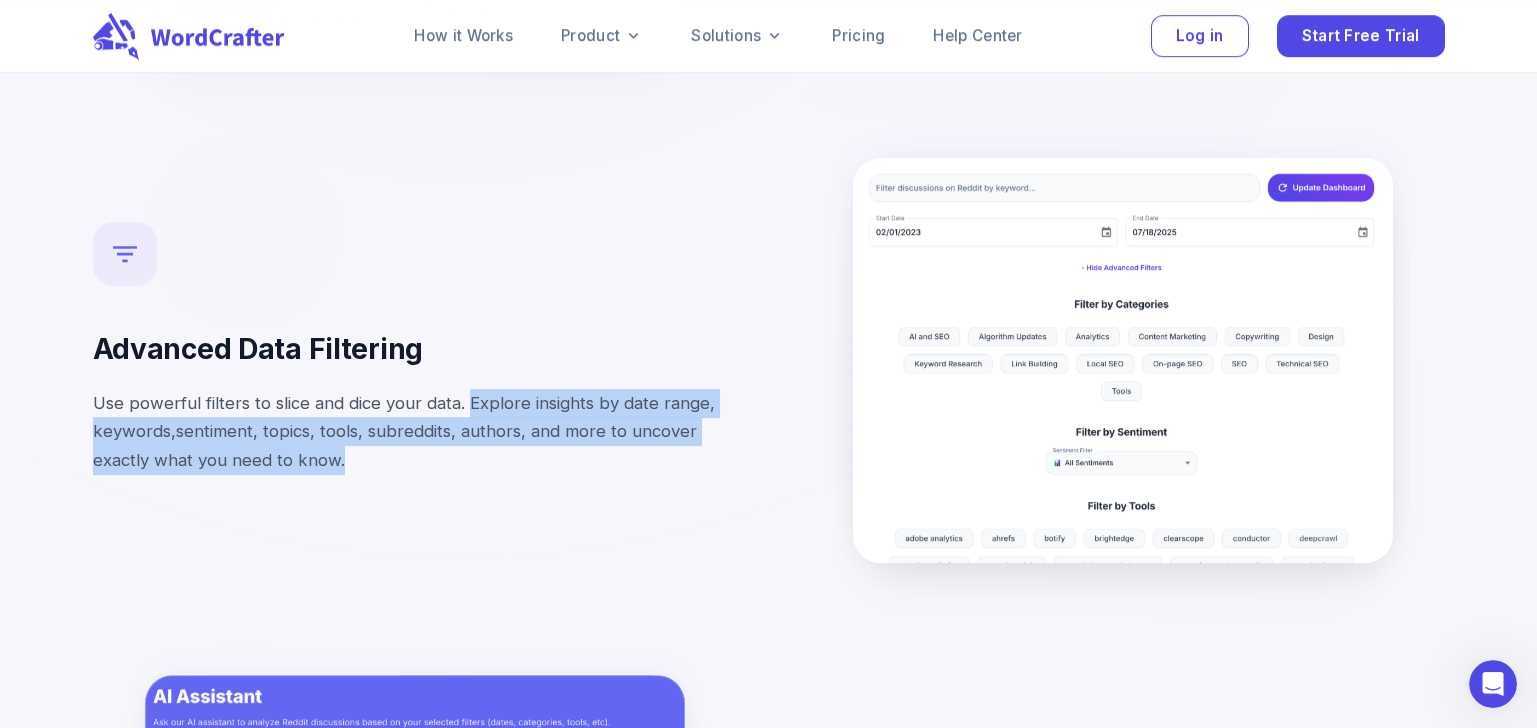 drag, startPoint x: 498, startPoint y: 348, endPoint x: 498, endPoint y: 386, distance: 38 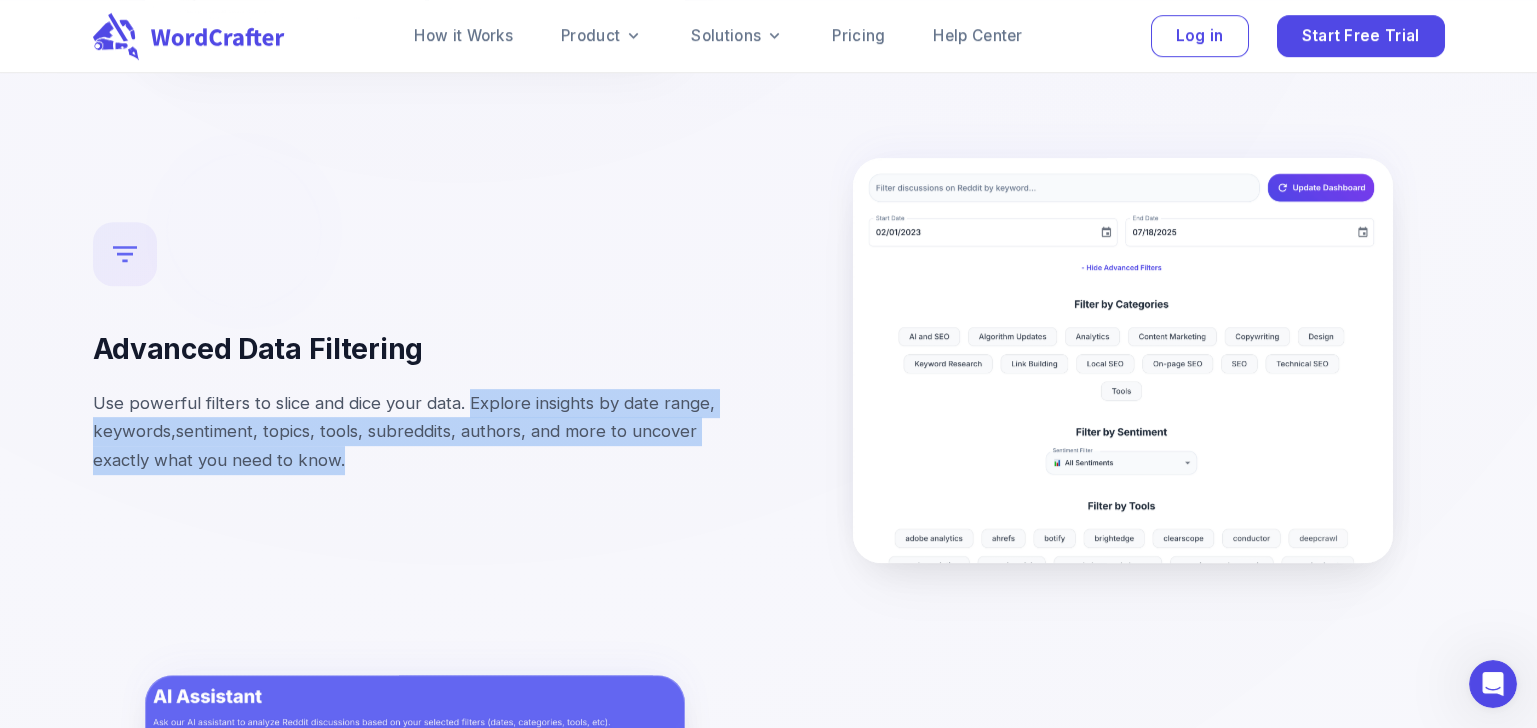 click on "Use powerful filters to slice and dice your data. Explore insights by date range, keywords,sentiment, topics, tools, subreddits, authors, and more to uncover exactly what you need to know." at bounding box center (415, 432) 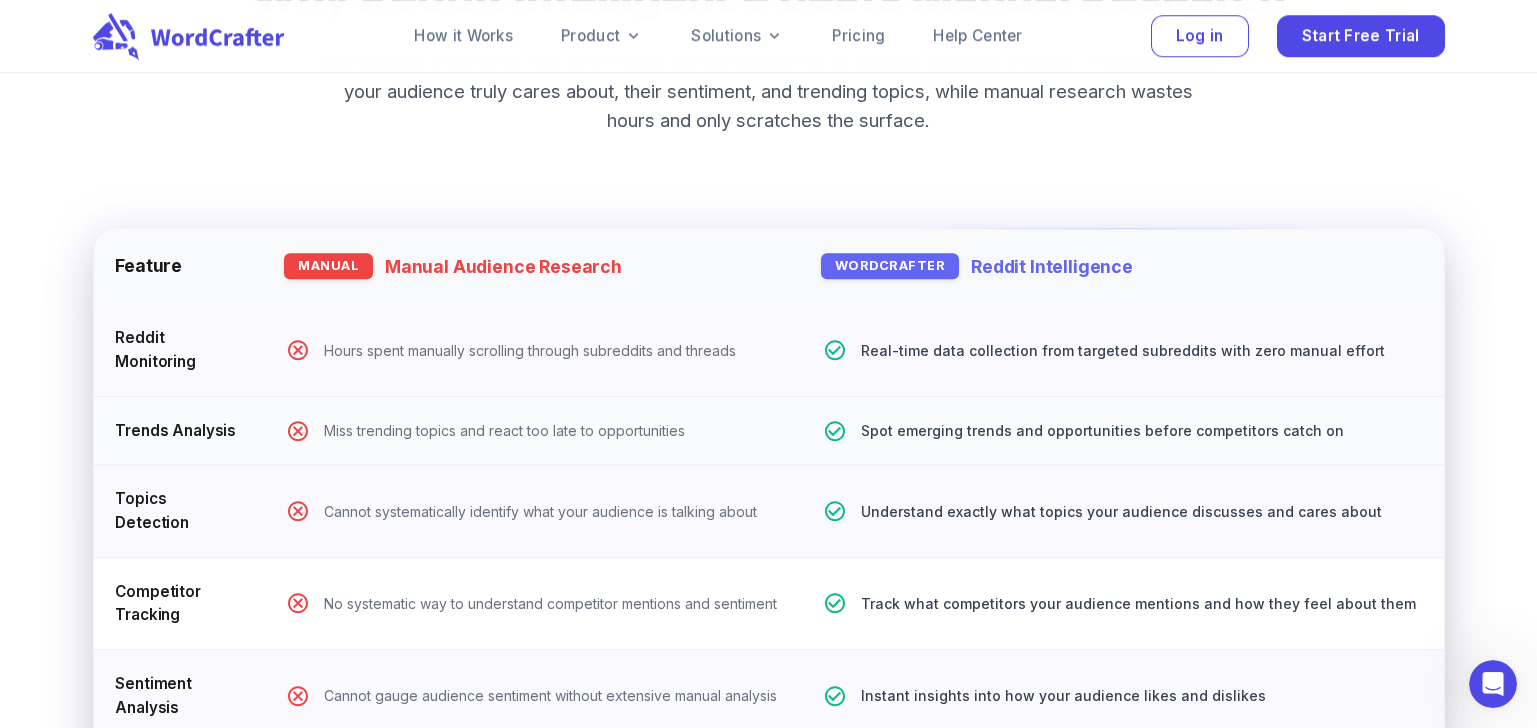 scroll, scrollTop: 9499, scrollLeft: 0, axis: vertical 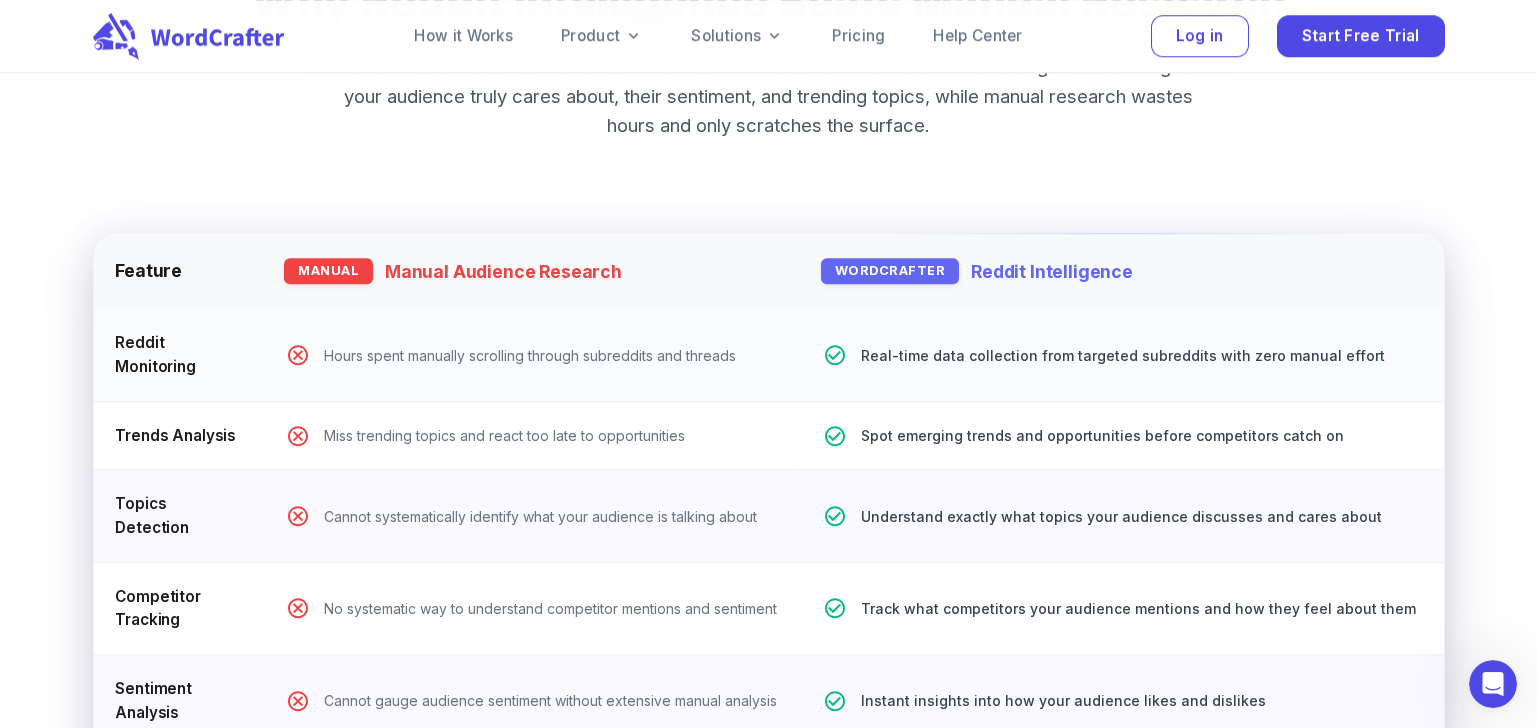 click on "Real-time data collection from targeted subreddits with zero manual effort" at bounding box center [1141, 355] 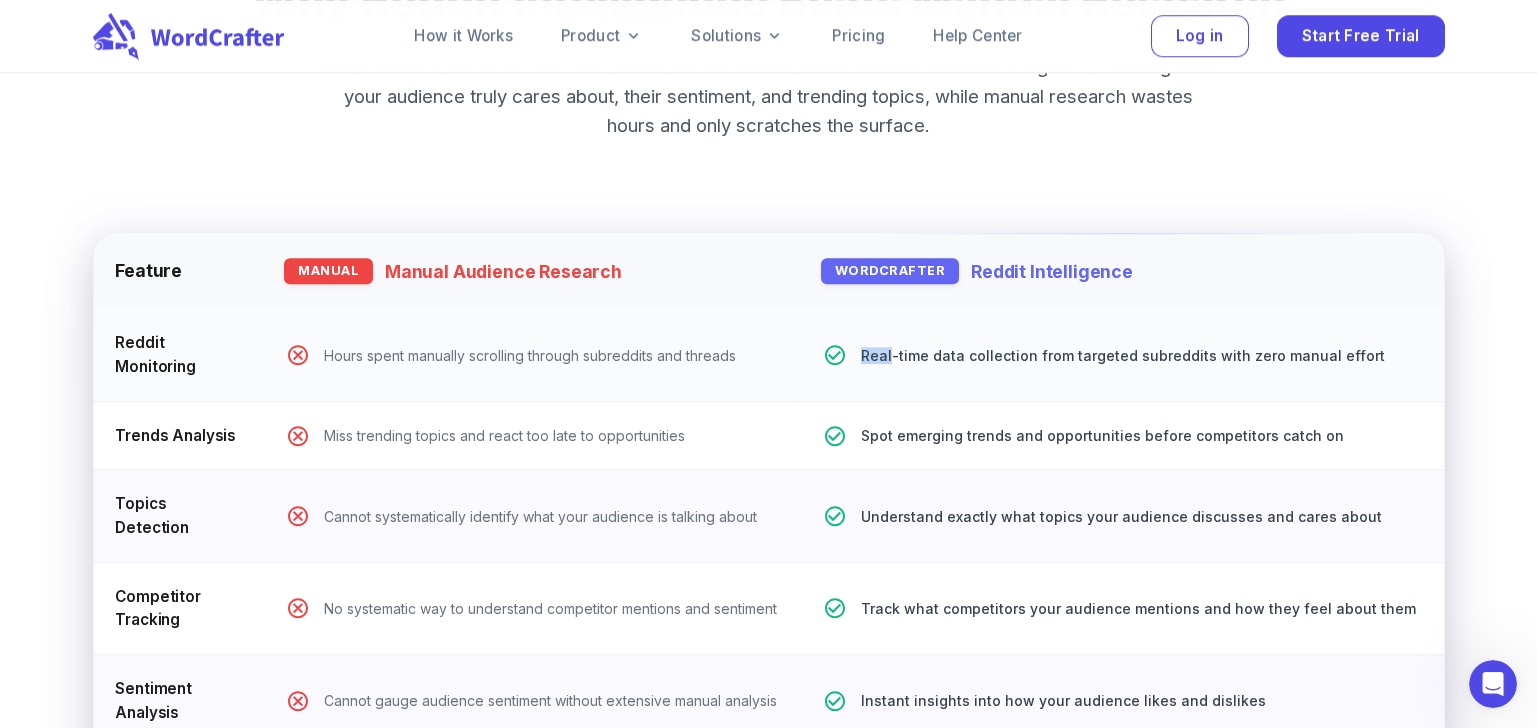 click on "Real-time data collection from targeted subreddits with zero manual effort" at bounding box center [1141, 355] 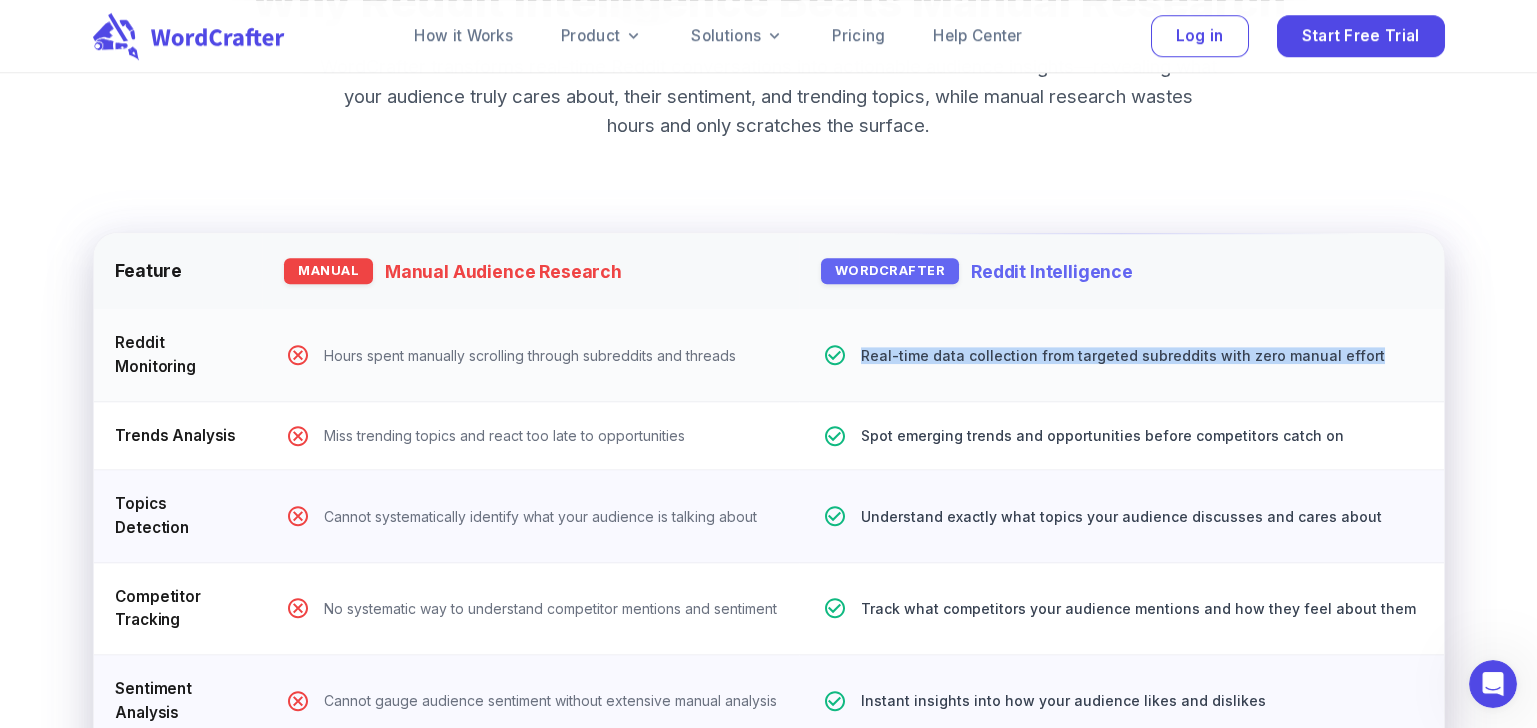 click on "Real-time data collection from targeted subreddits with zero manual effort" at bounding box center (1141, 355) 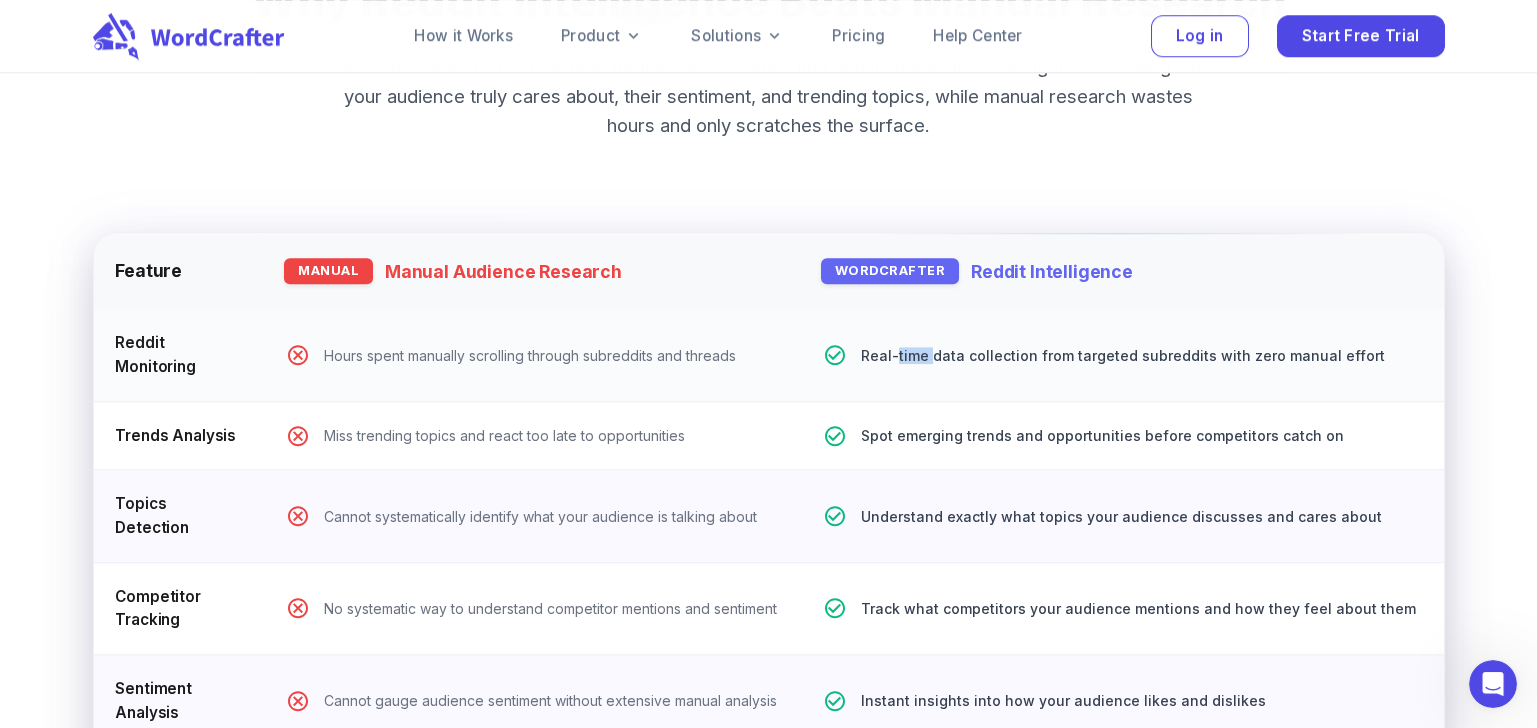 click on "Real-time data collection from targeted subreddits with zero manual effort" at bounding box center (1141, 355) 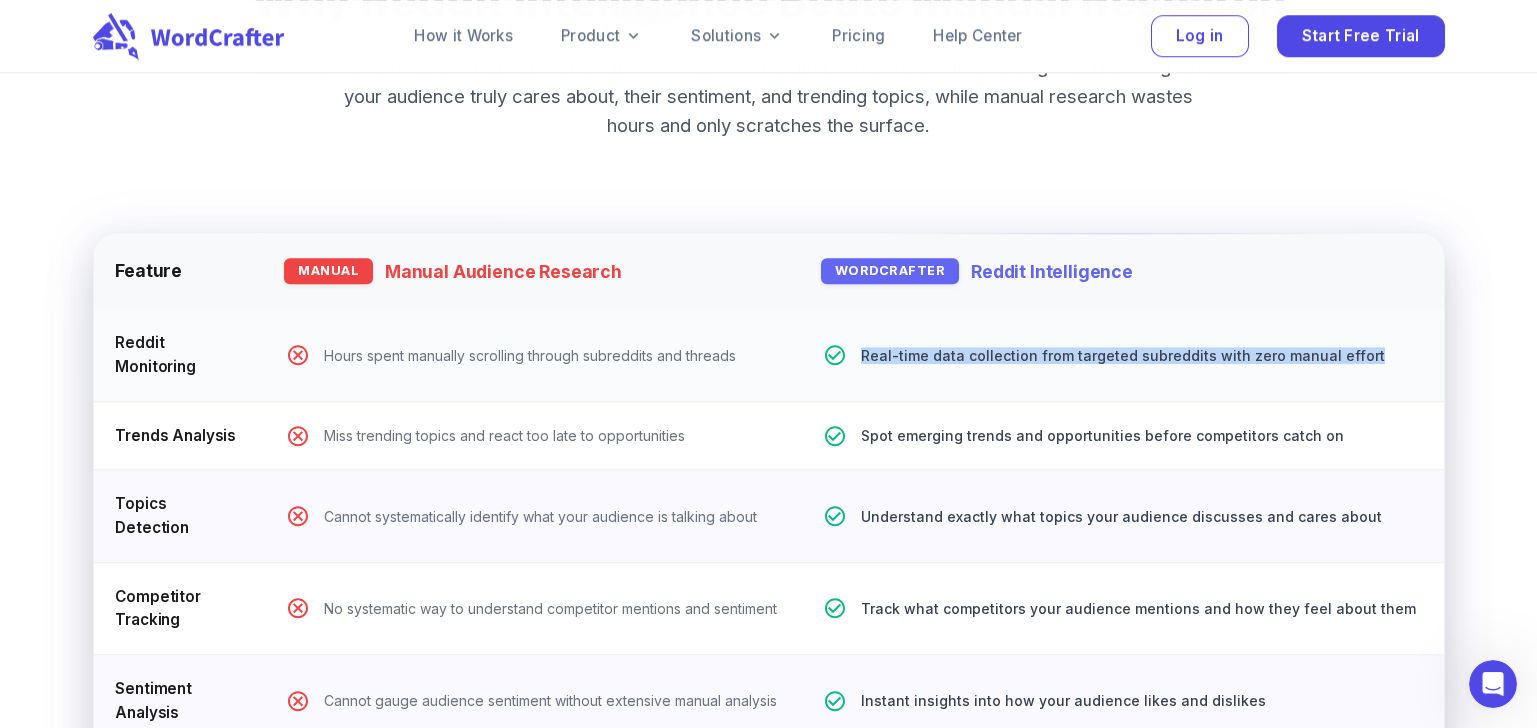 drag, startPoint x: 949, startPoint y: 284, endPoint x: 978, endPoint y: 285, distance: 29.017237 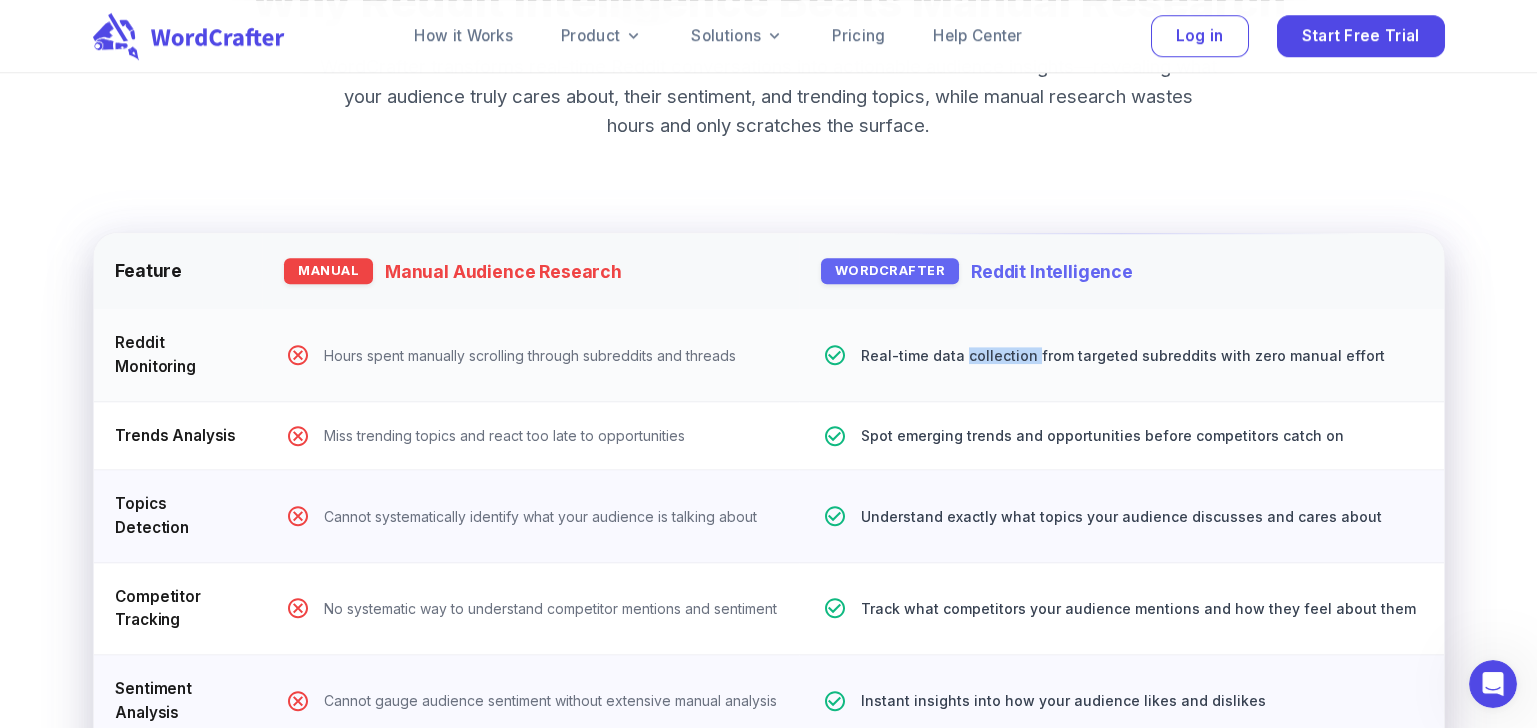 click on "Real-time data collection from targeted subreddits with zero manual effort" at bounding box center [1141, 355] 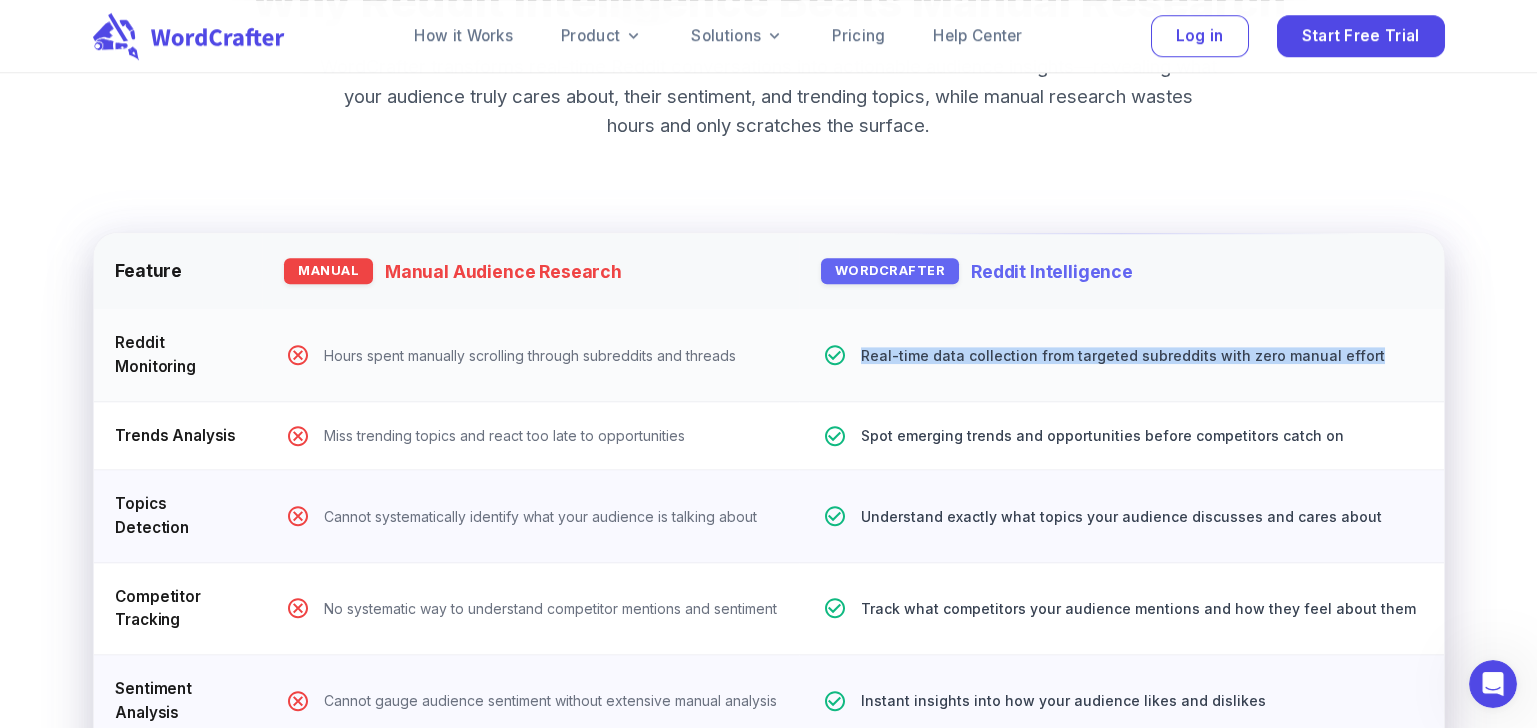 click on "Real-time data collection from targeted subreddits with zero manual effort" at bounding box center [1141, 355] 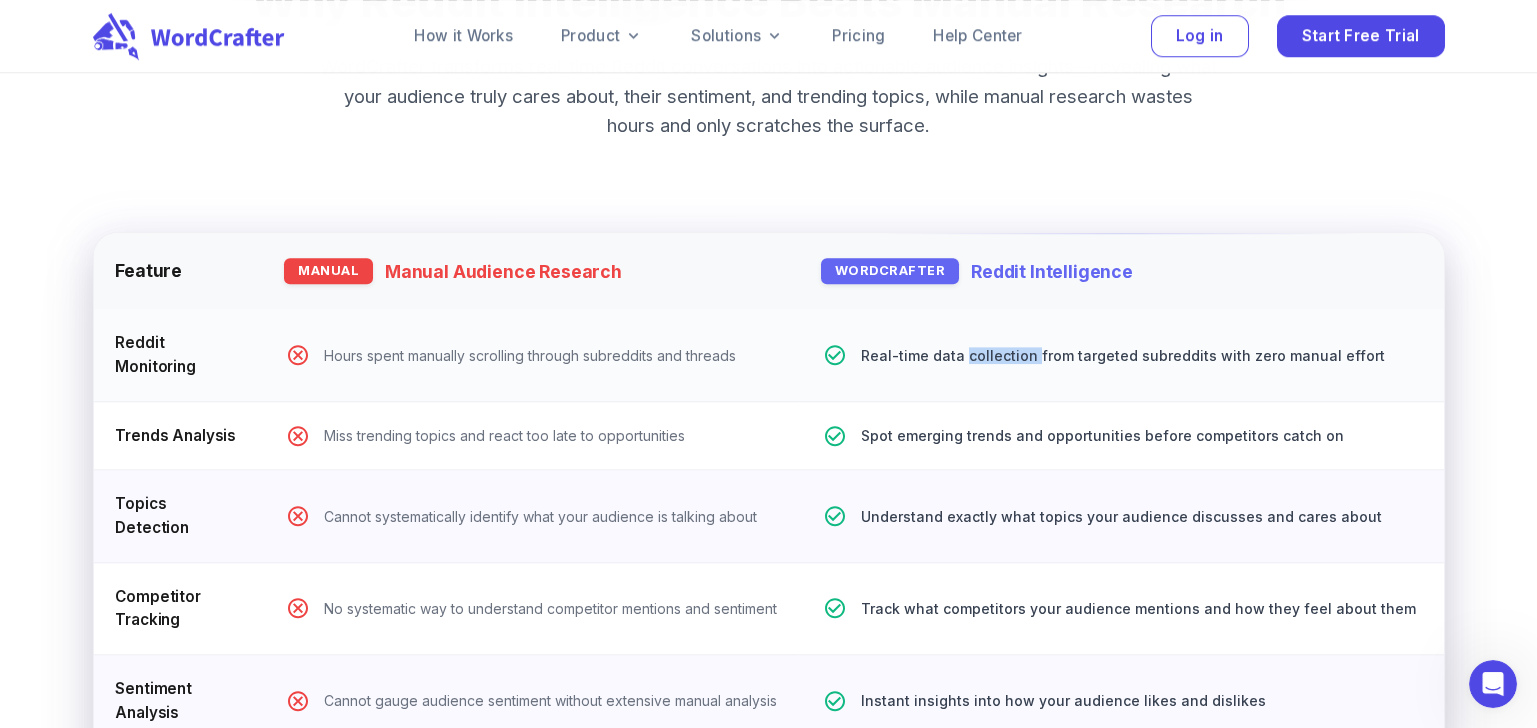 click on "Real-time data collection from targeted subreddits with zero manual effort" at bounding box center (1141, 355) 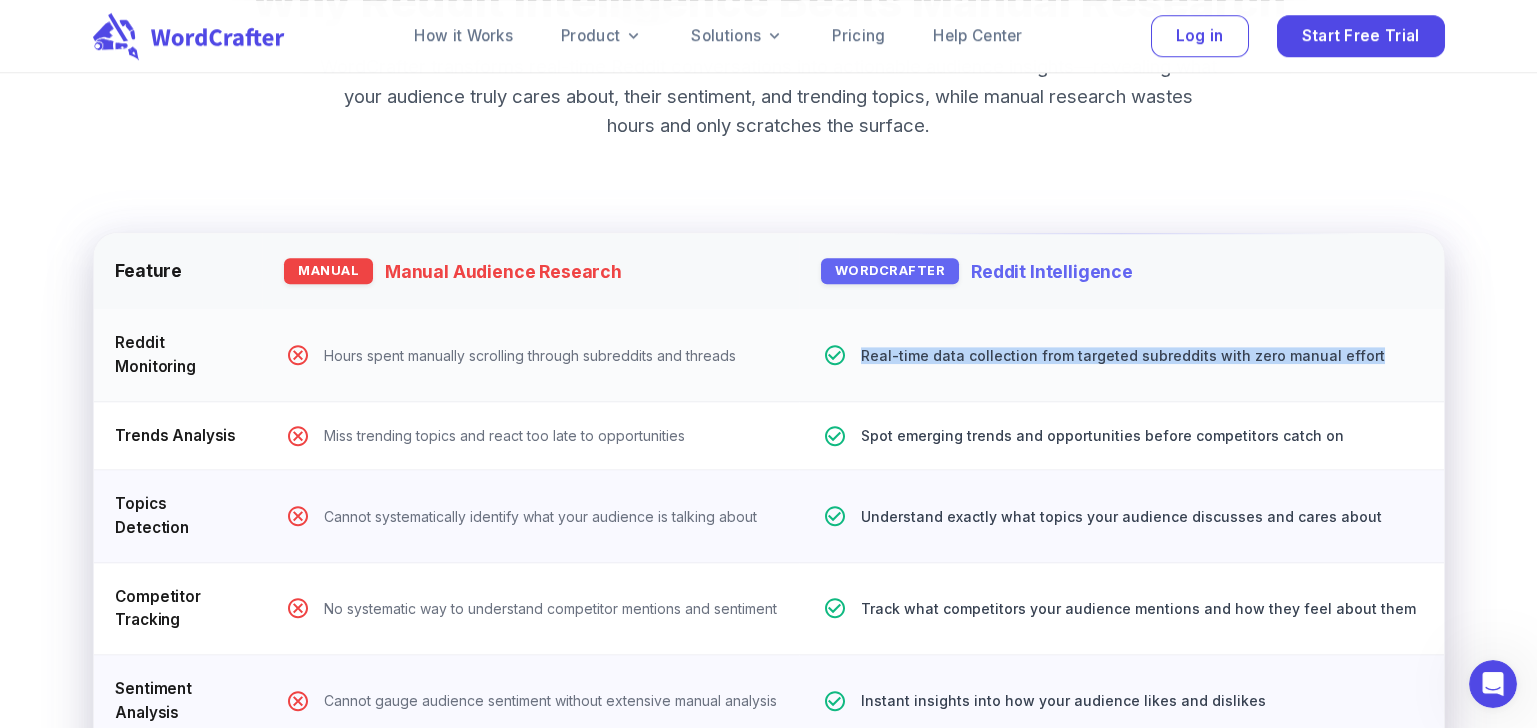 click on "Real-time data collection from targeted subreddits with zero manual effort" at bounding box center [1141, 355] 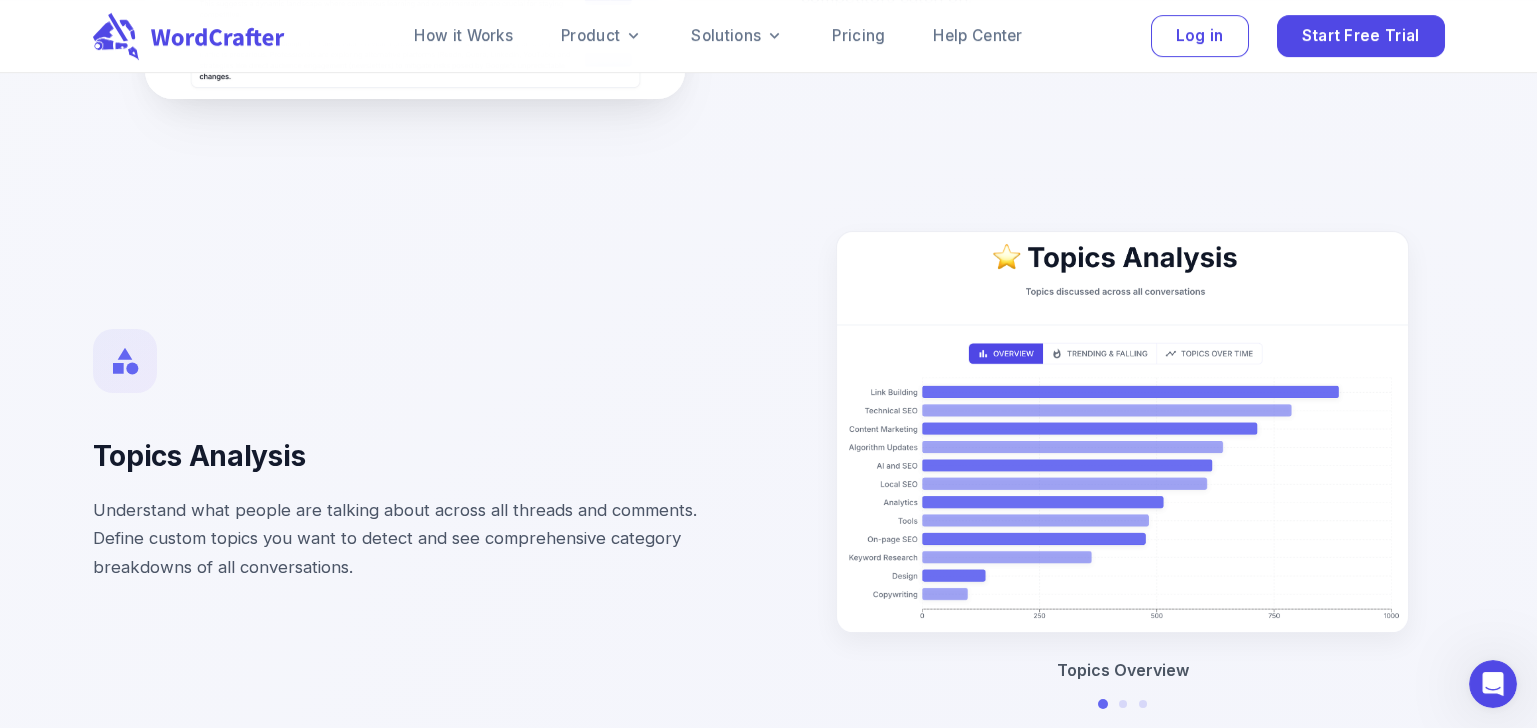 scroll, scrollTop: 3499, scrollLeft: 0, axis: vertical 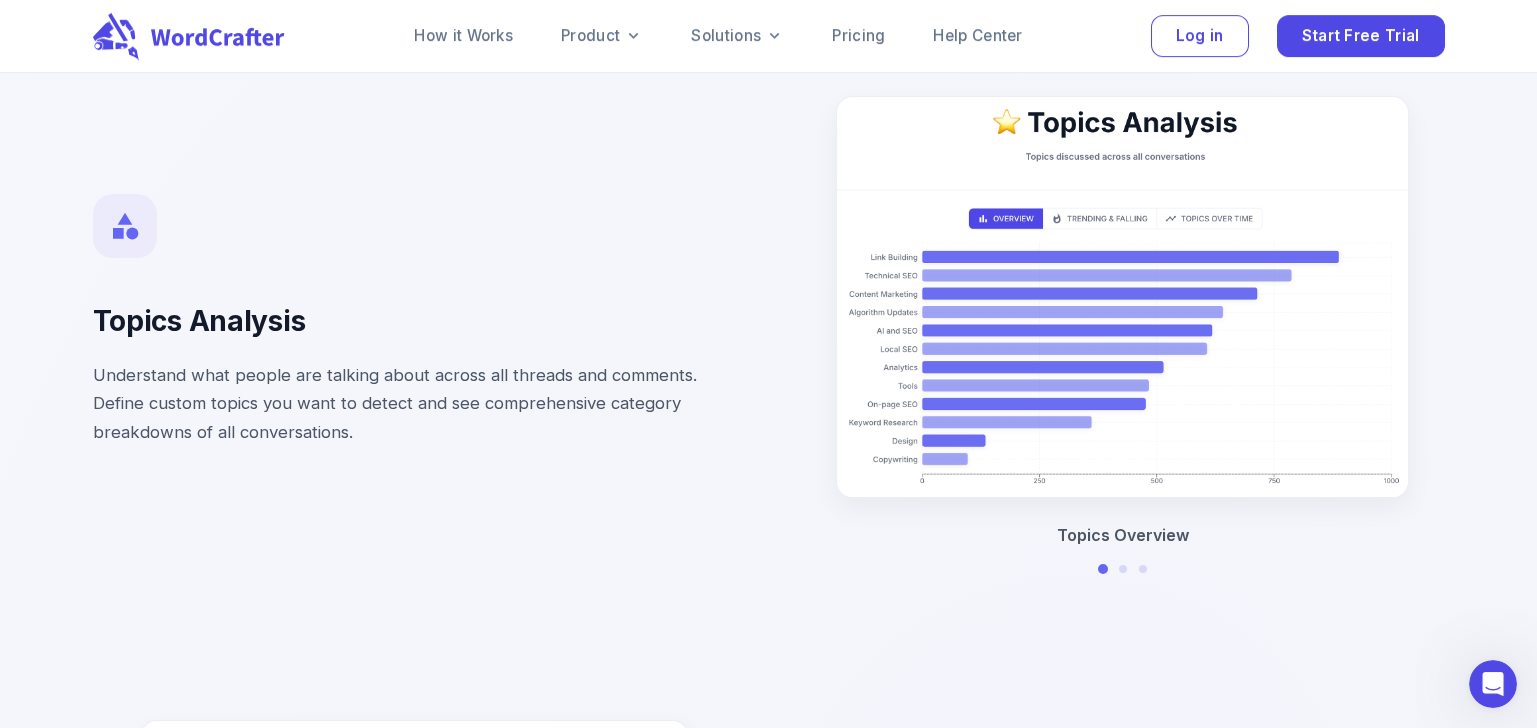 click on "Understand what people are talking about across all threads and comments. Define custom topics you want to detect and see comprehensive category breakdowns of all conversations." at bounding box center [415, 404] 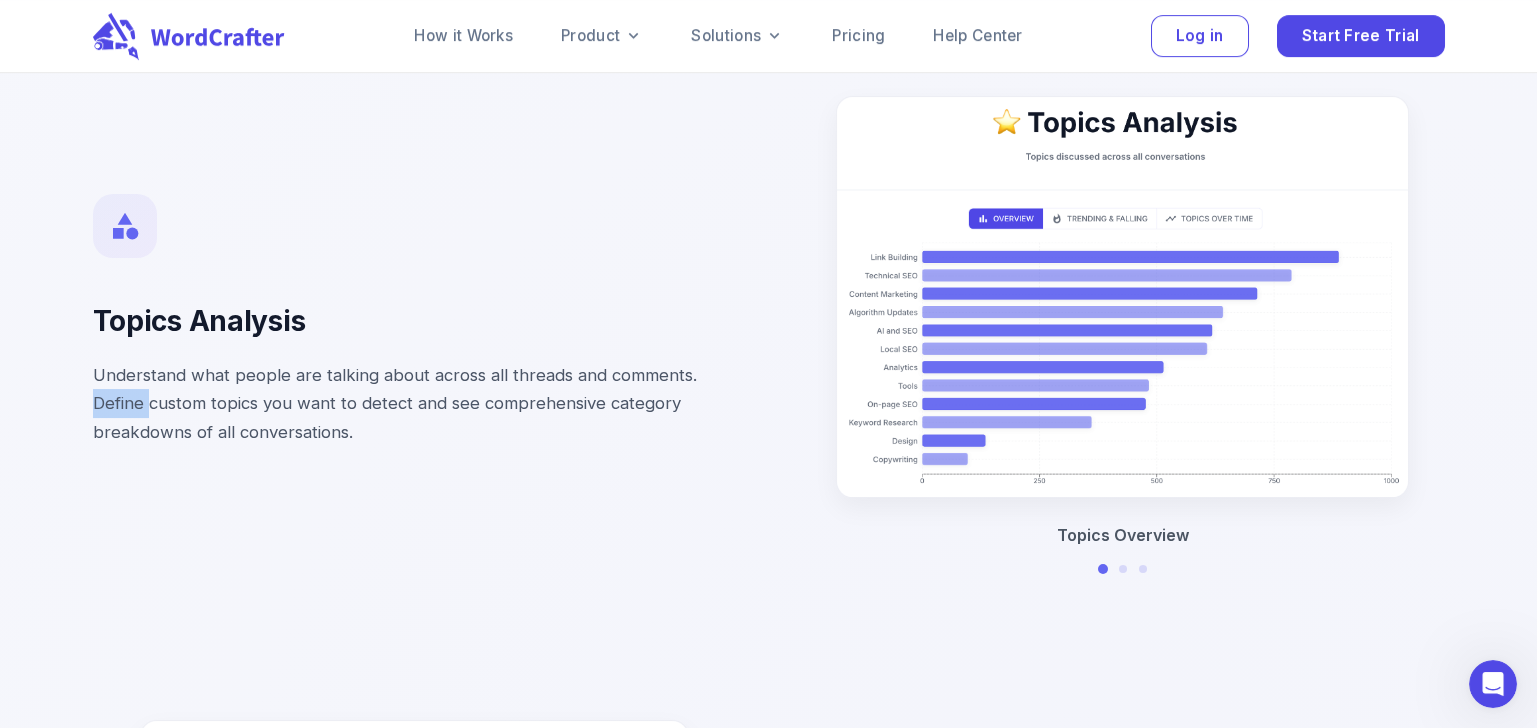 click on "Understand what people are talking about across all threads and comments. Define custom topics you want to detect and see comprehensive category breakdowns of all conversations." at bounding box center [415, 404] 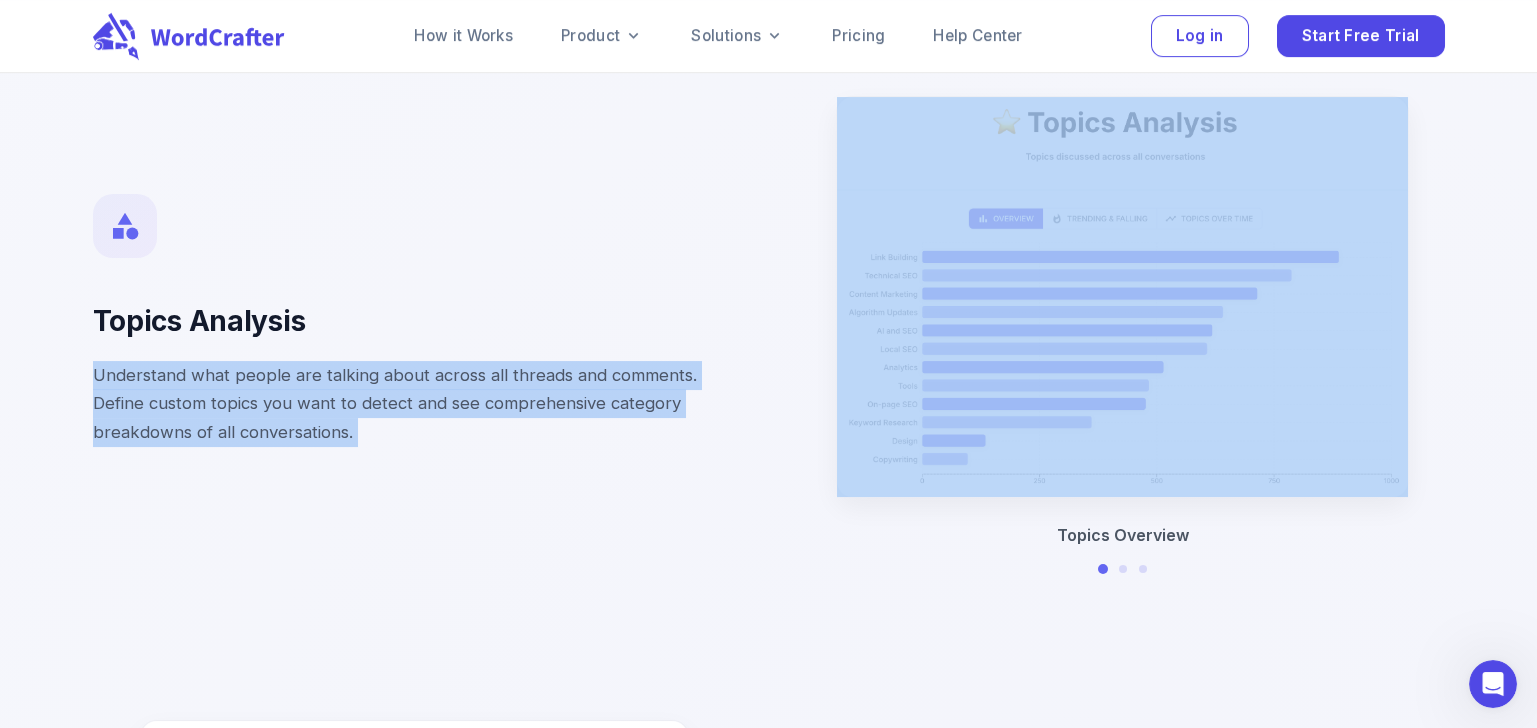 click on "Understand what people are talking about across all threads and comments. Define custom topics you want to detect and see comprehensive category breakdowns of all conversations." at bounding box center [415, 404] 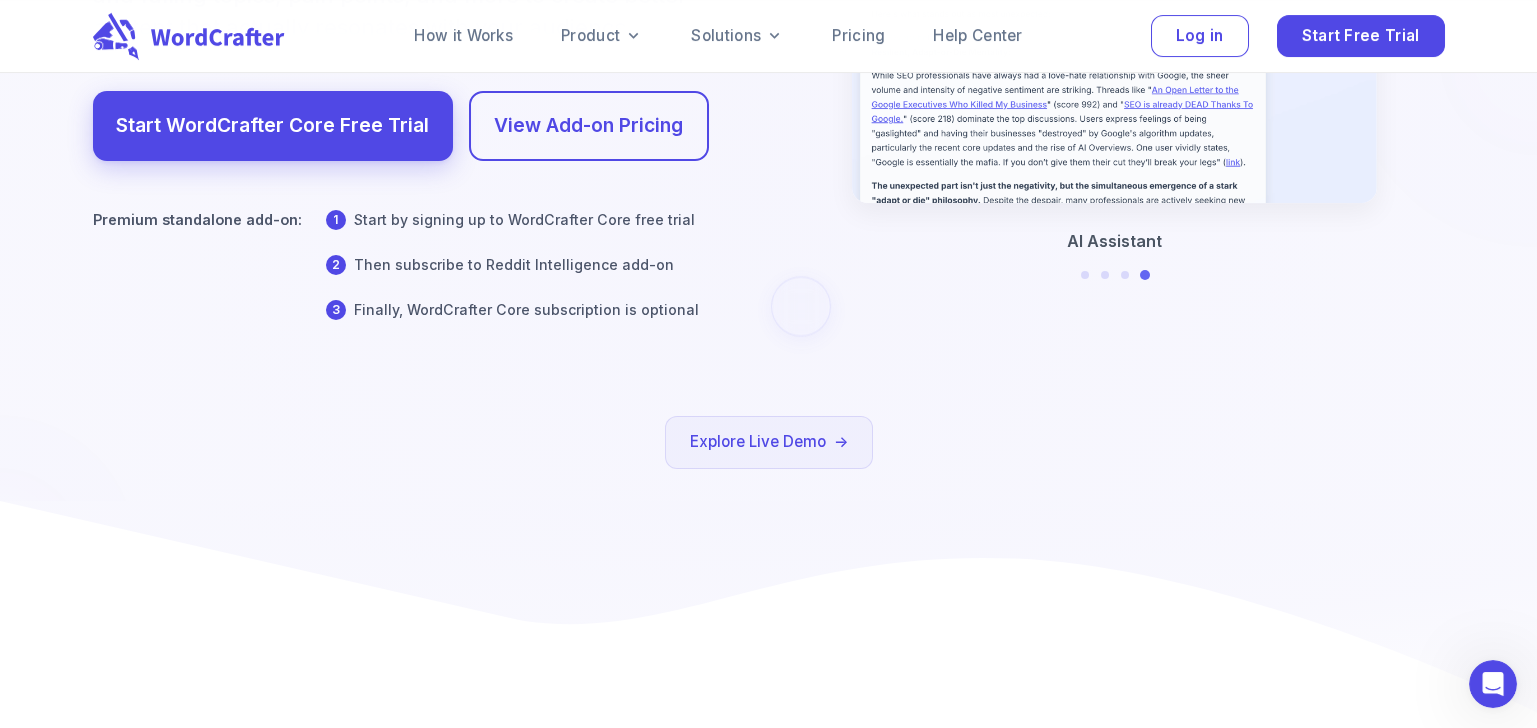 scroll, scrollTop: 0, scrollLeft: 0, axis: both 